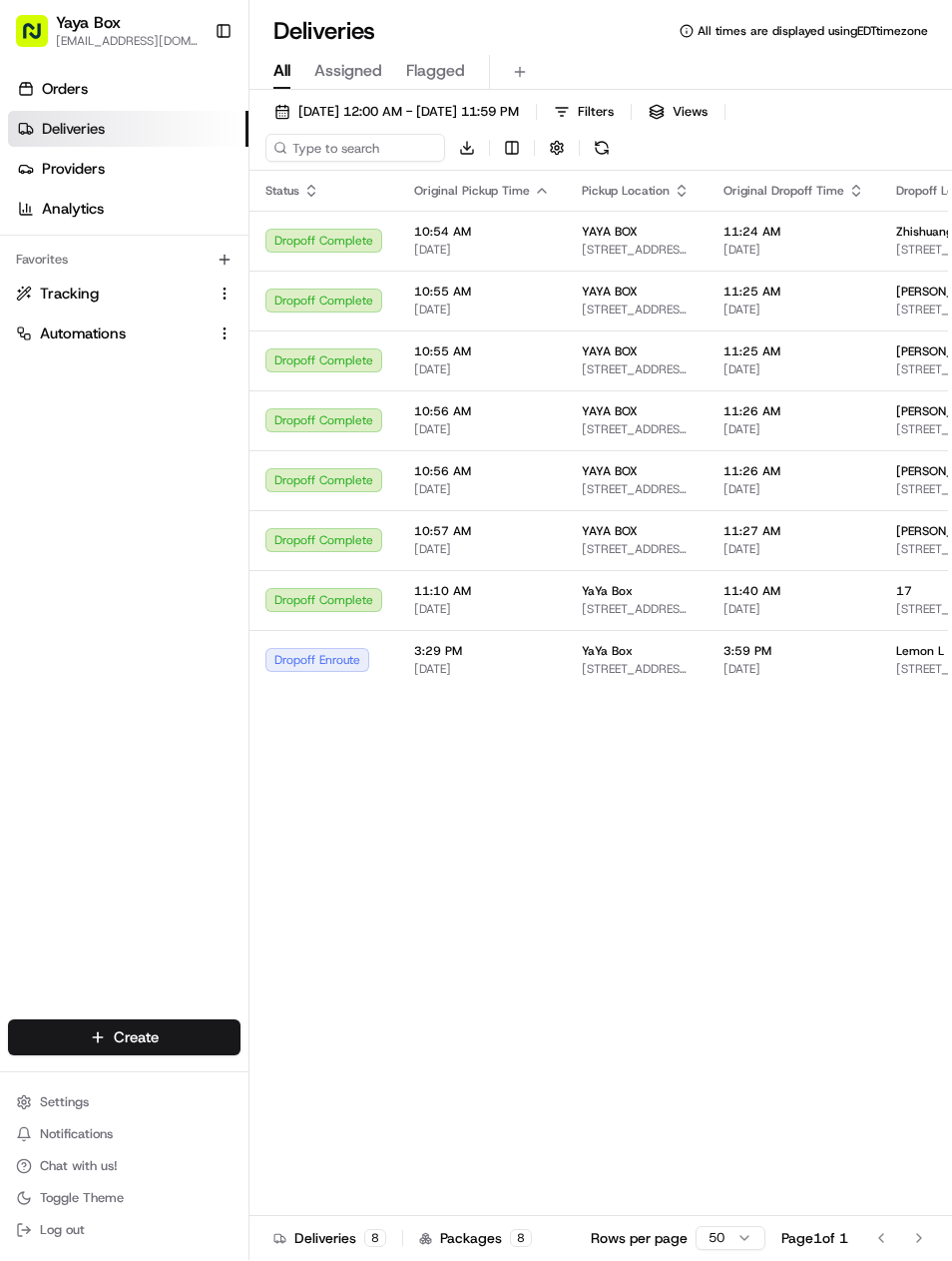scroll, scrollTop: 0, scrollLeft: 0, axis: both 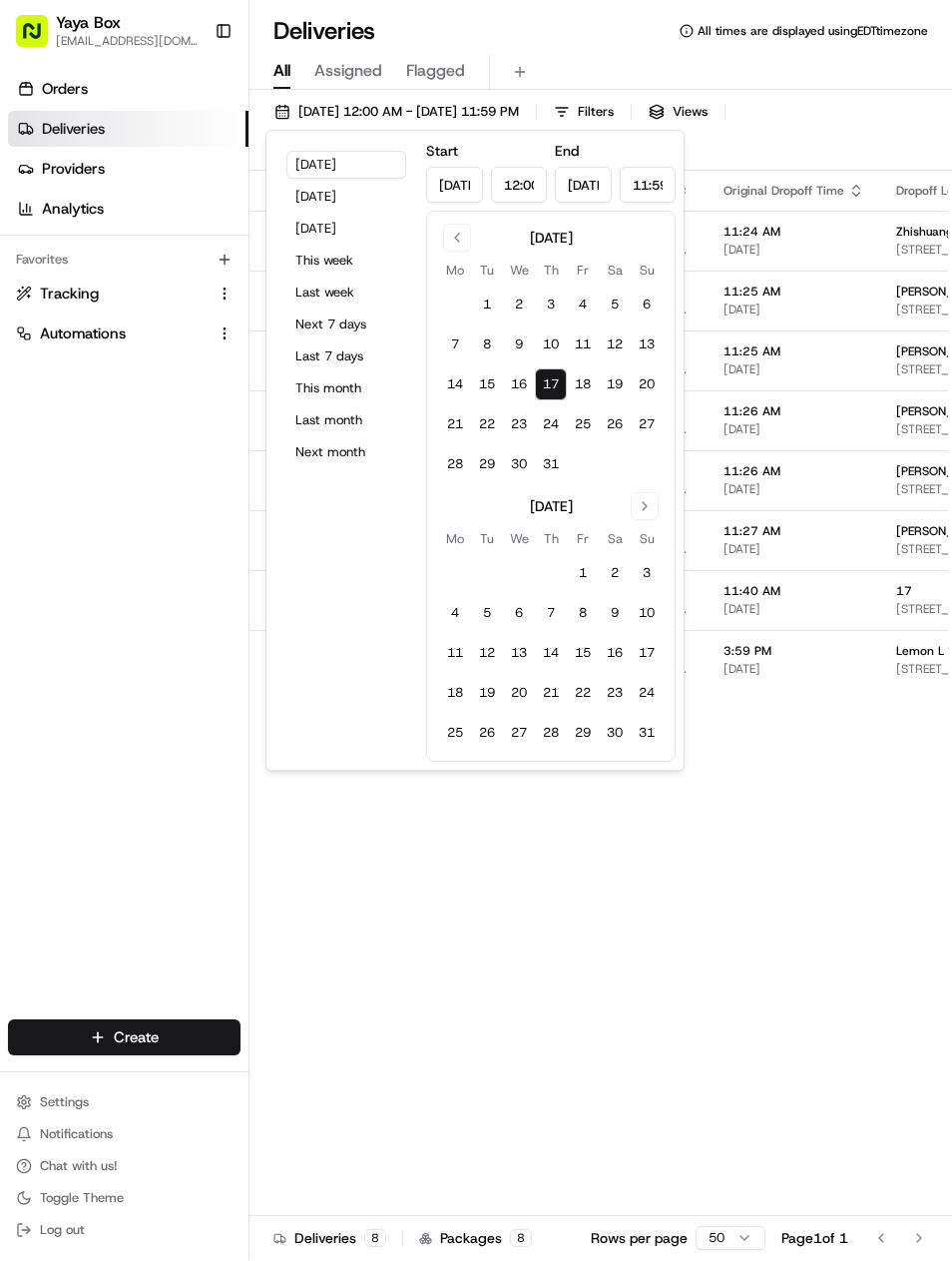 click on "Yesterday" at bounding box center (346, 198) 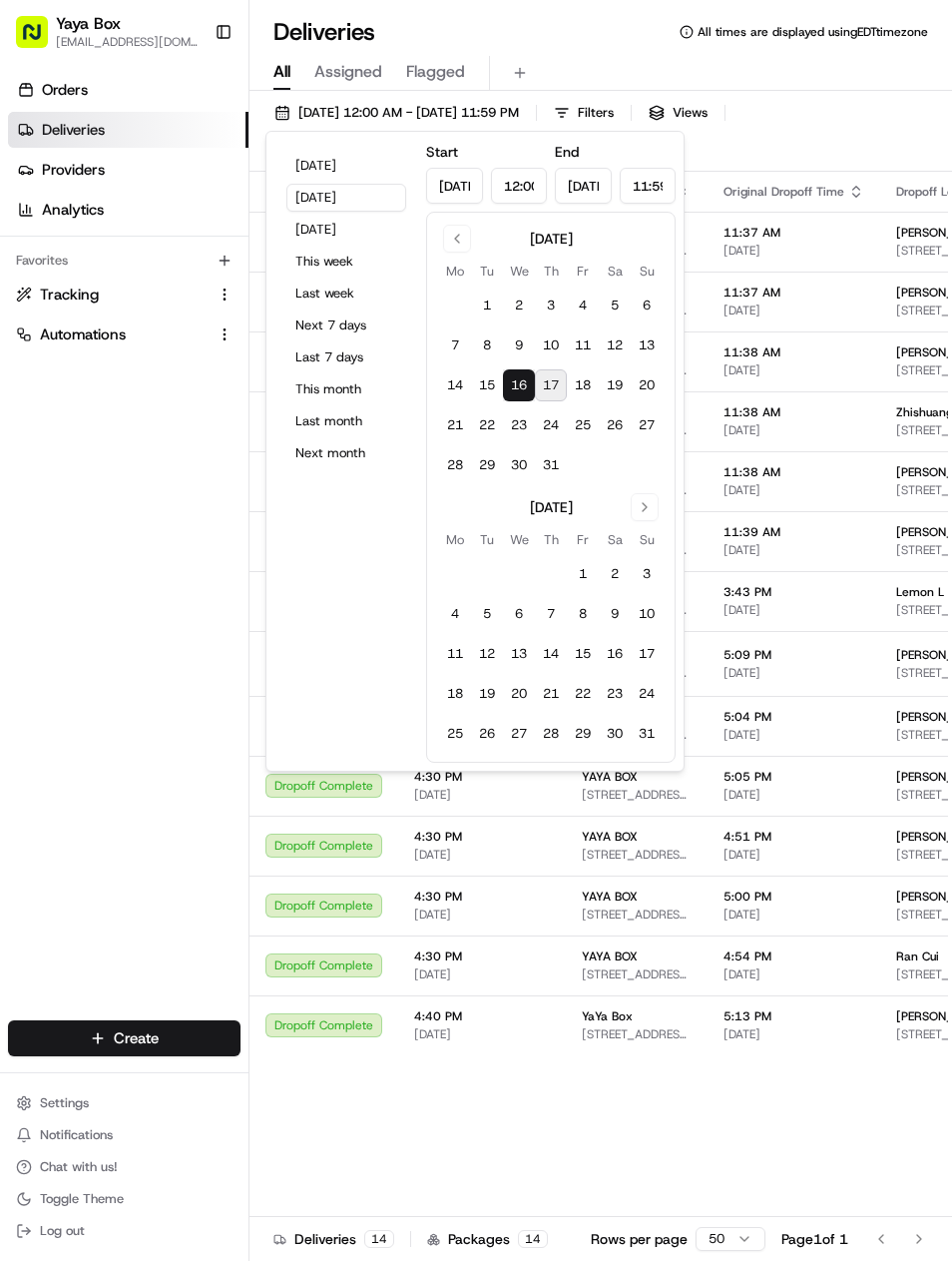 click on "Orders Deliveries Providers Analytics Favorites Tracking Automations" at bounding box center (124, 550) 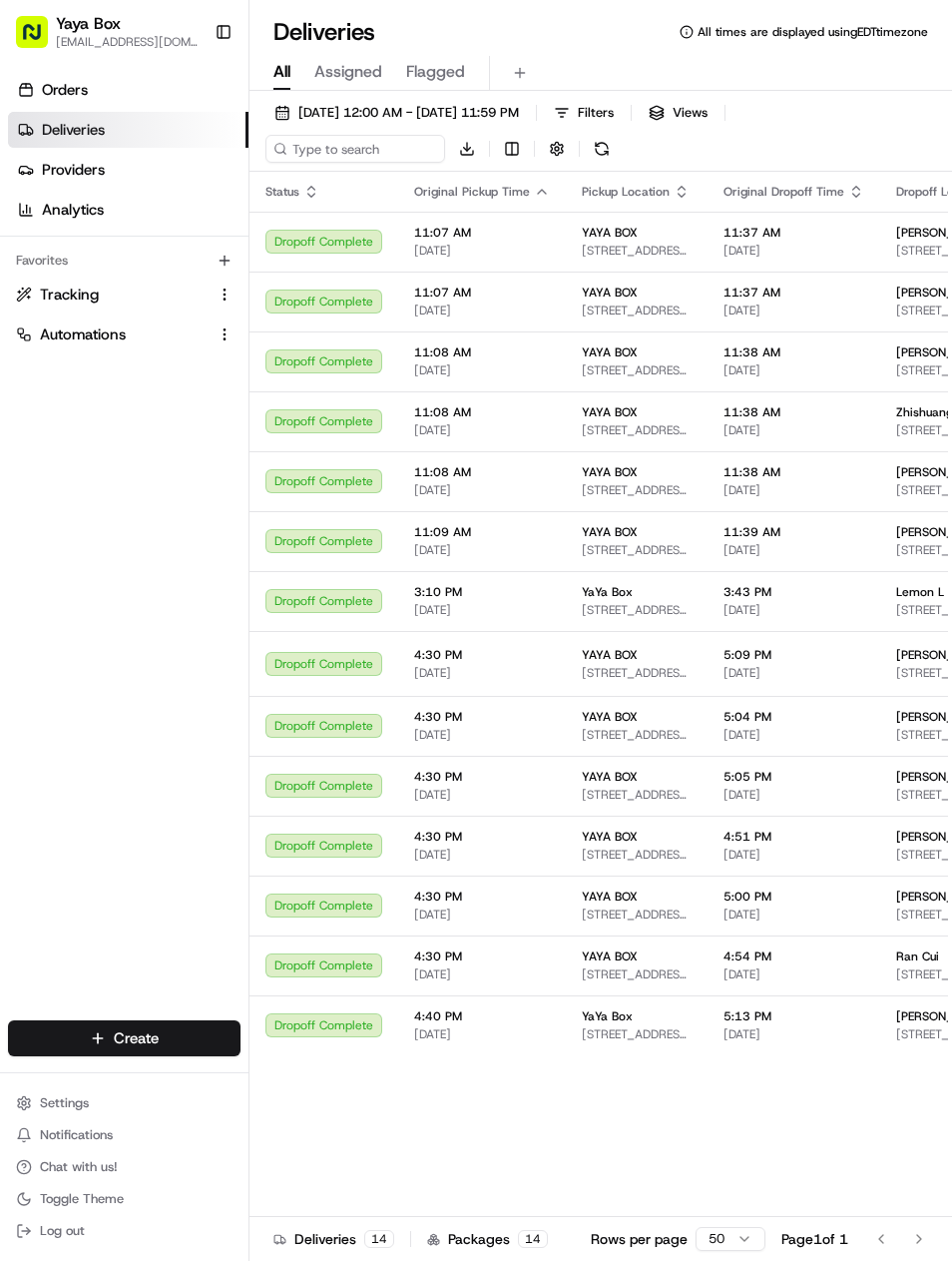 click on "07/16/2025 12:00 AM - 07/16/2025 11:59 PM" at bounding box center (408, 113) 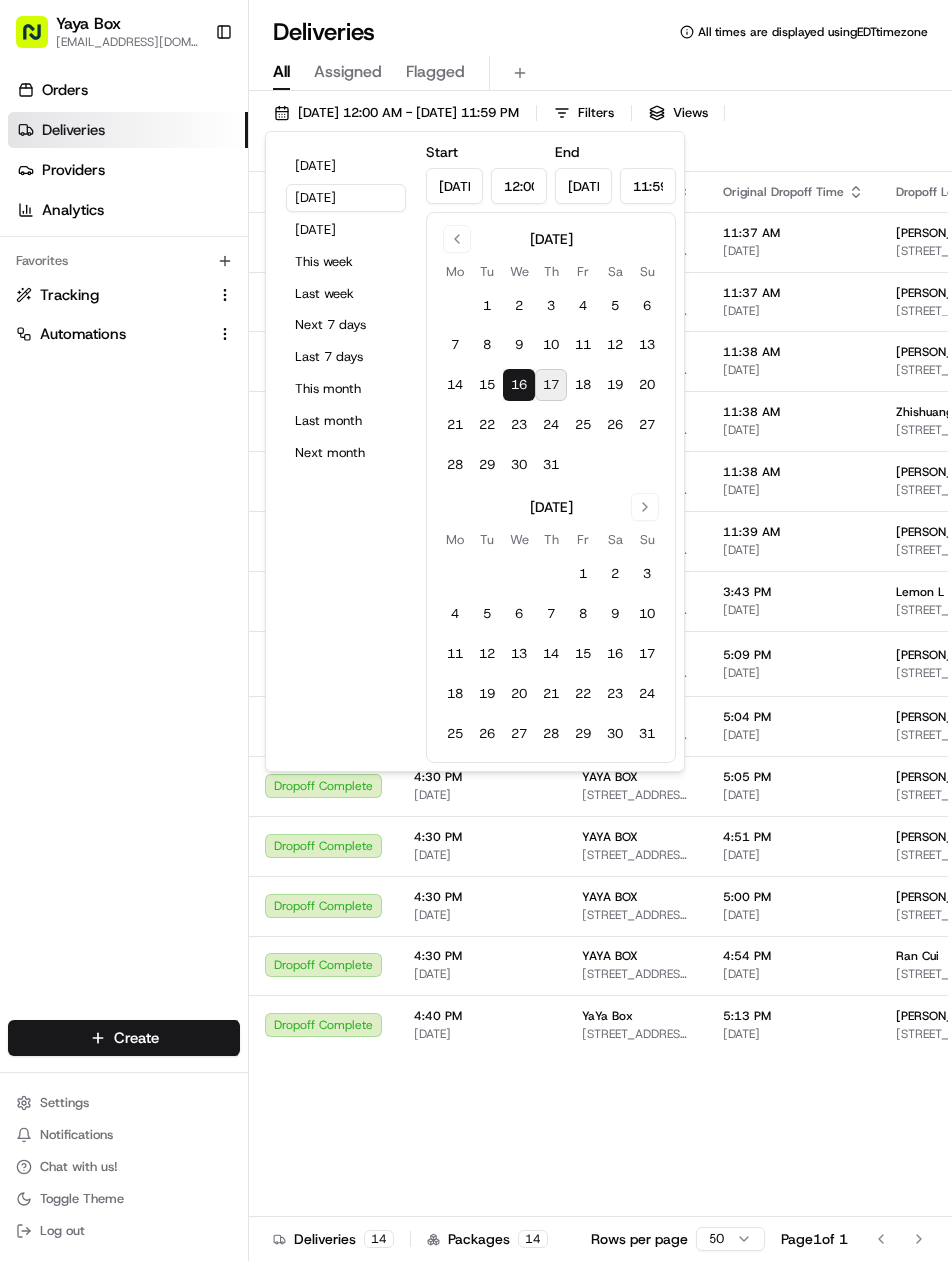 click on "Yesterday" at bounding box center (346, 198) 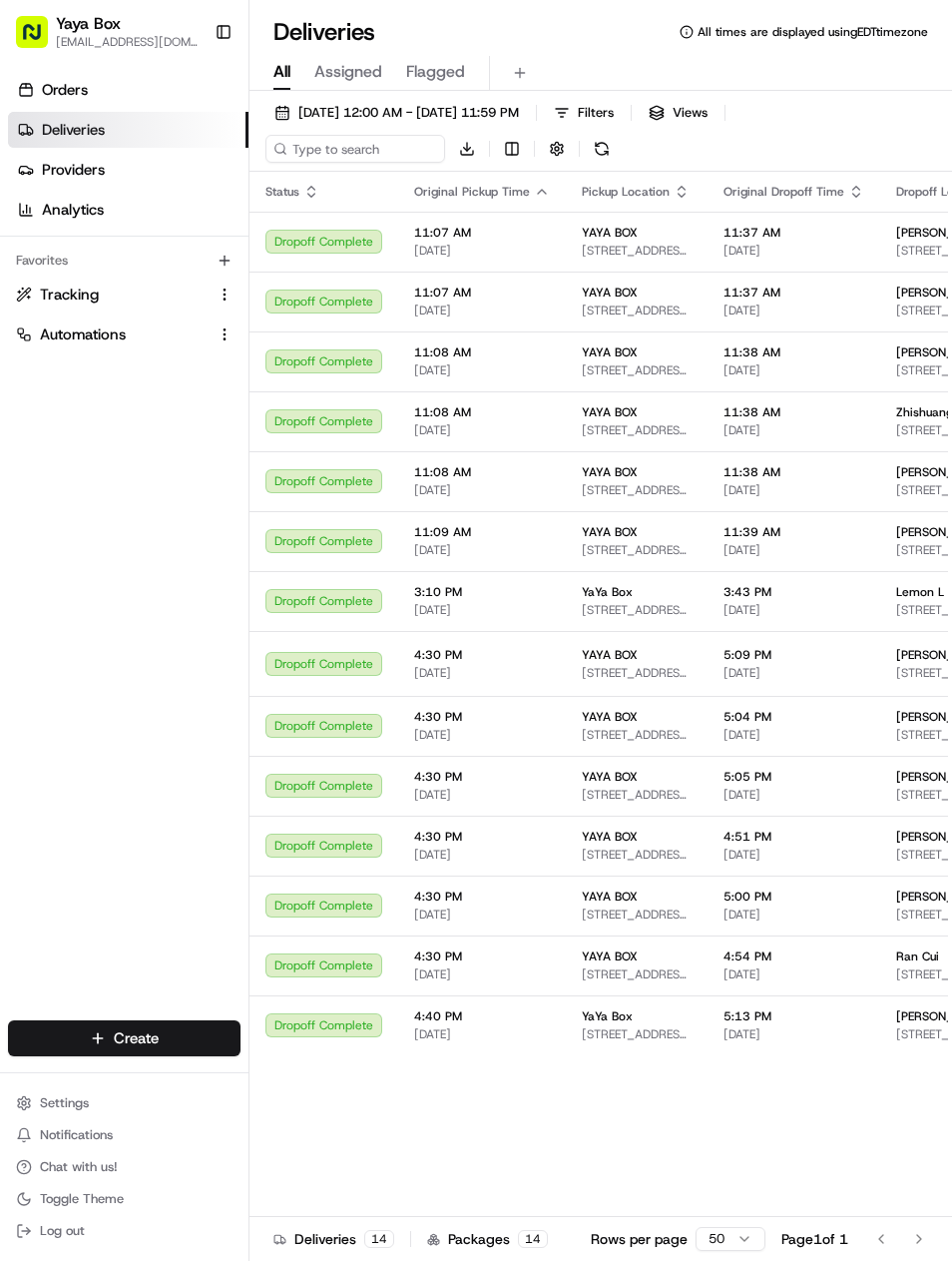 scroll, scrollTop: 0, scrollLeft: 66, axis: horizontal 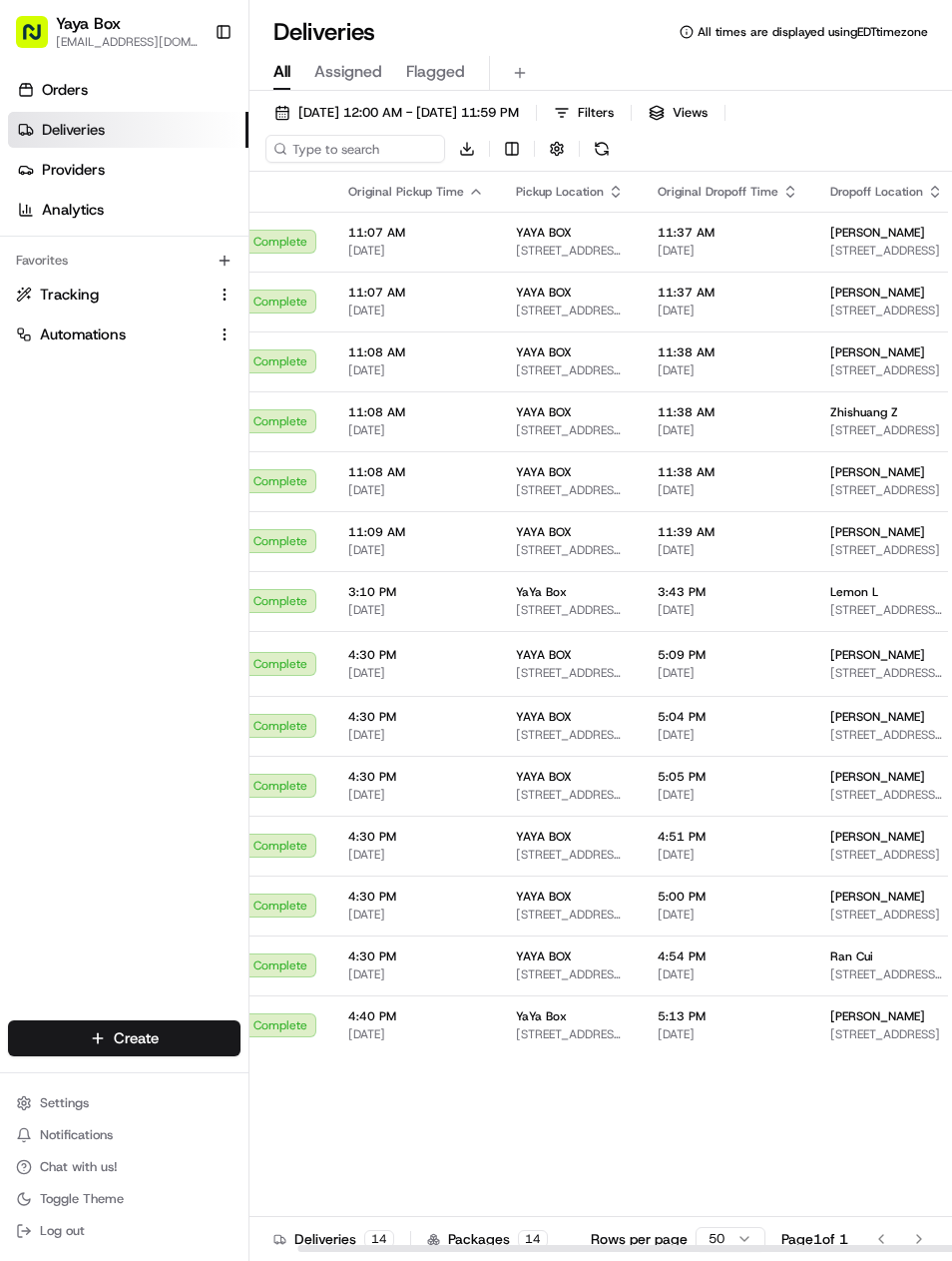 click on "YAYA BOX 2100 Kerrigan Ave, Union City, NJ 07087, USA" at bounding box center [571, 965] 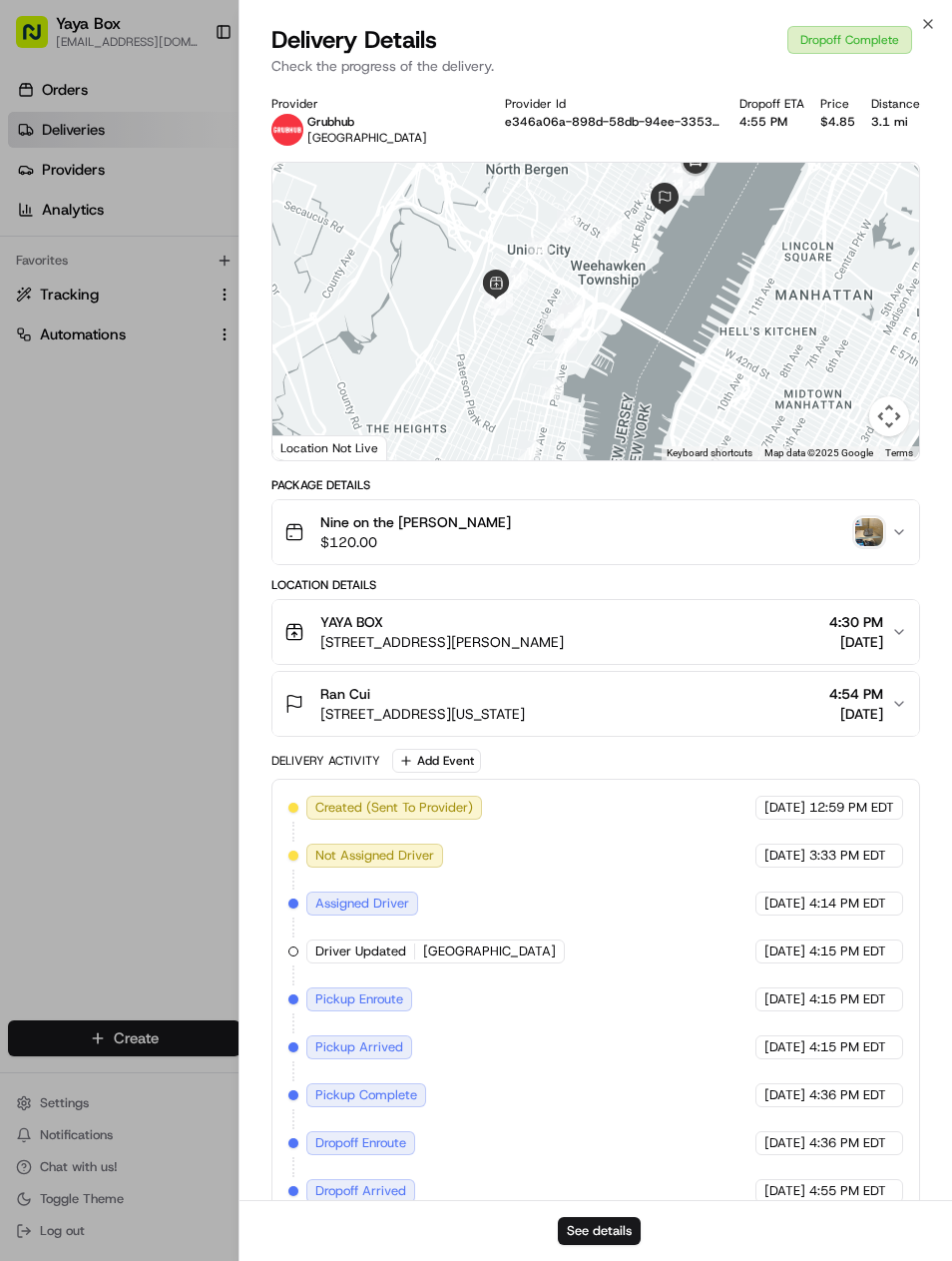 click on "See details" at bounding box center [599, 1231] 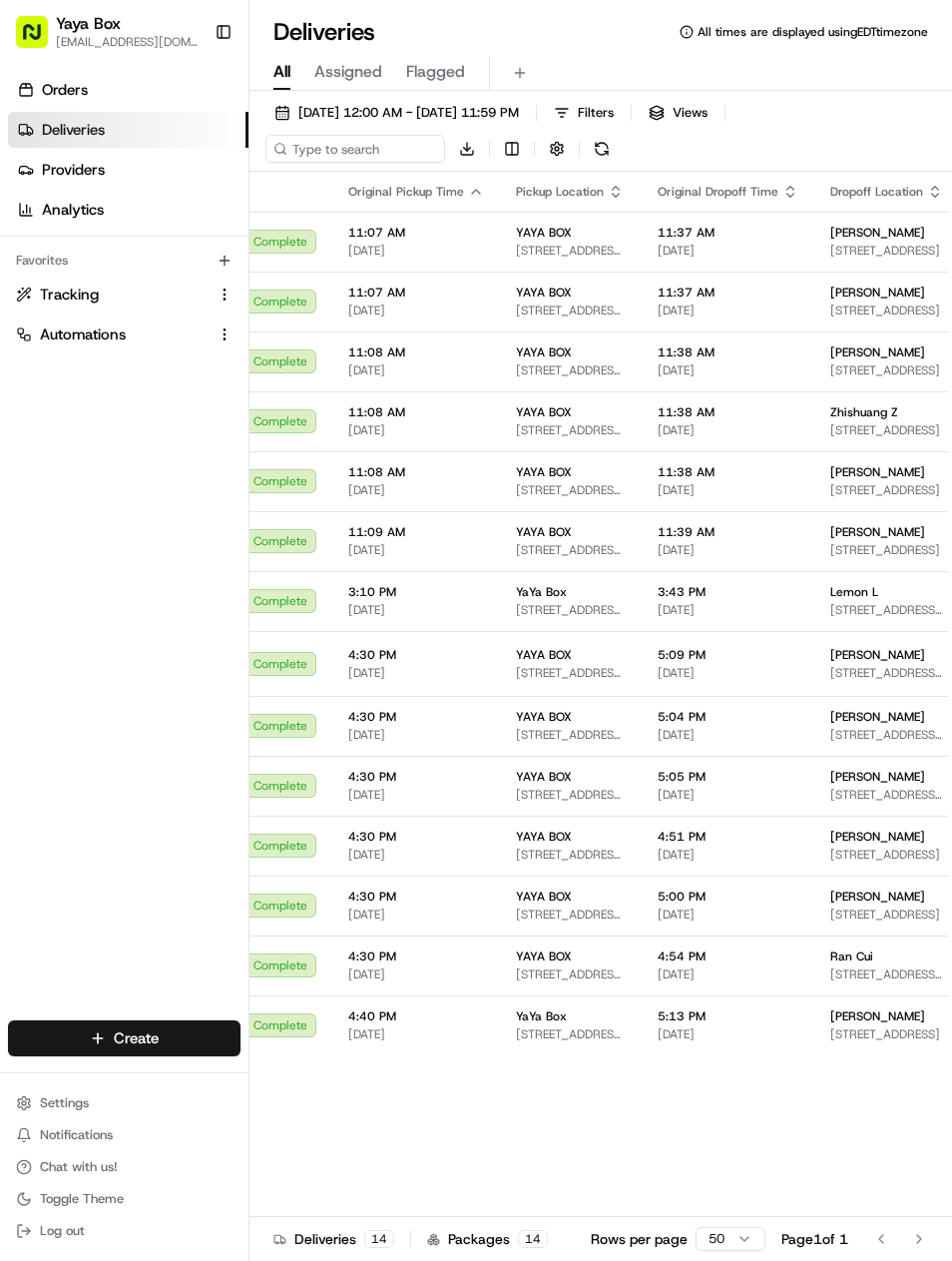 click on "[DATE] 12:00 AM - [DATE] 11:59 PM" at bounding box center (408, 113) 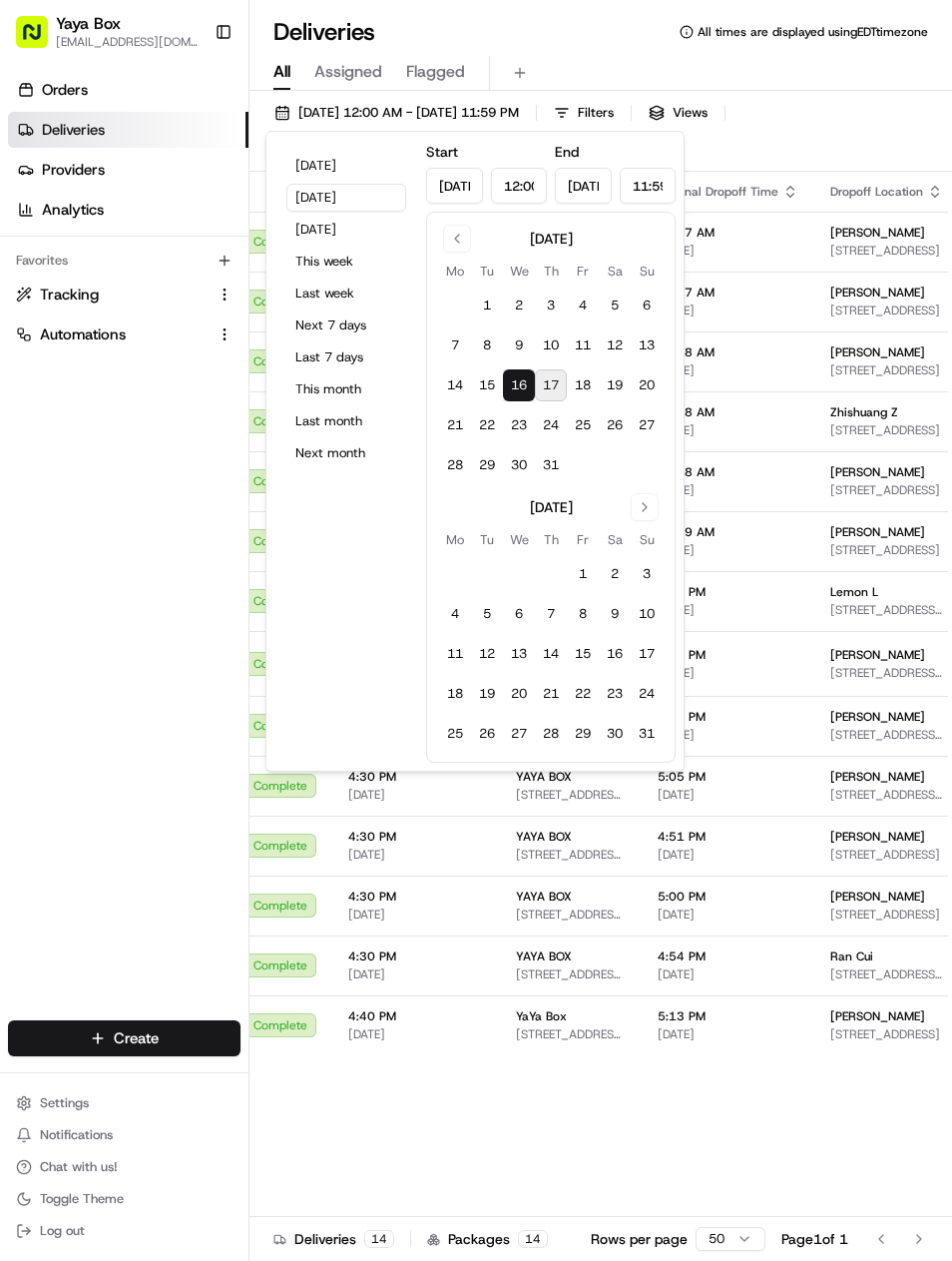 click on "Orders Deliveries Providers Analytics Favorites Tracking Automations" at bounding box center [124, 550] 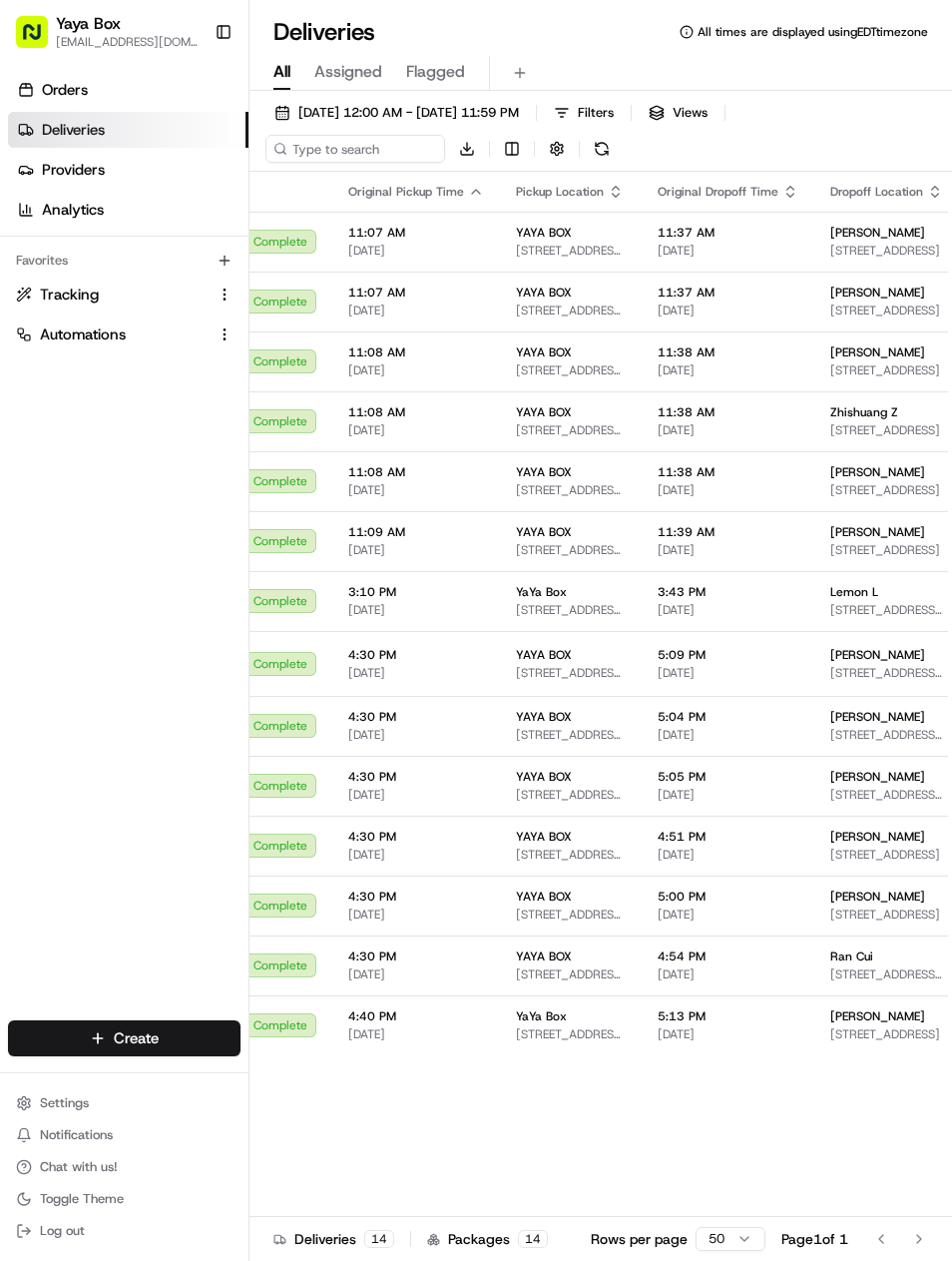 click on "[DATE] 12:00 AM - [DATE] 11:59 PM" at bounding box center (396, 113) 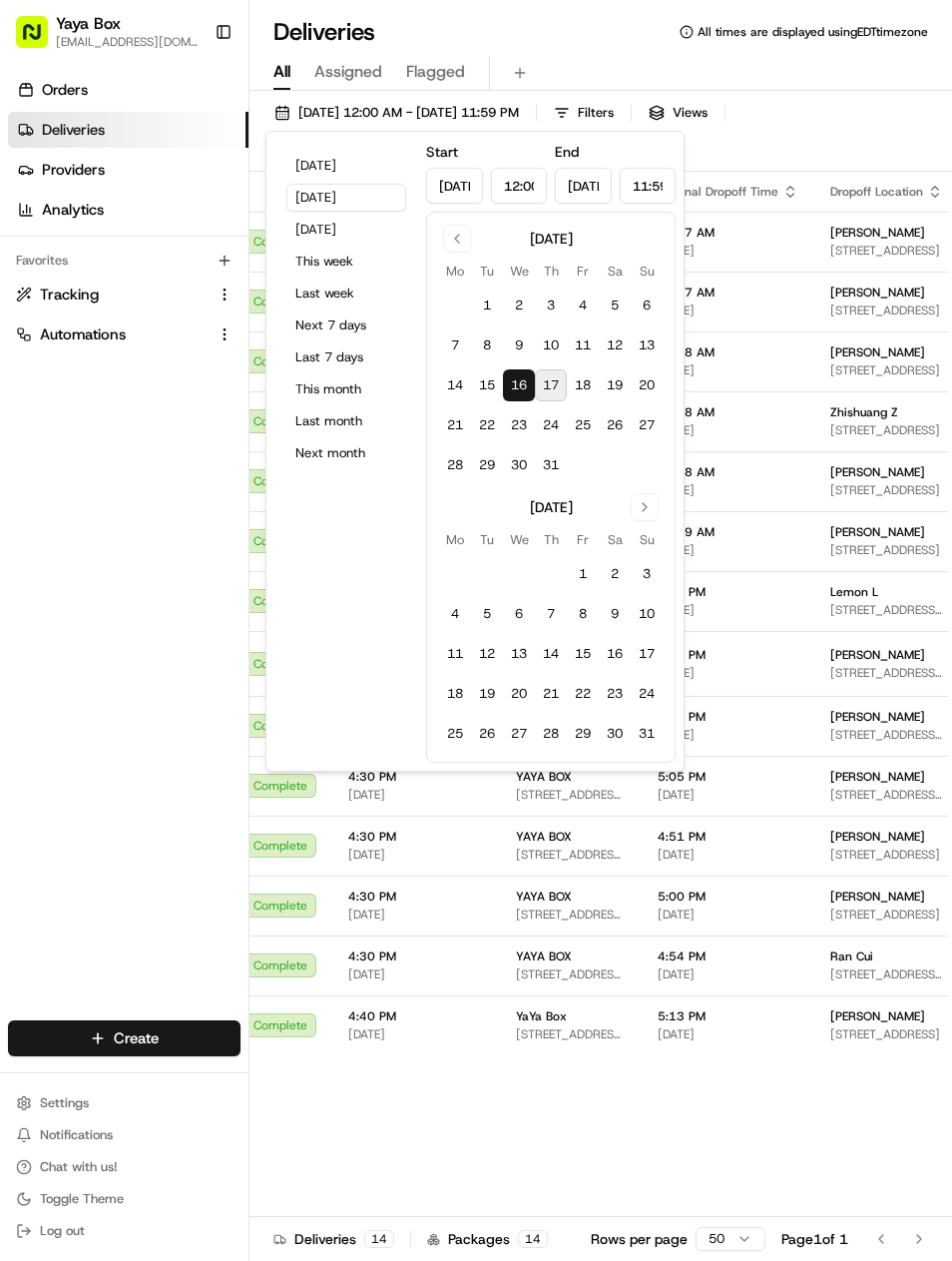 click on "17" at bounding box center [551, 385] 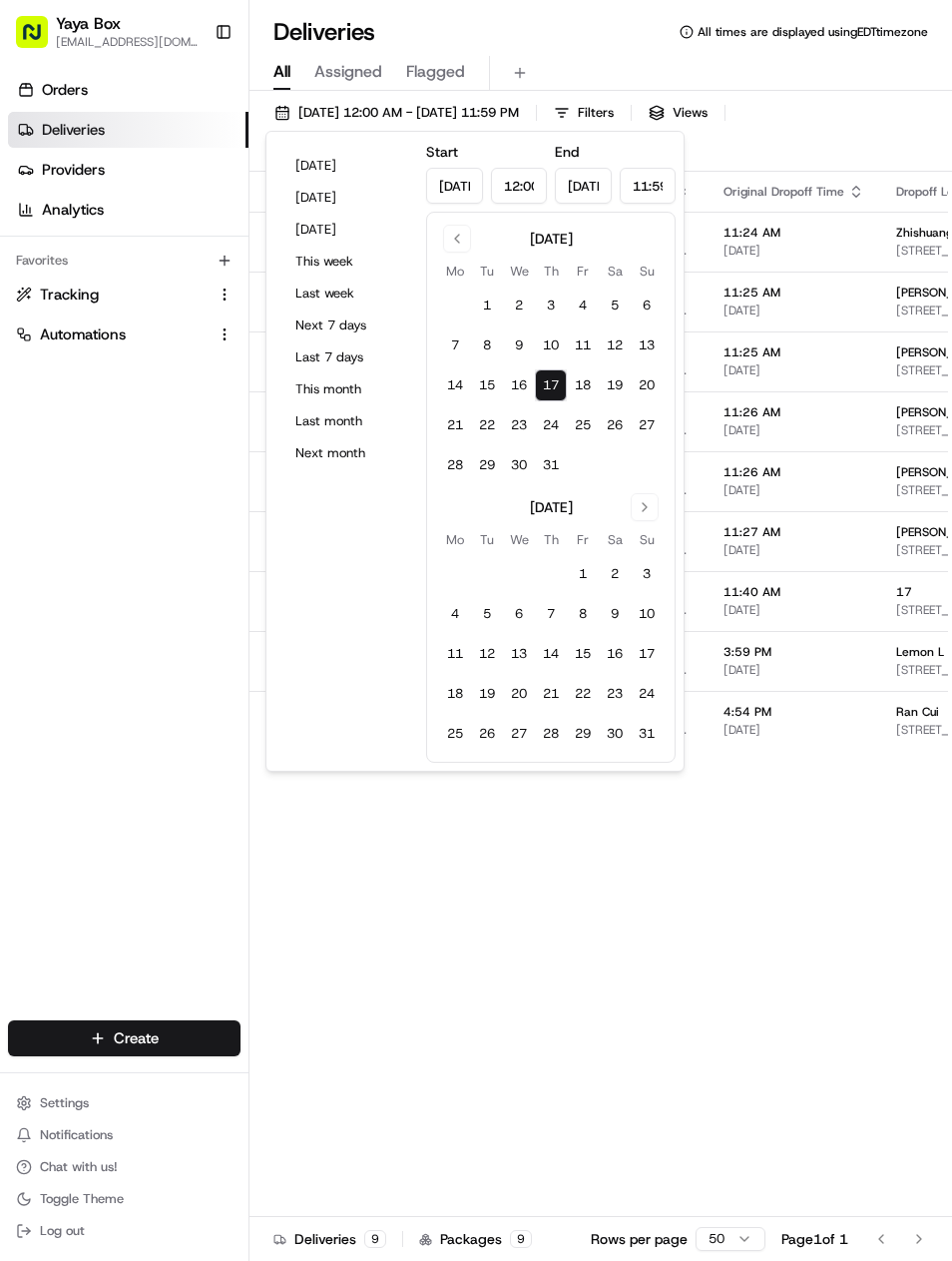 click on "Orders Deliveries Providers Analytics Favorites Tracking Automations" at bounding box center [124, 550] 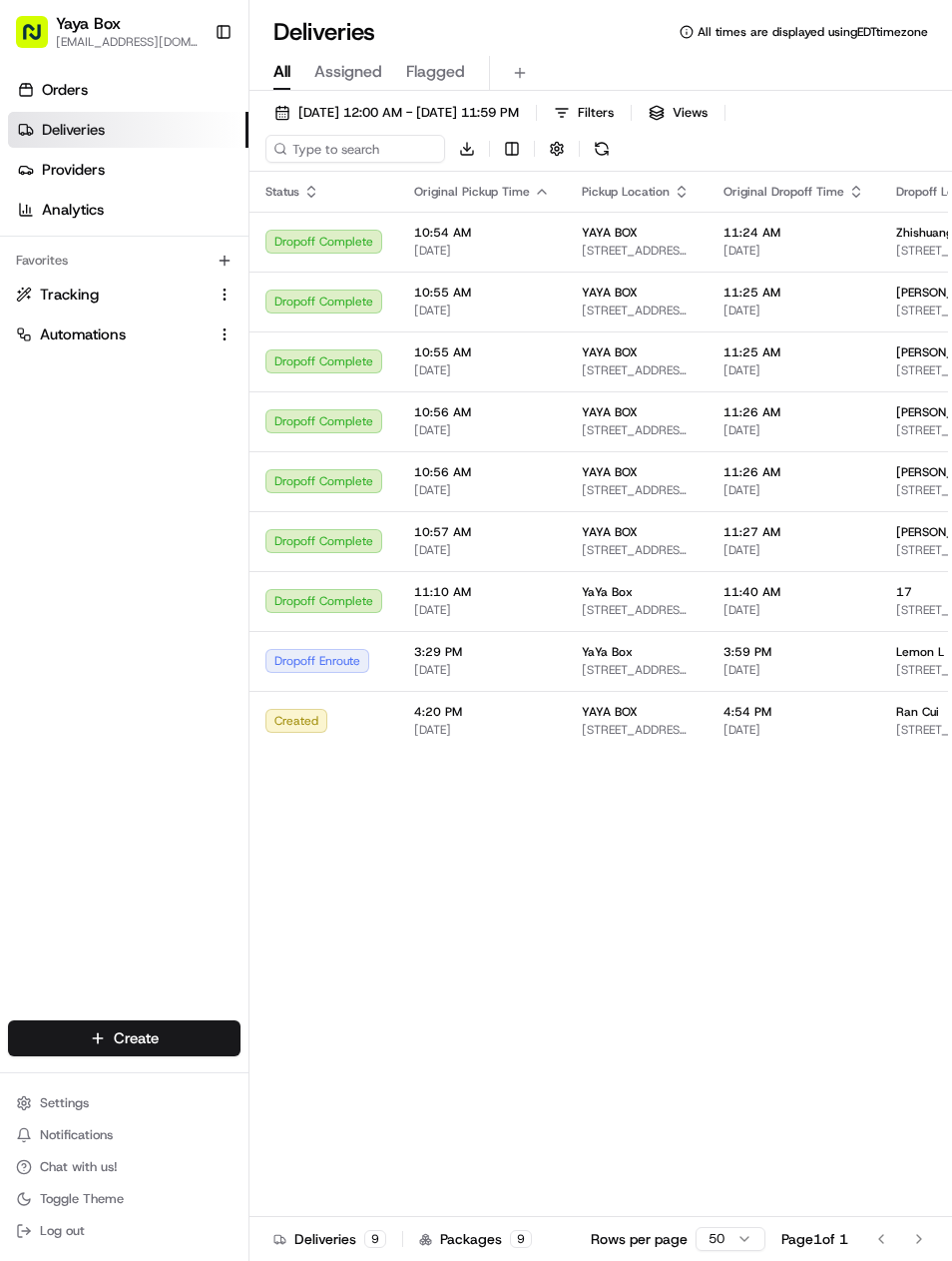 click on "[PERSON_NAME]" at bounding box center (943, 412) 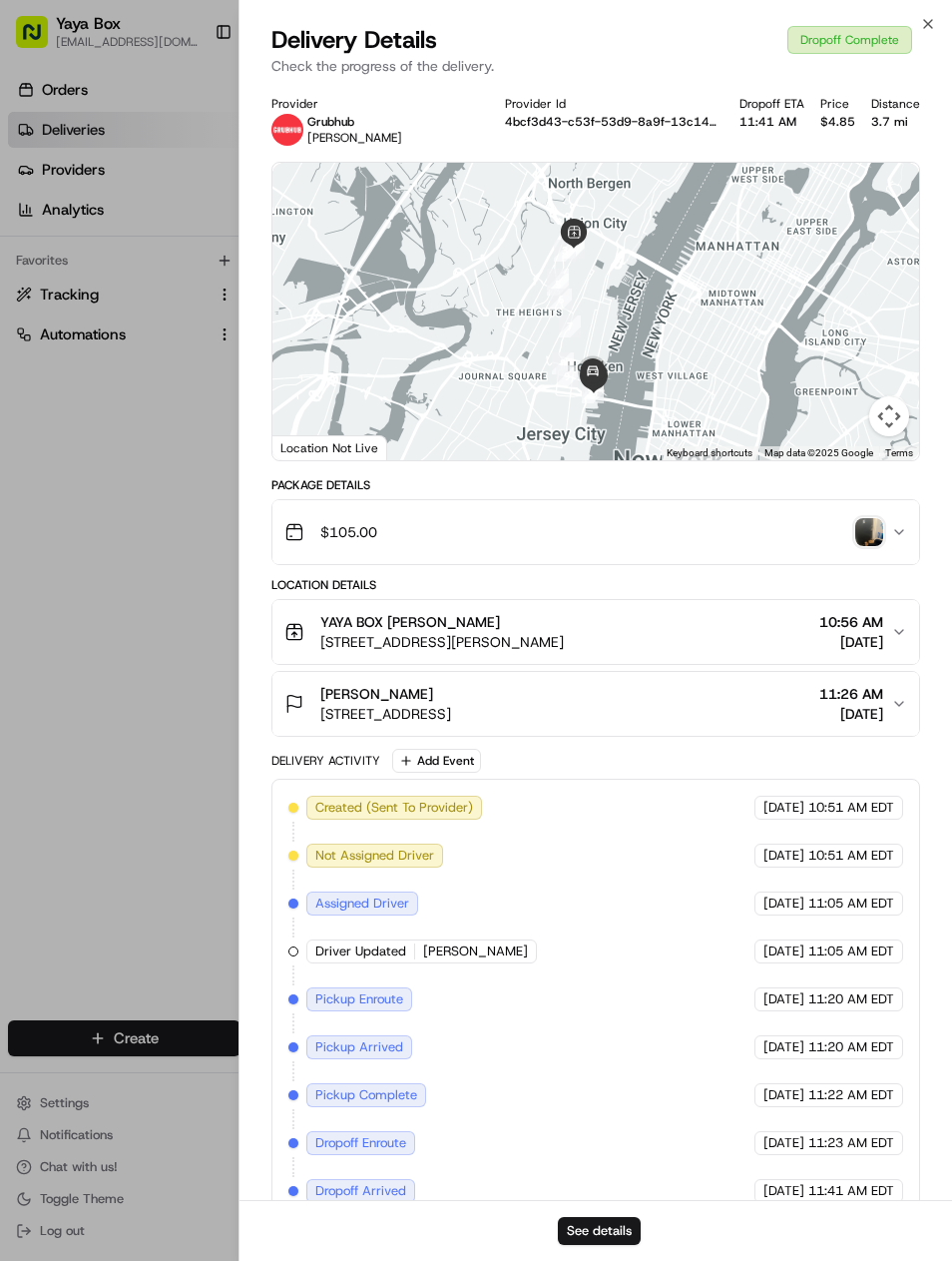 click on "Dropoff Complete" at bounding box center (849, 40) 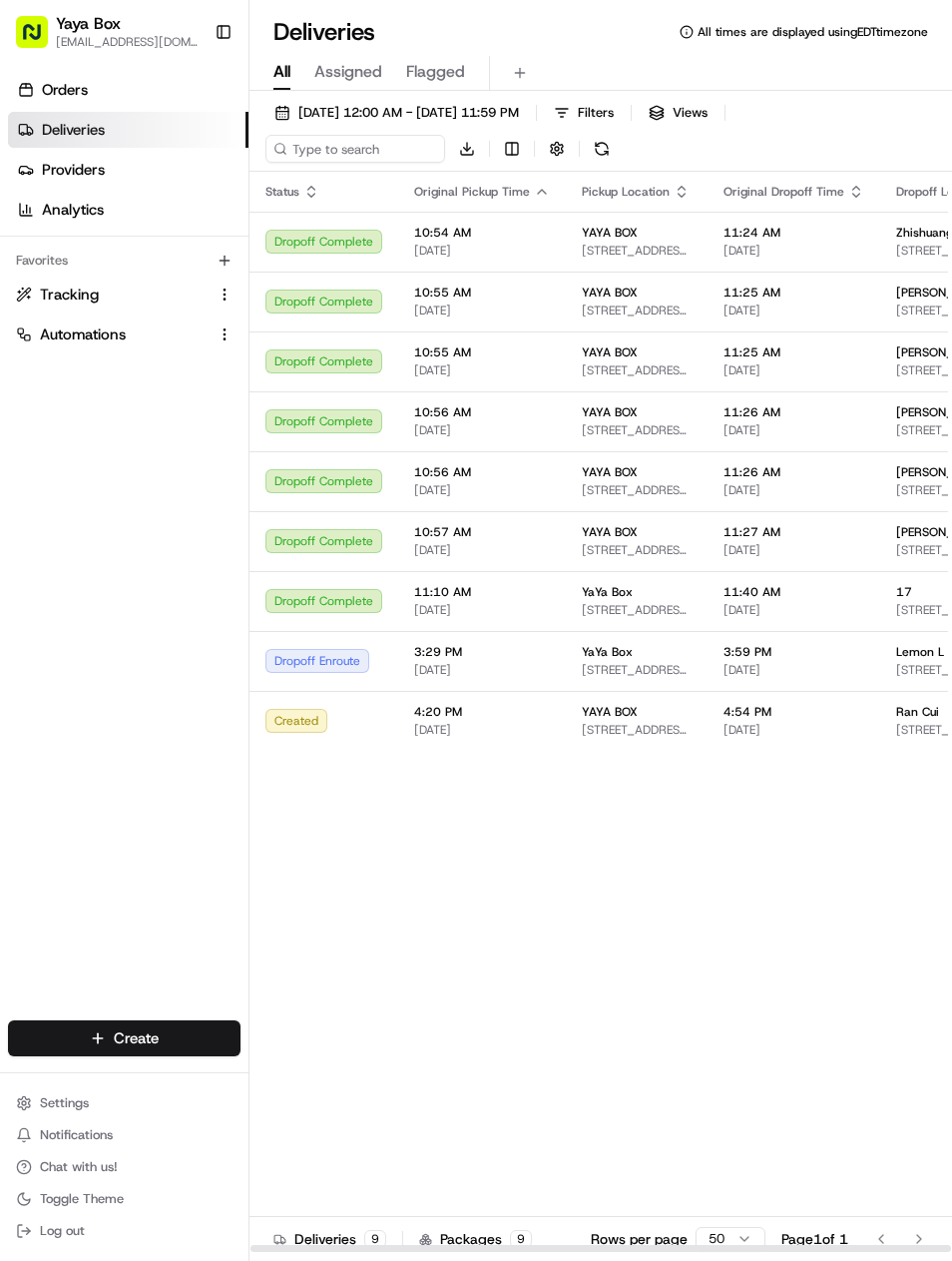 scroll, scrollTop: 0, scrollLeft: 0, axis: both 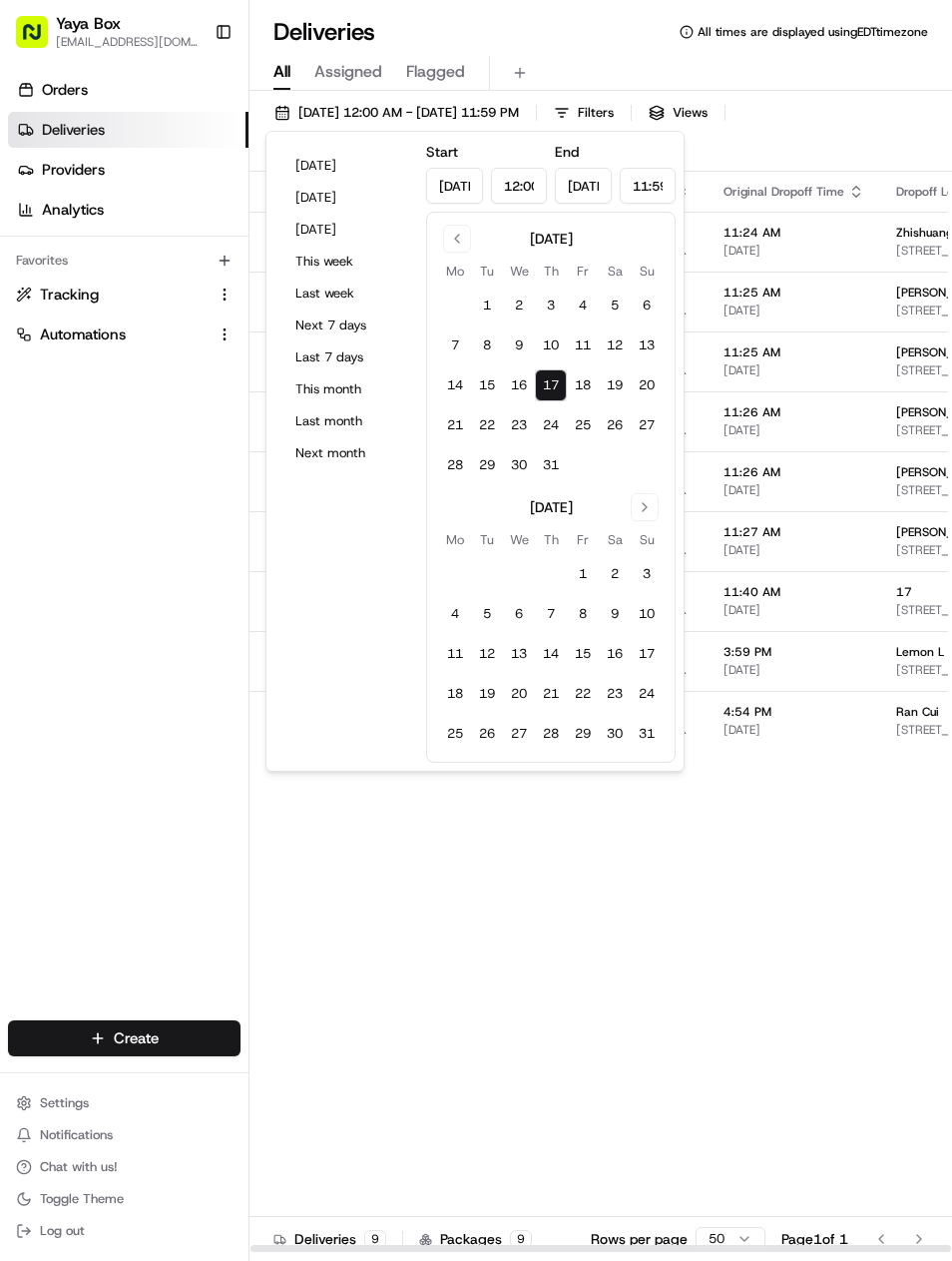 click on "15" at bounding box center (487, 385) 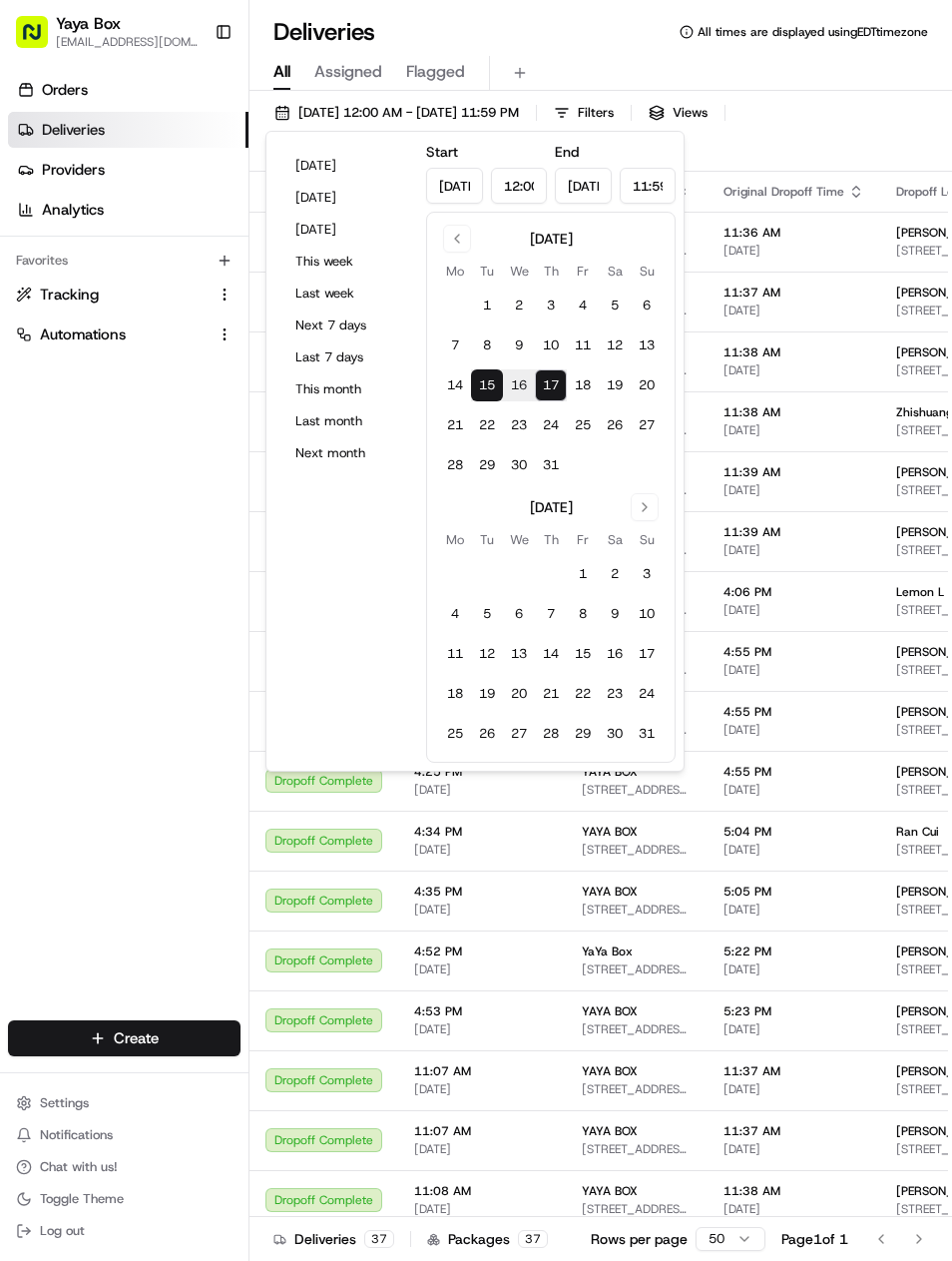 click on "15" at bounding box center [487, 385] 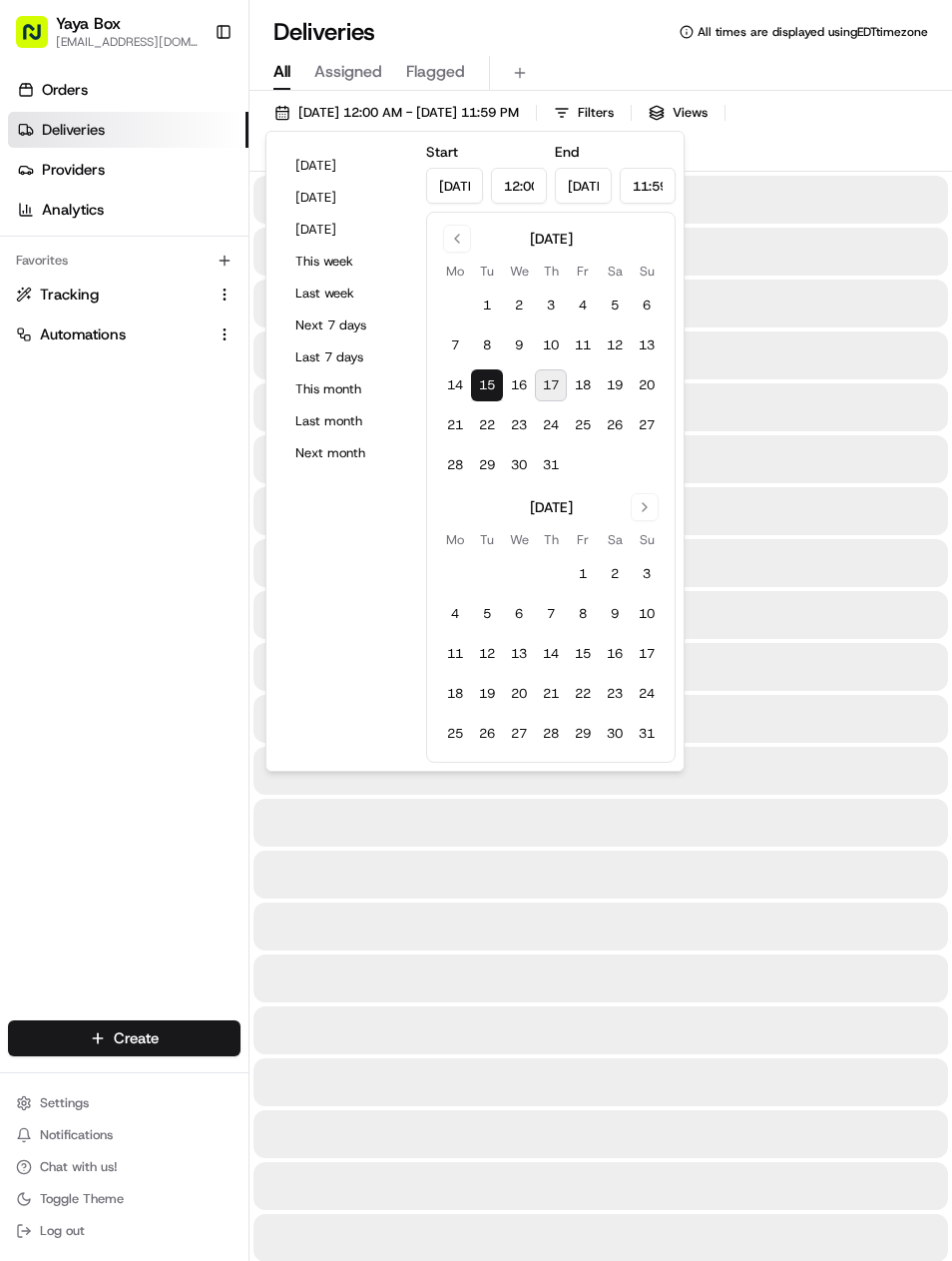 type on "Jul 15, 2025" 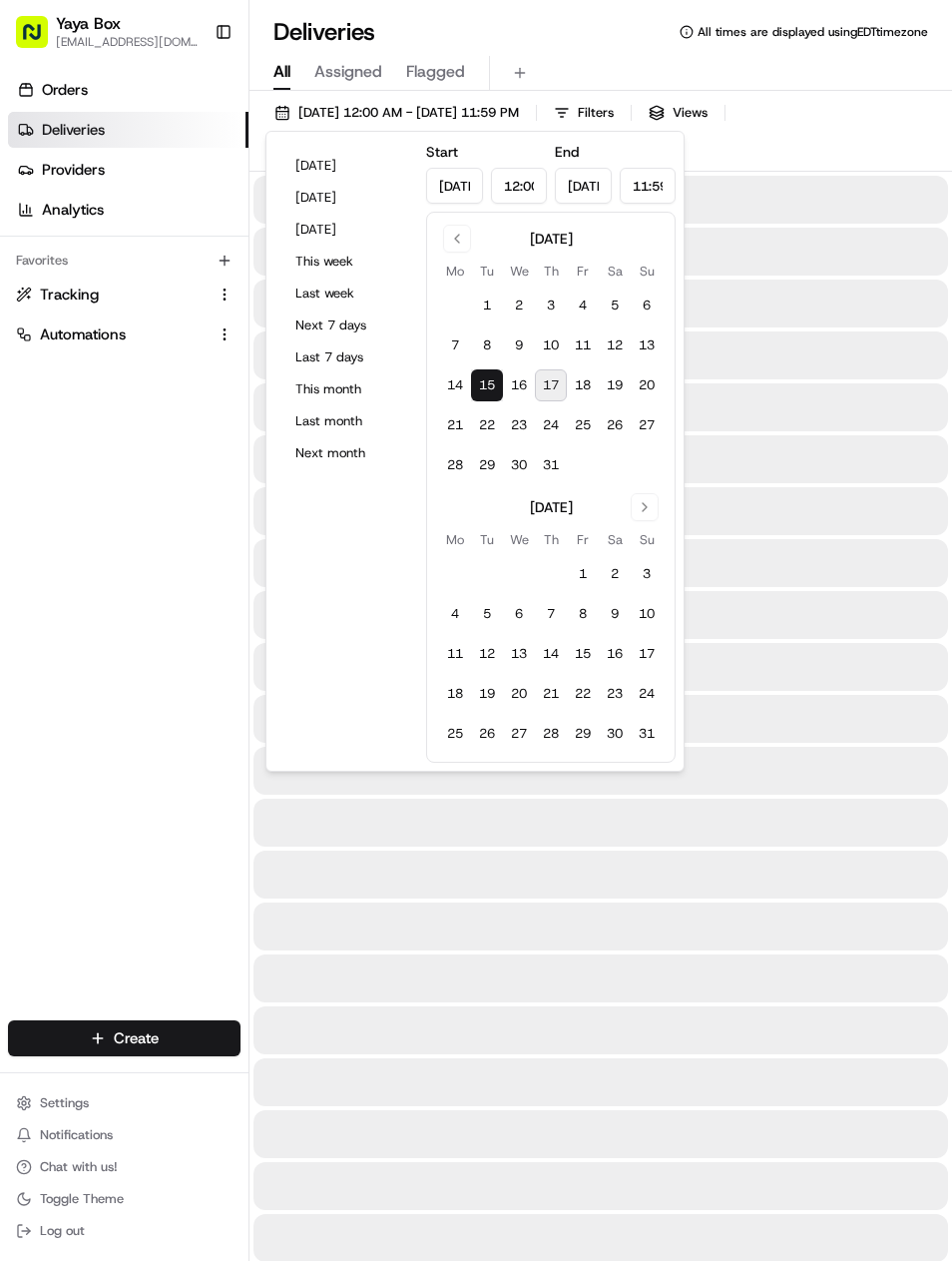 click on "Orders Deliveries Providers Analytics Favorites Tracking Automations" at bounding box center [124, 550] 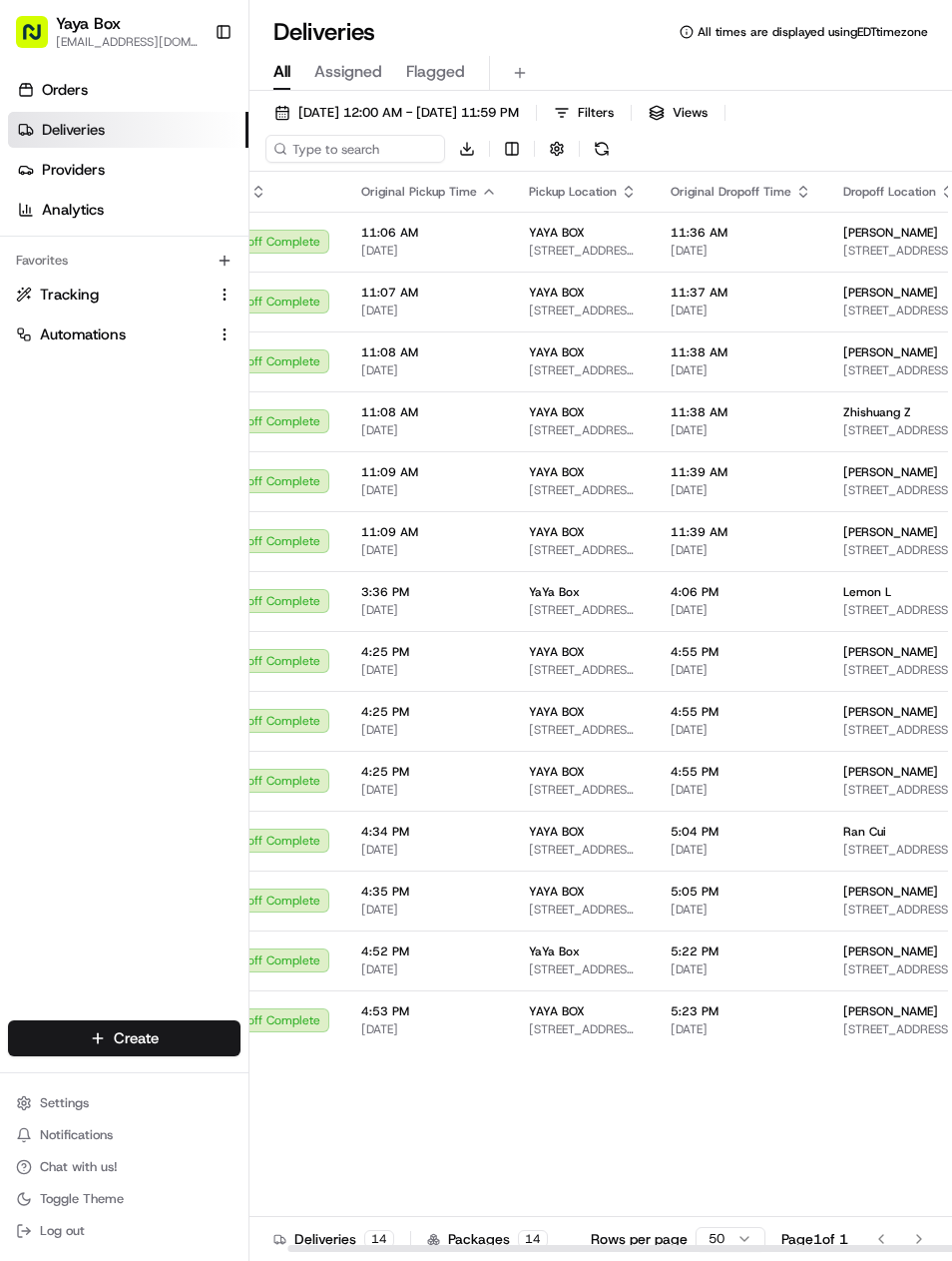 scroll, scrollTop: 0, scrollLeft: 55, axis: horizontal 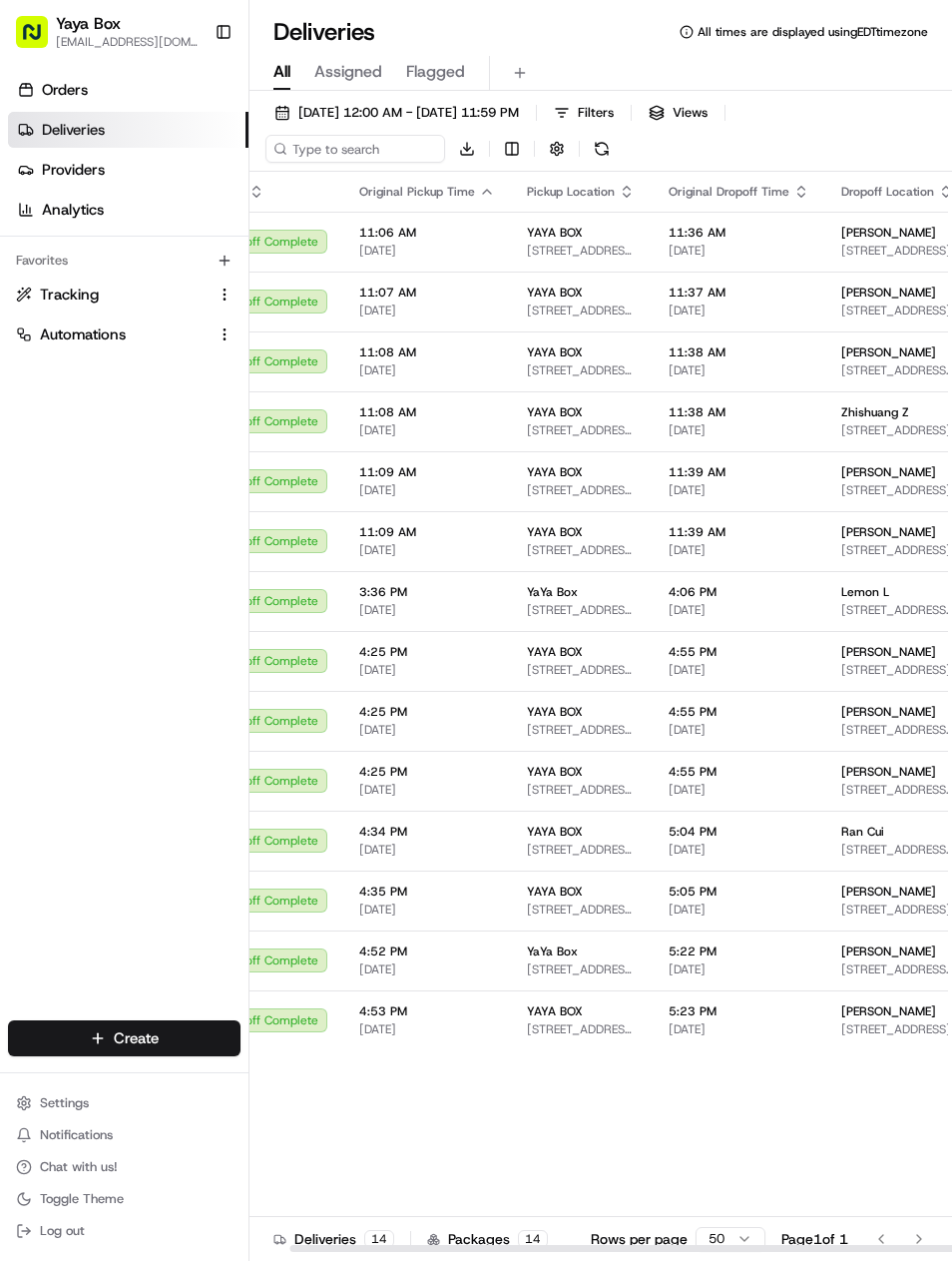 click on "franny yuan 320 Adolphus Ave Apartment 219, Cliffside Park, NJ 07010, USA" at bounding box center (897, 960) 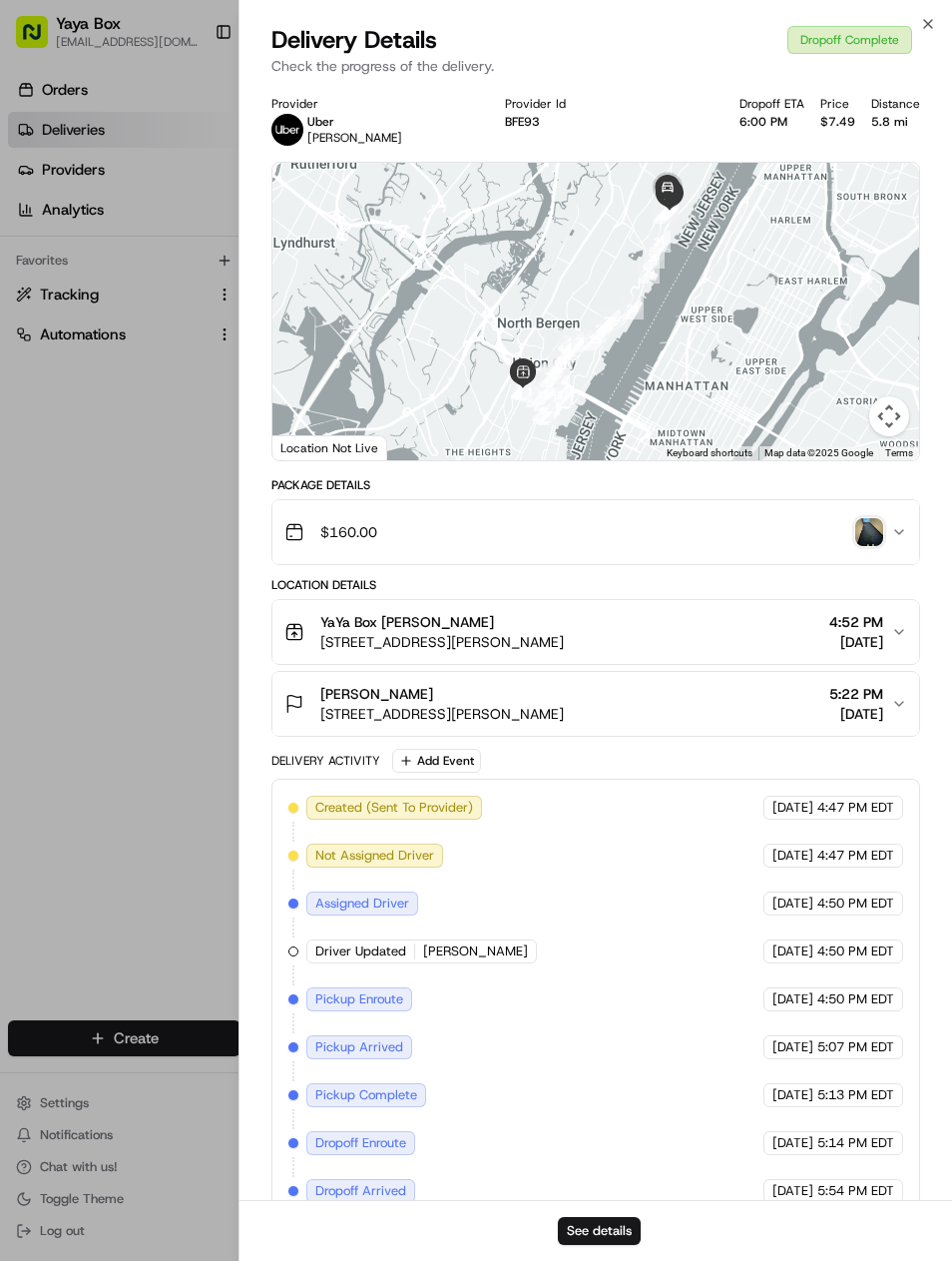 click on "See details" at bounding box center [596, 1230] 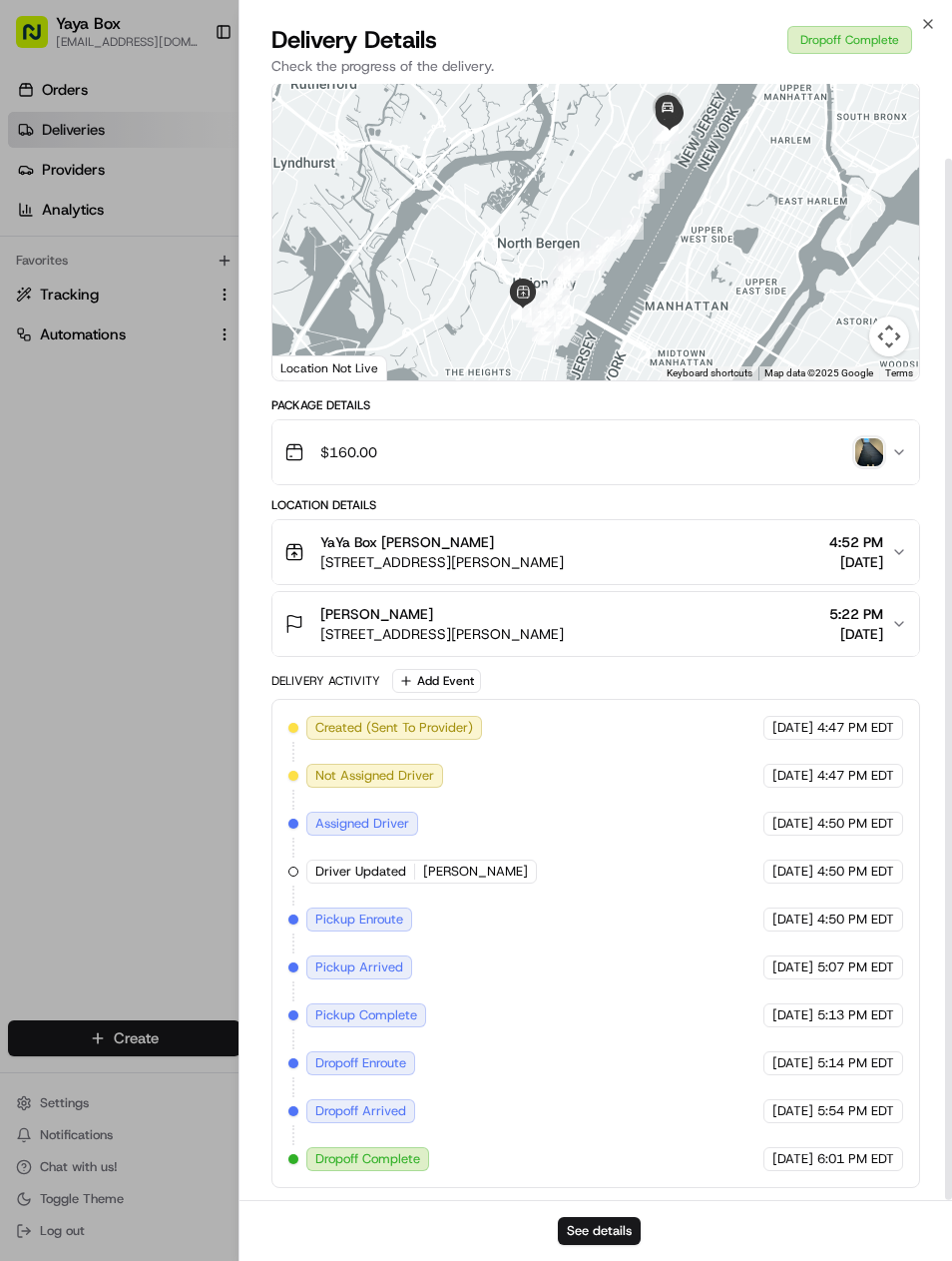 scroll, scrollTop: 80, scrollLeft: 0, axis: vertical 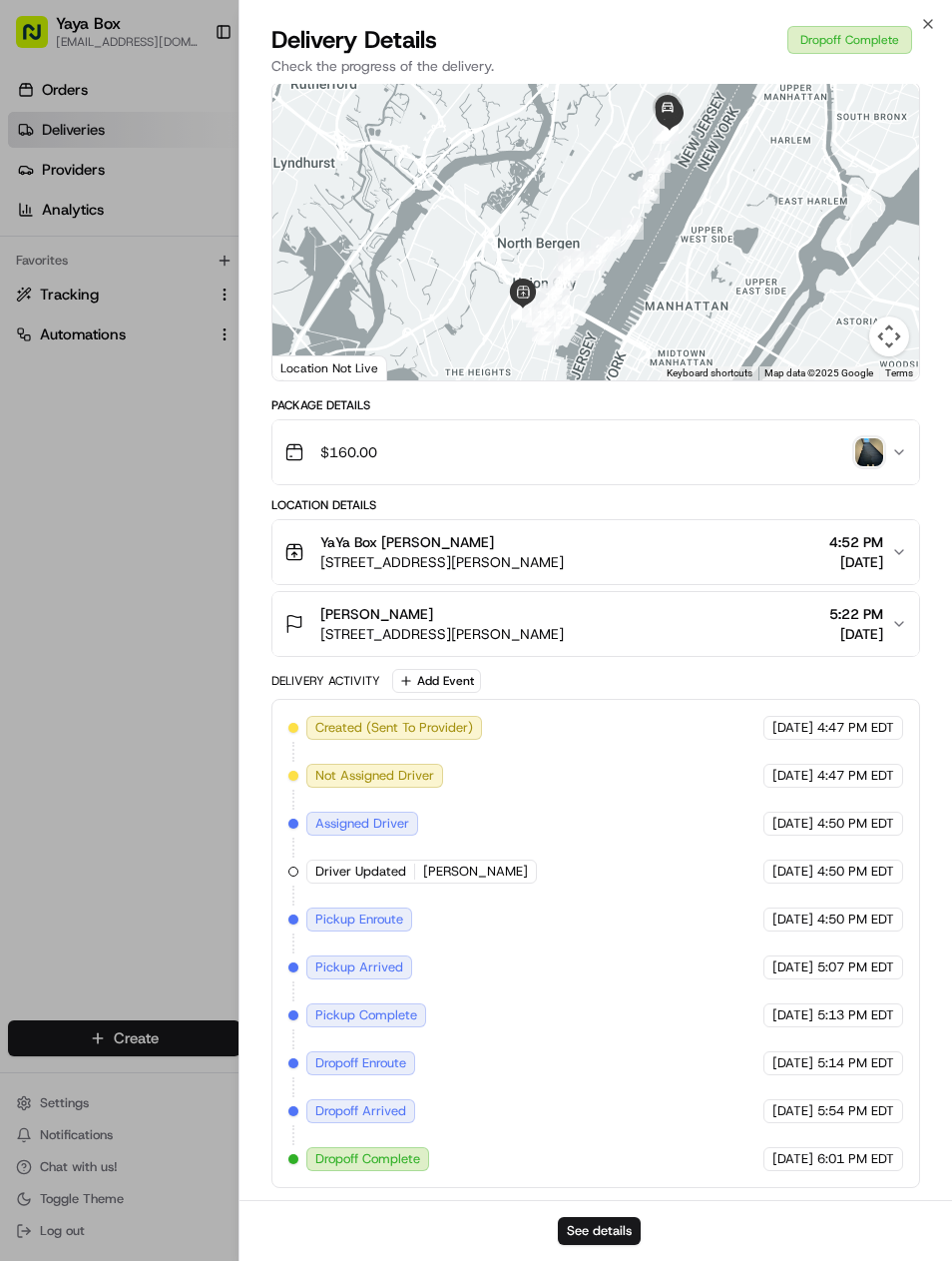 click at bounding box center (476, 630) 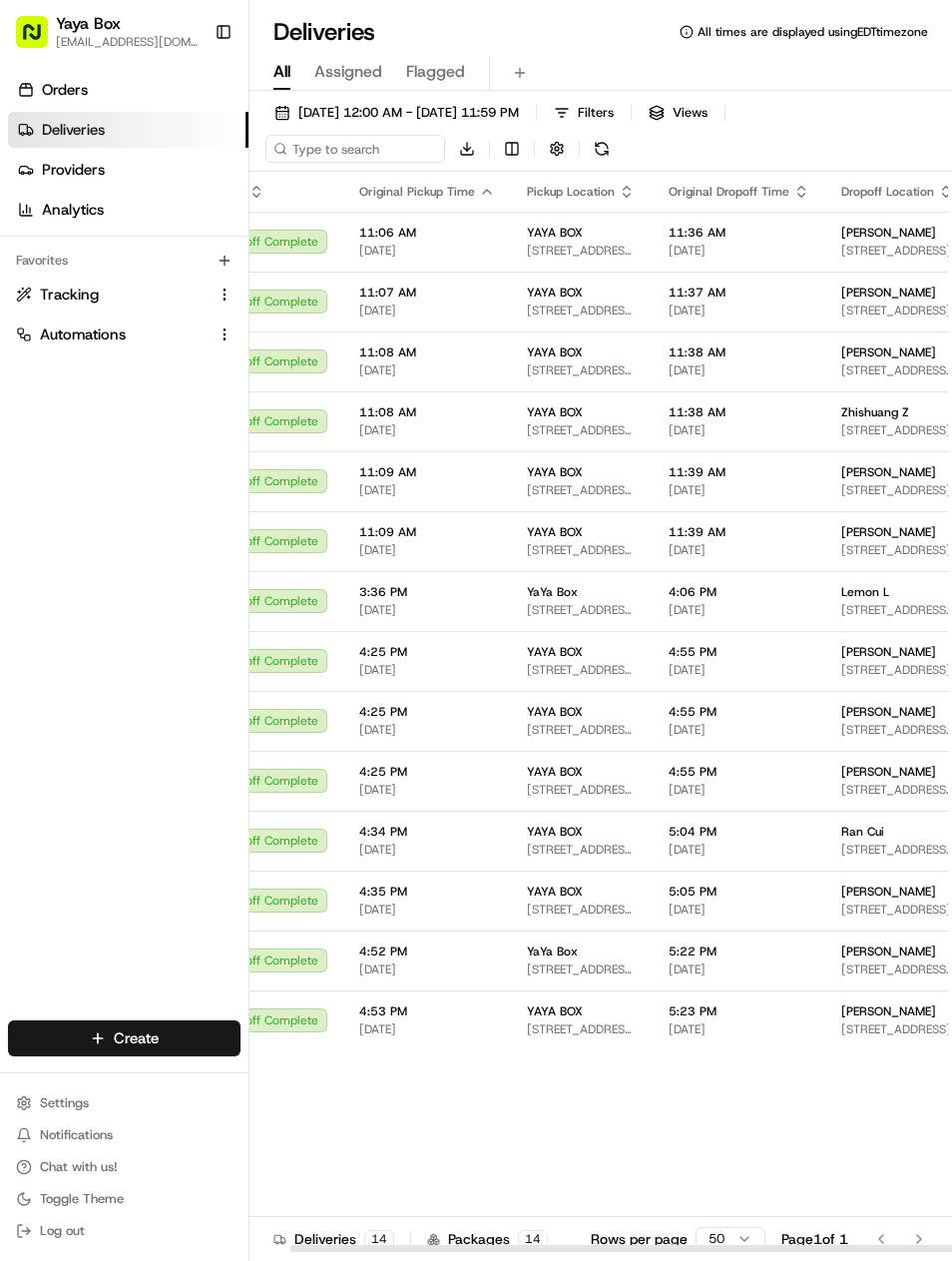 click on "07/15/2025" at bounding box center (427, 910) 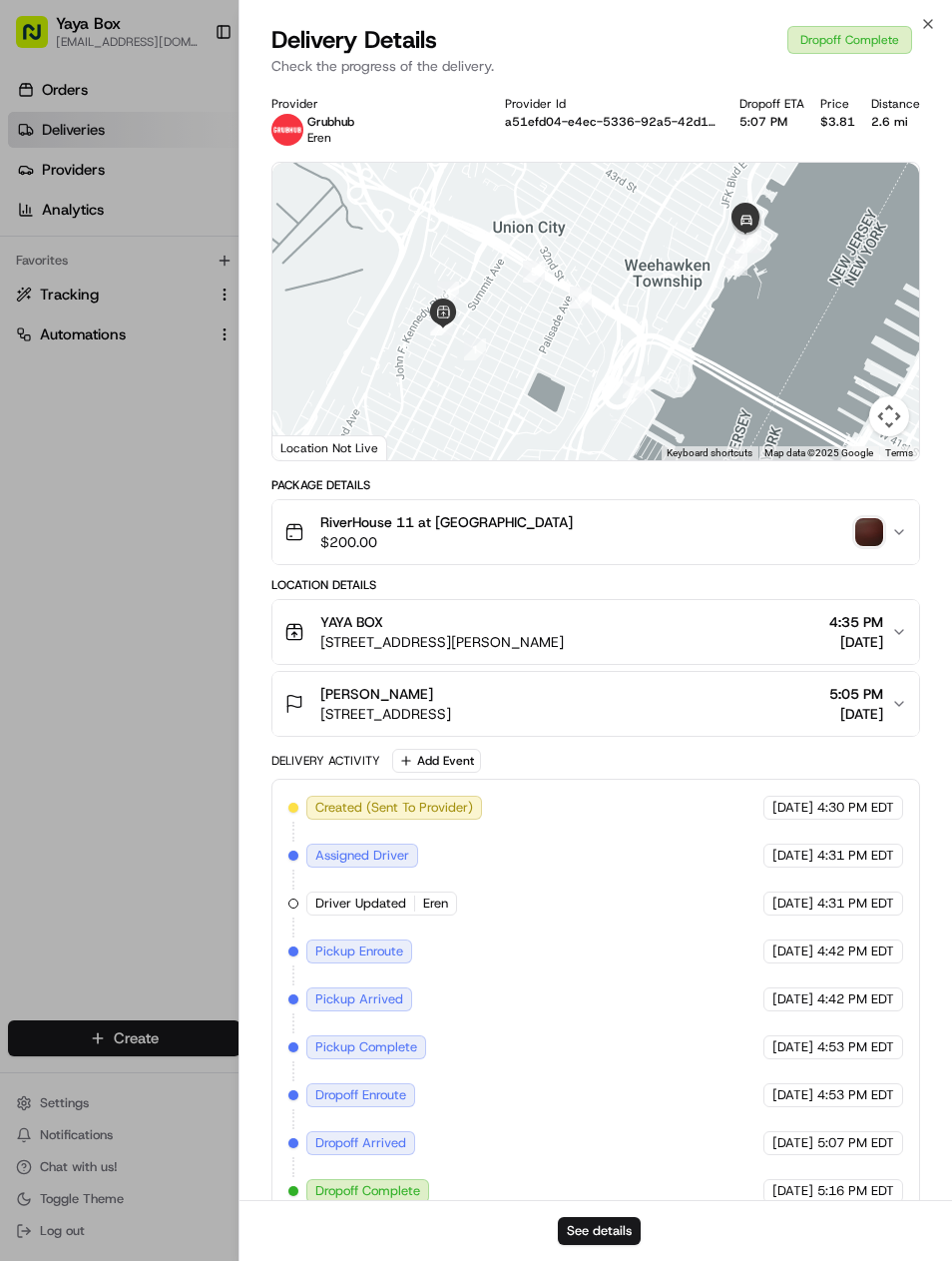 click on "See details" at bounding box center (596, 1230) 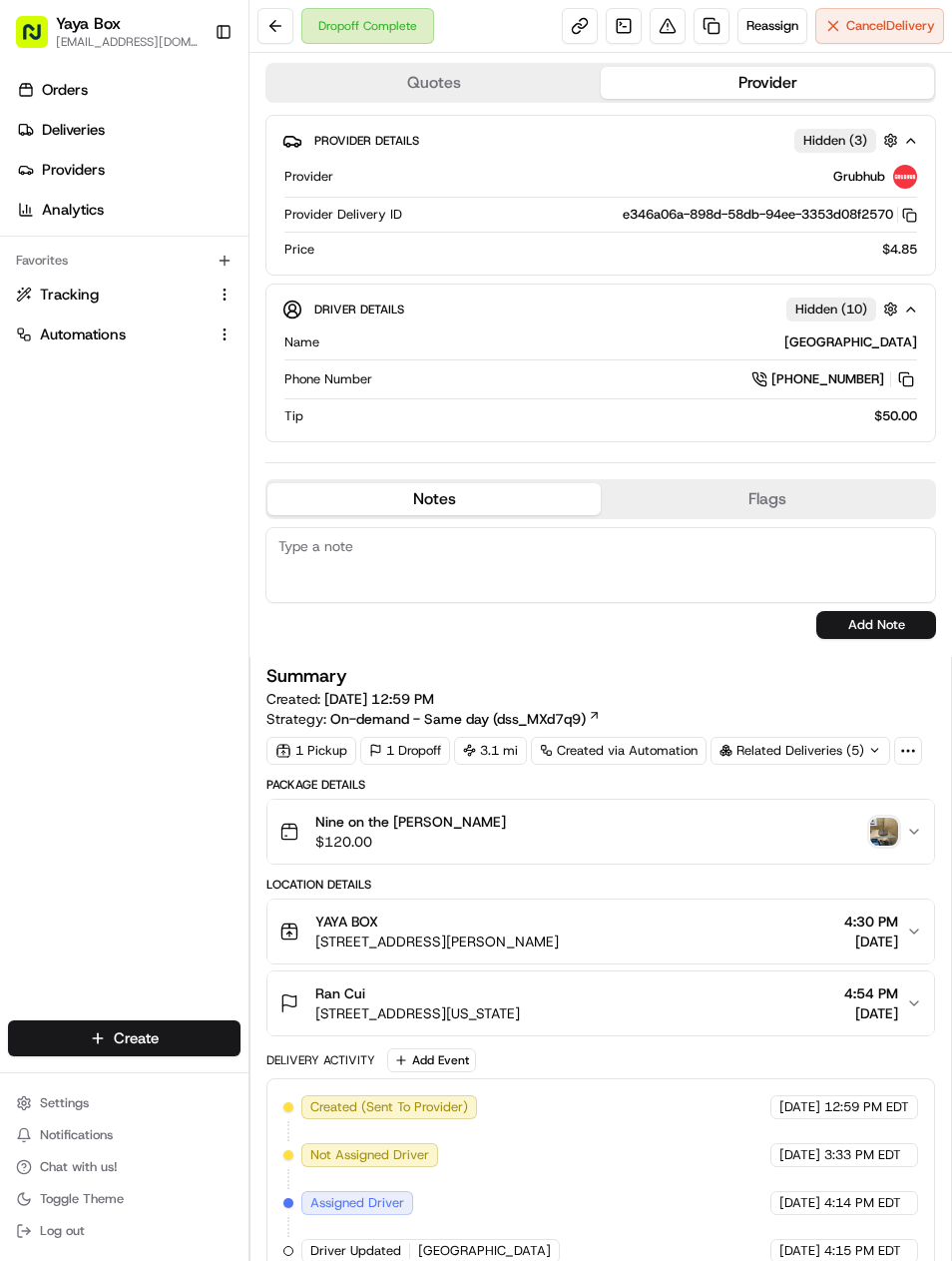 scroll, scrollTop: 0, scrollLeft: 0, axis: both 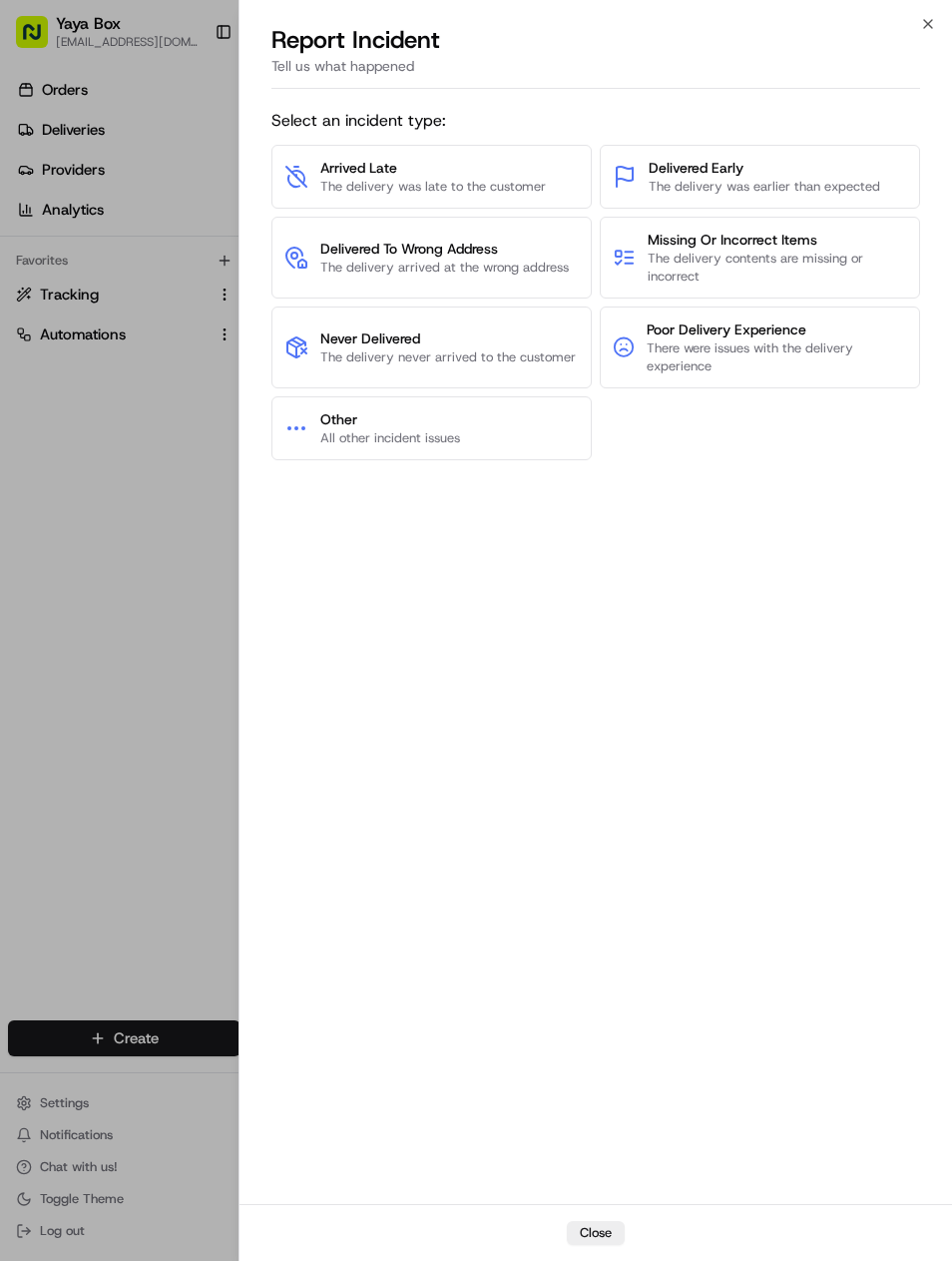 click at bounding box center (476, 630) 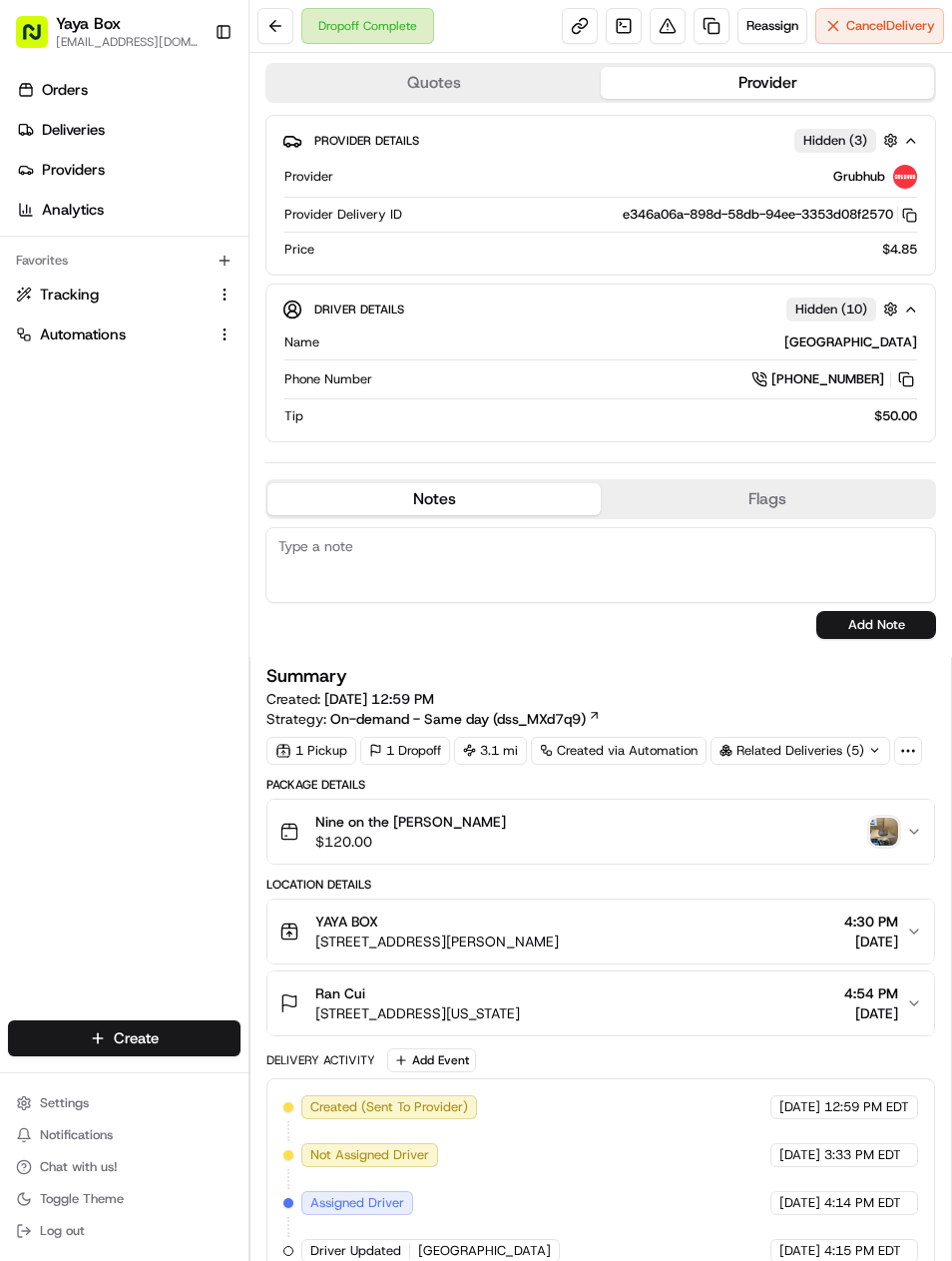 click at bounding box center [712, 26] 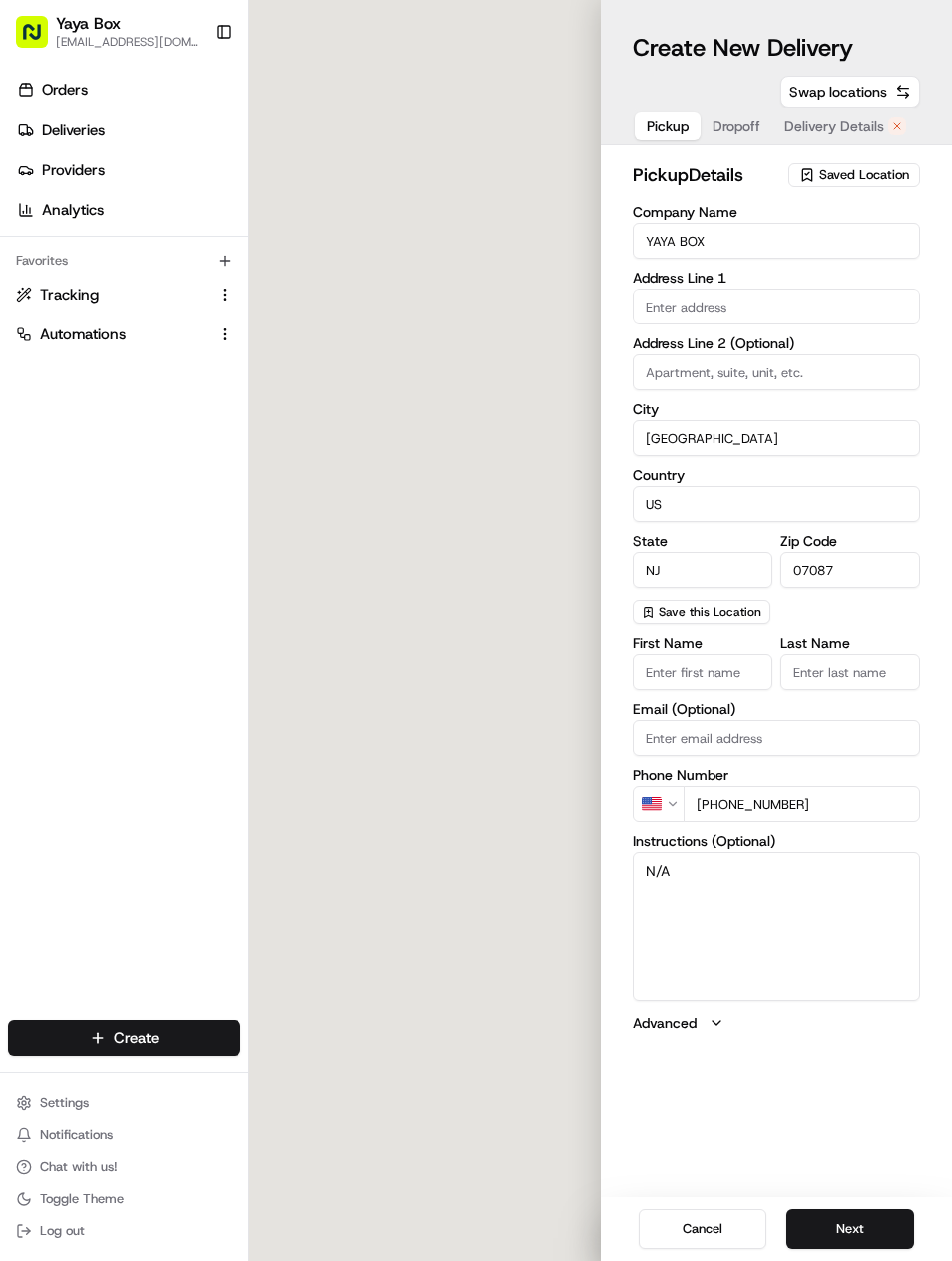 type on "[STREET_ADDRESS][PERSON_NAME]" 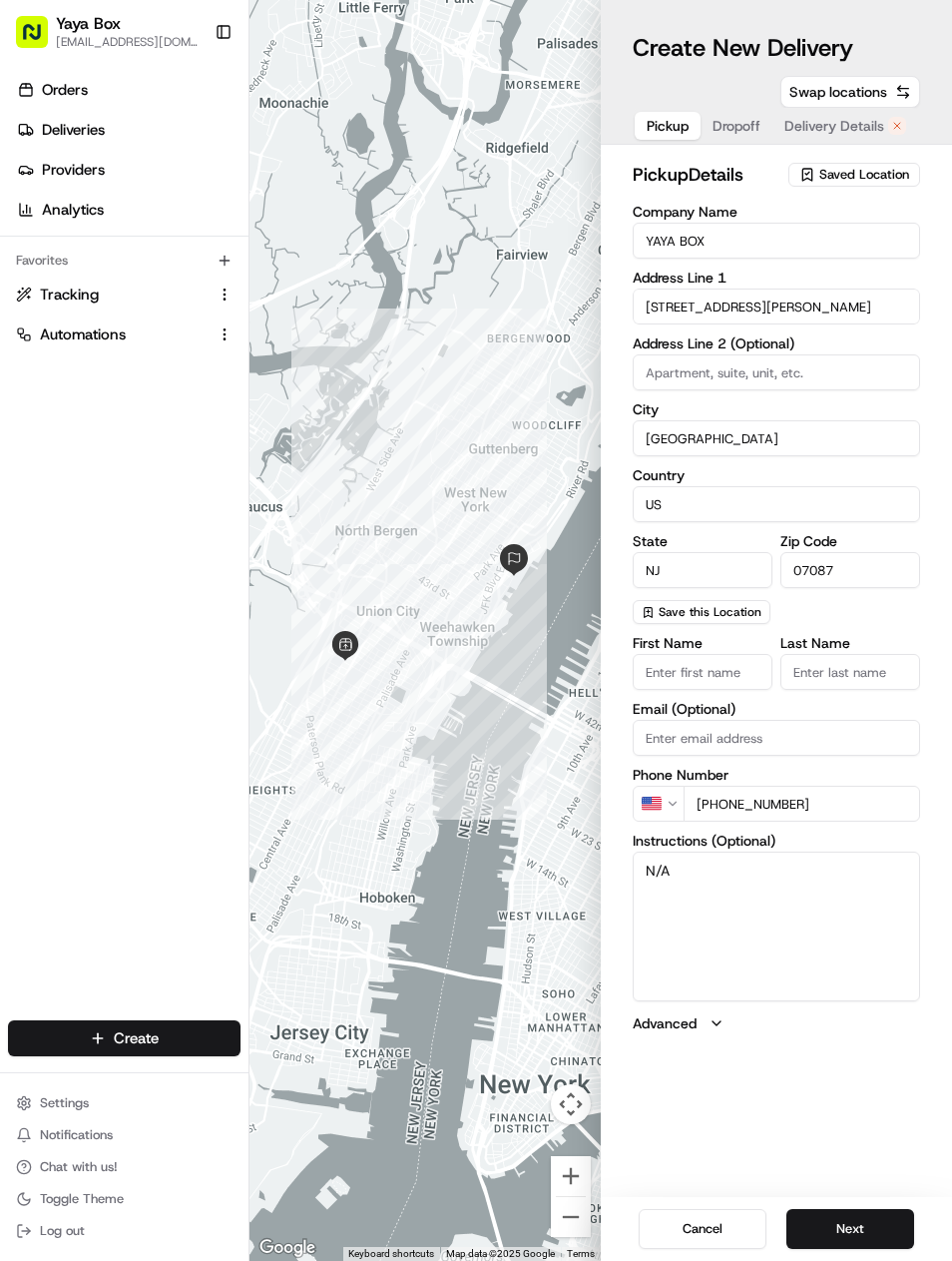 click on "Create New Delivery Pickup Dropoff Delivery Details Swap locations pickup  Details Saved Location Company Name YAYA BOX Address Line 1 2100 Kerrigan Ave Address Line 2 (Optional) City Union City Country US State NJ Zip Code 07087 Save this Location First Name Last Name Email (Optional) Phone Number US +1 917 216 4865 Instructions (Optional) N/A Advanced Cancel Next" at bounding box center (776, 630) 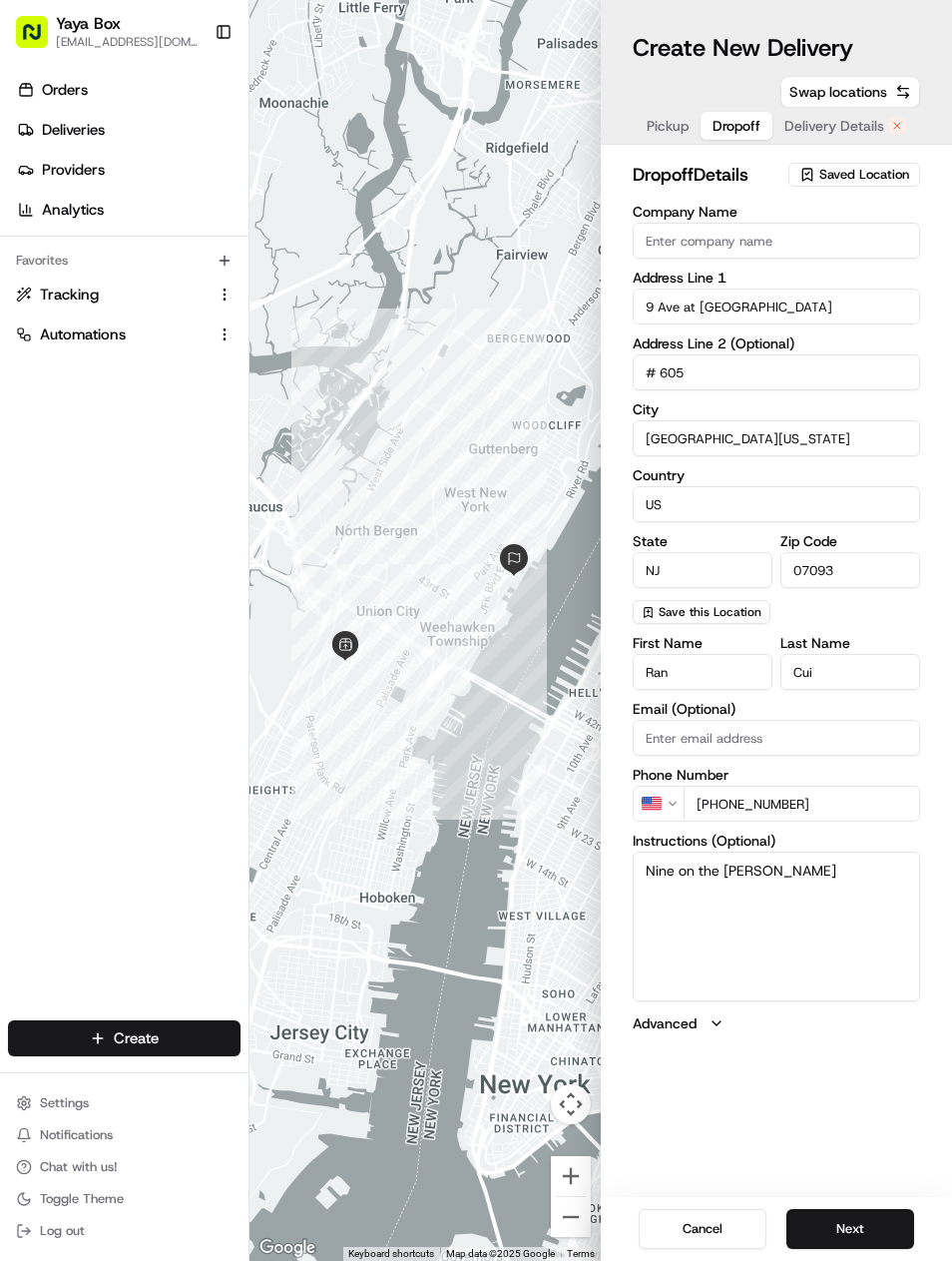 click on "Create New Delivery Pickup Dropoff Delivery Details Swap locations dropoff  Details Saved Location Company Name Address Line 1 9 Ave at Port Imperial Address Line 2 (Optional) # 605 City West New York Country US State NJ Zip Code 07093 Save this Location First Name Ran Last Name Cui Email (Optional) Phone Number US +1 443 983 6868 Instructions (Optional) Nine on the Hudson Advanced Cancel Next" at bounding box center (776, 630) 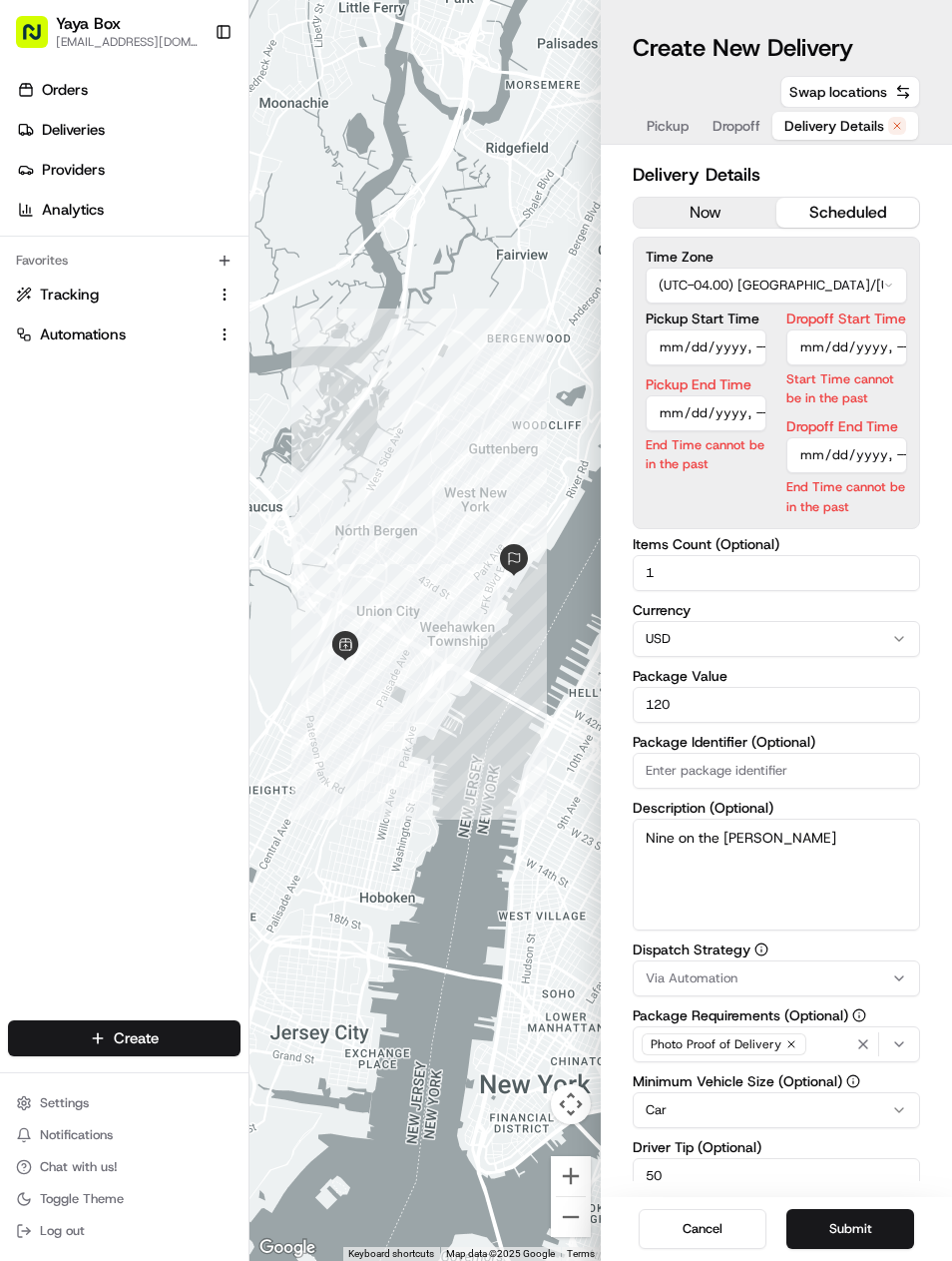 click on "now" at bounding box center [705, 213] 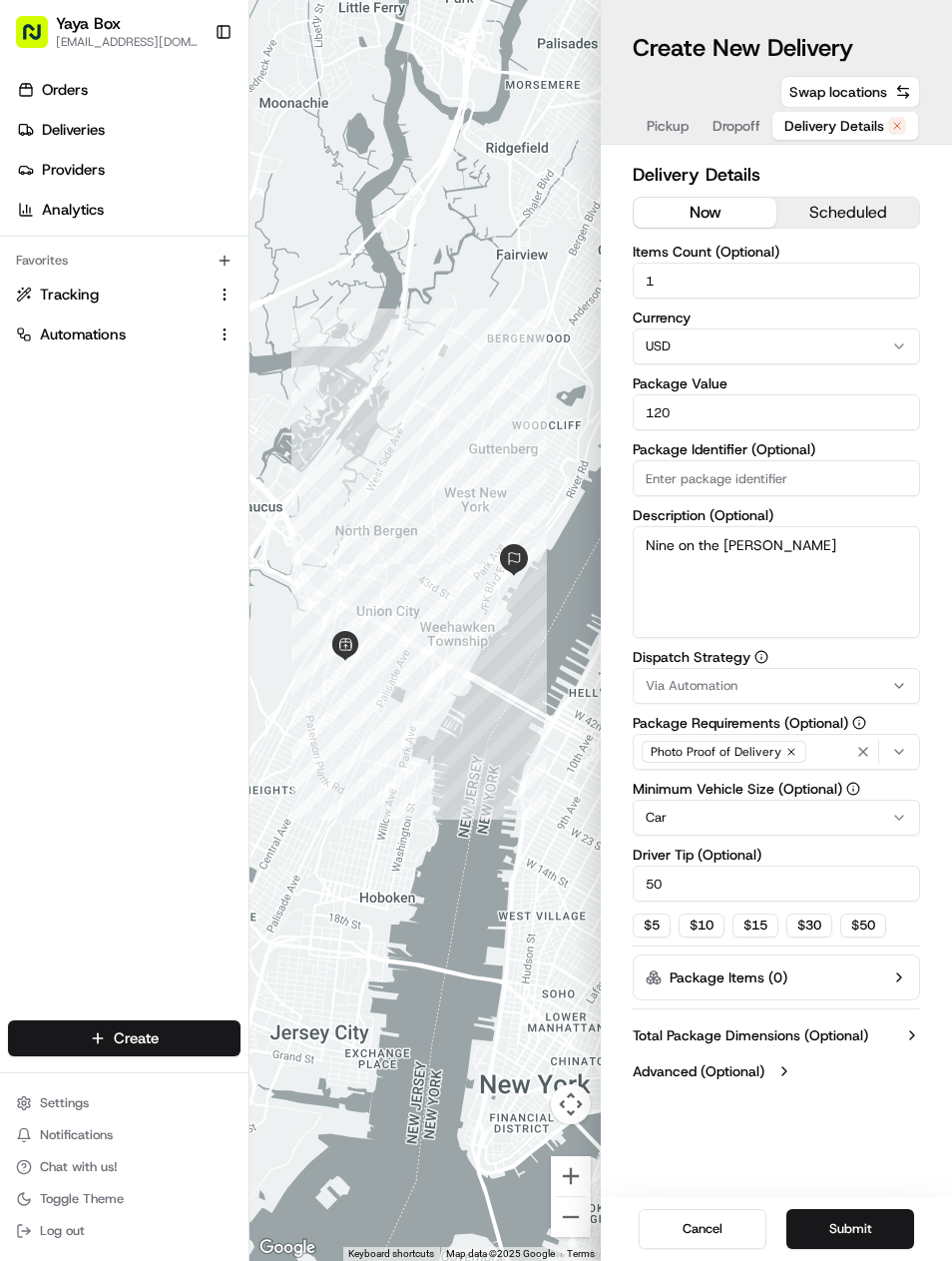 scroll, scrollTop: 0, scrollLeft: 0, axis: both 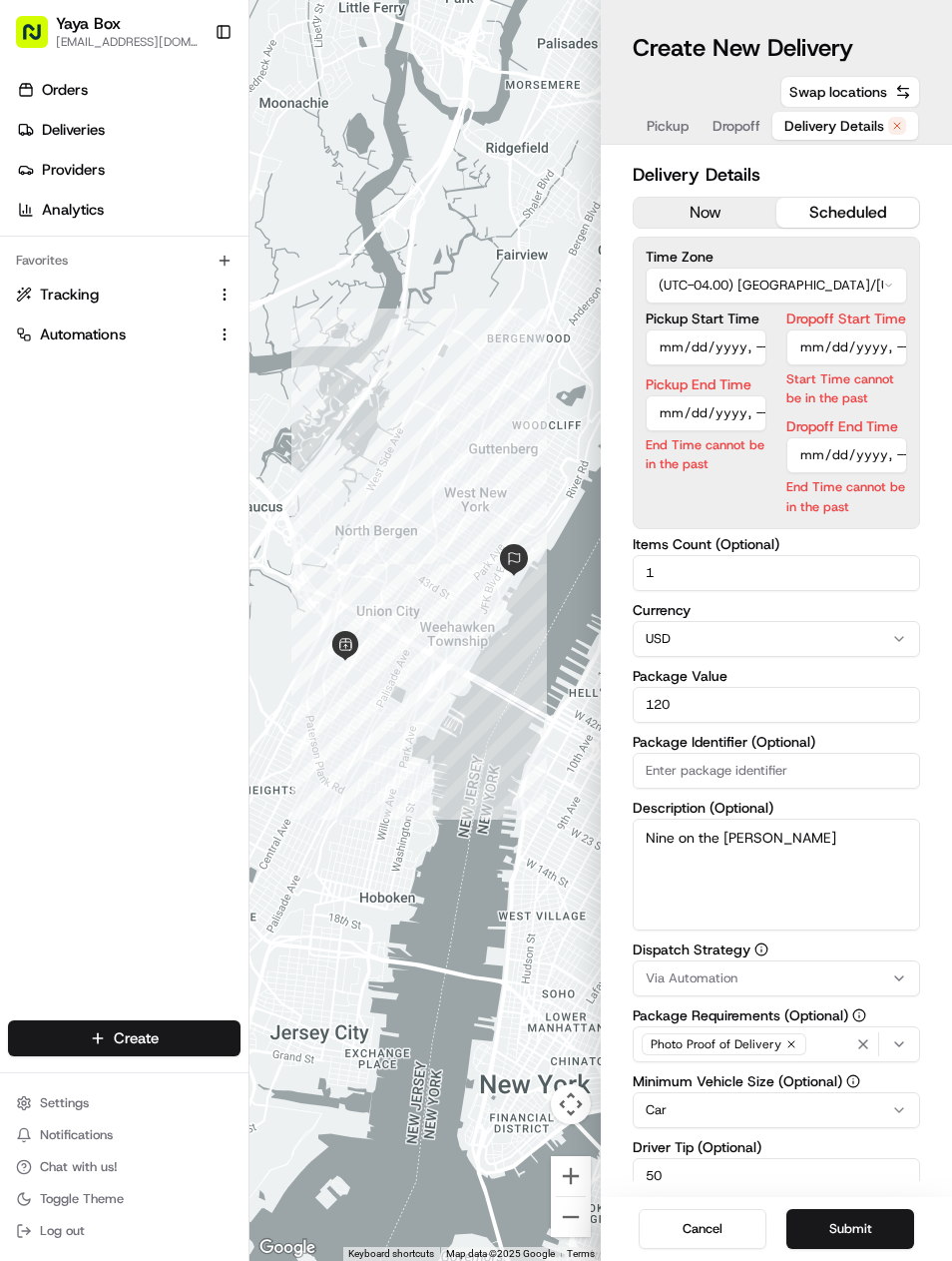 click on "Pickup Start Time" at bounding box center (706, 347) 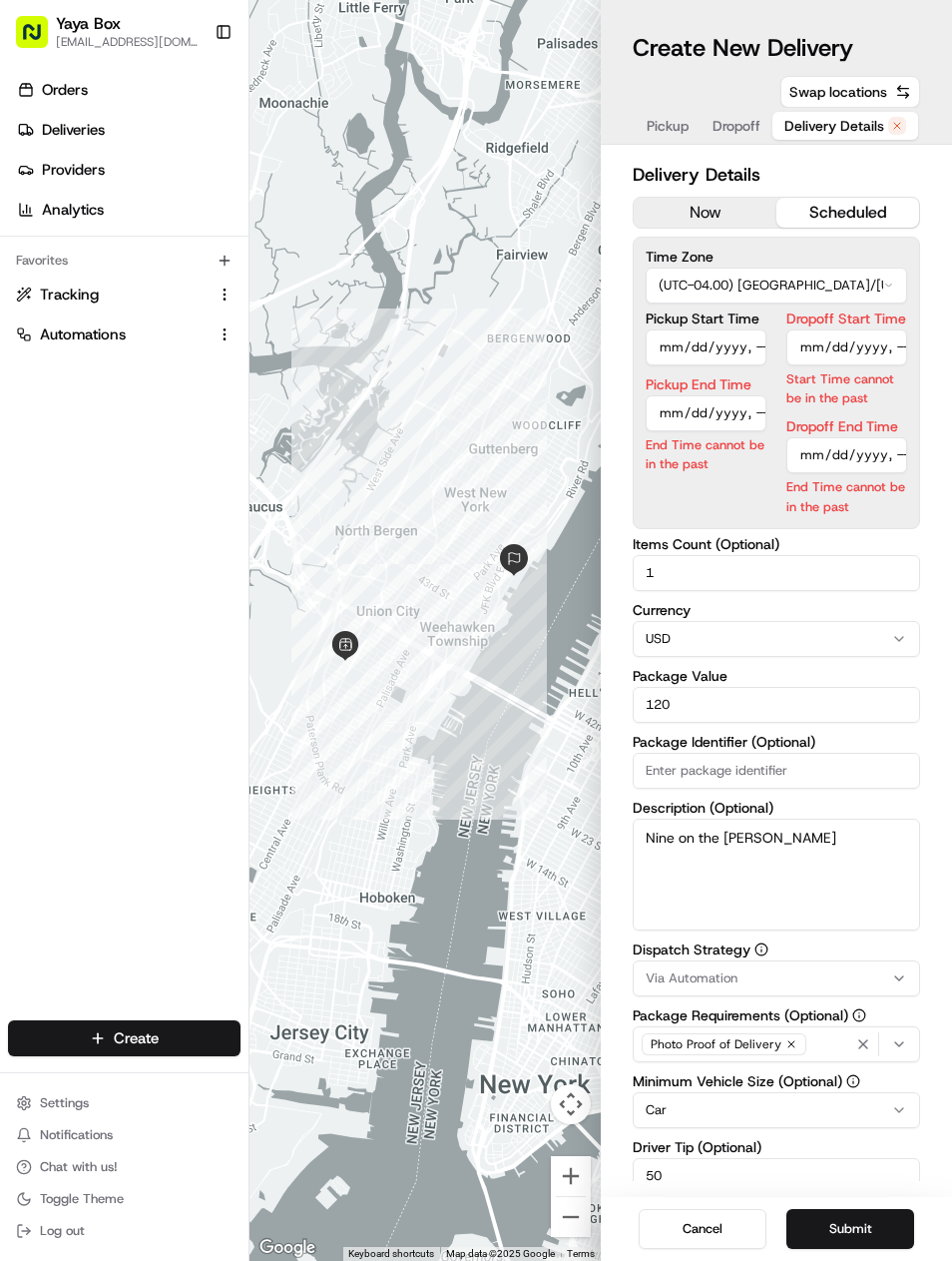 type on "[DATE]T16:20" 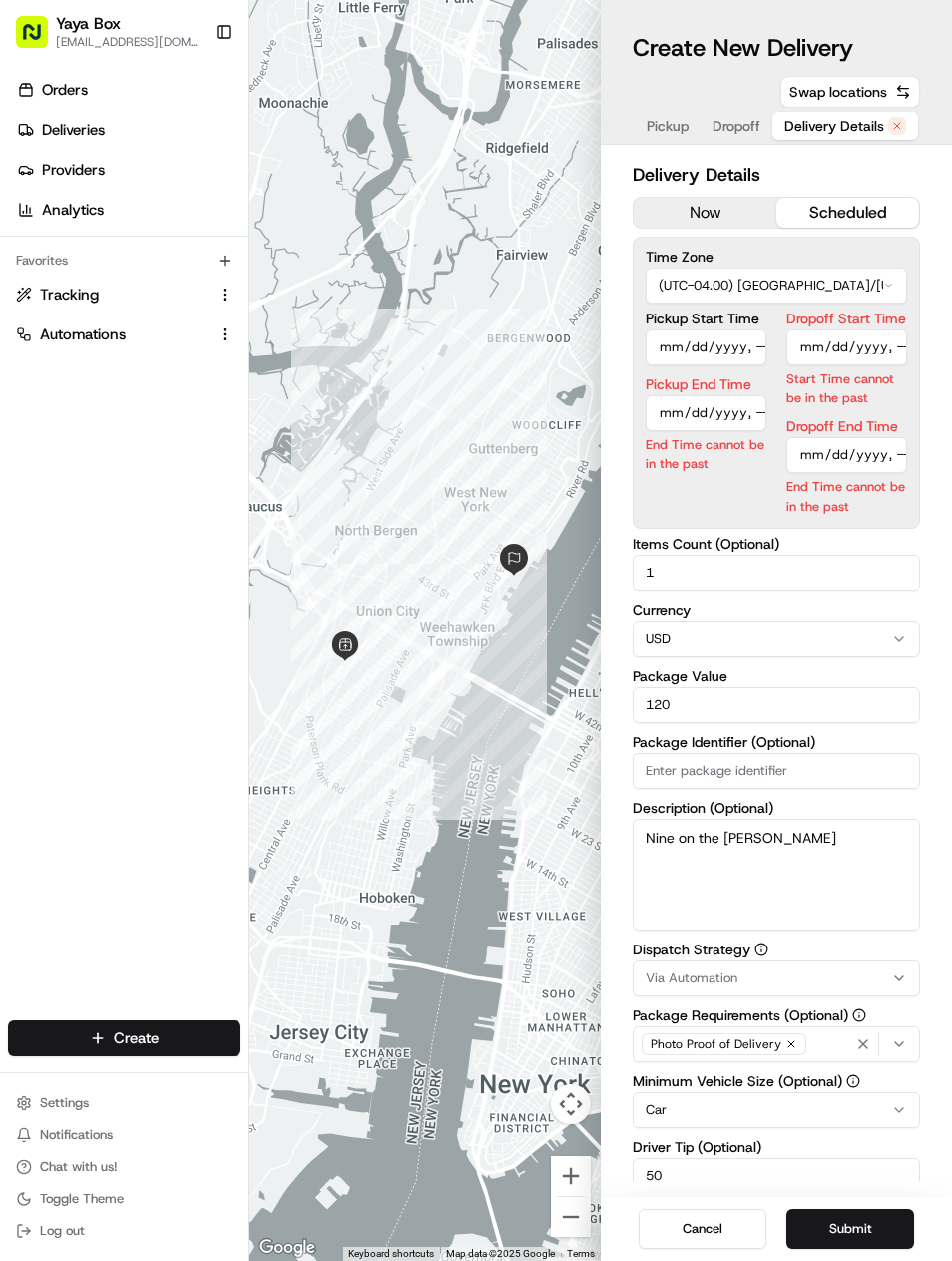 click on "Pickup End Time" at bounding box center (706, 413) 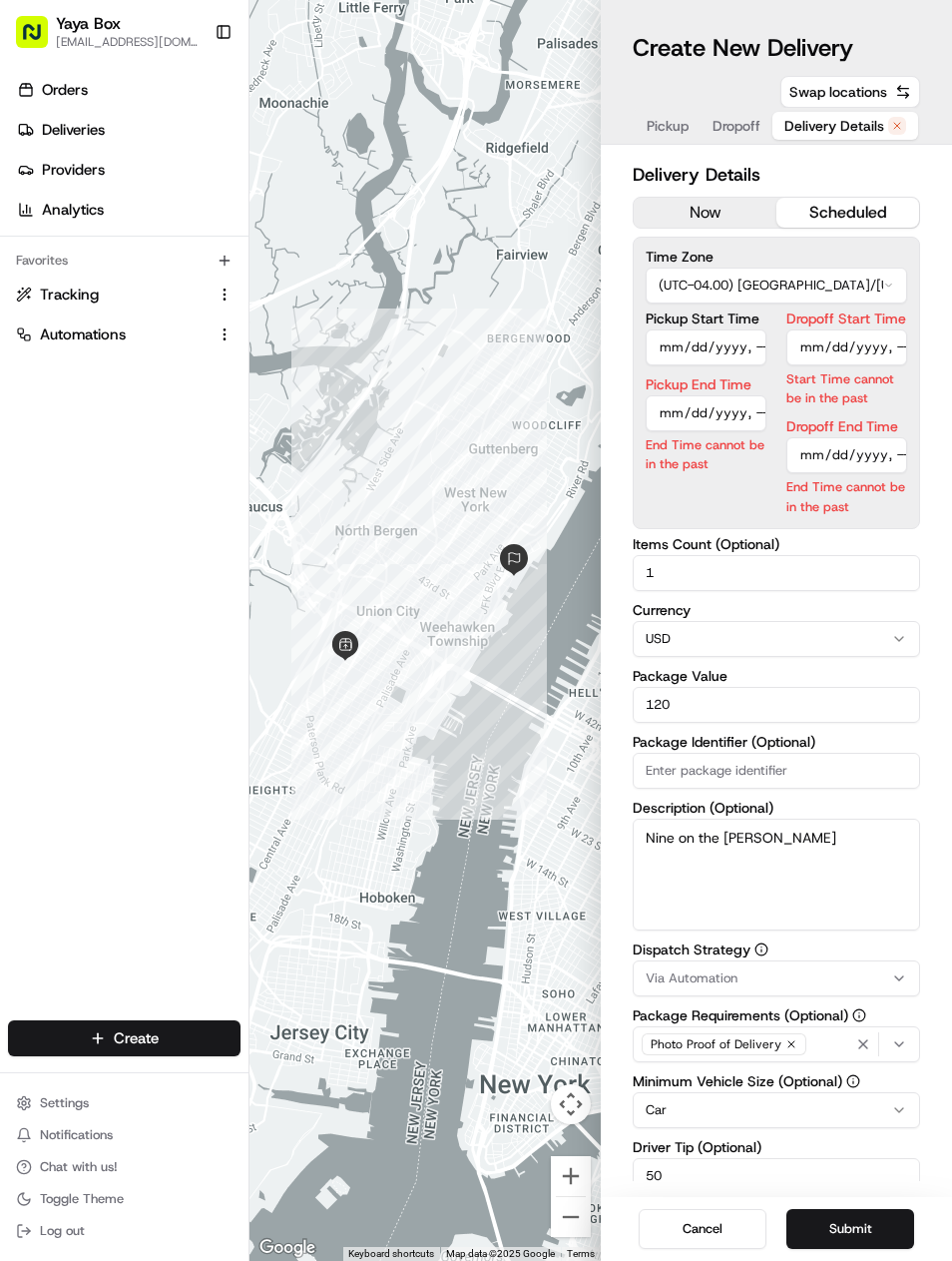 type on "2025-07-17T16:40" 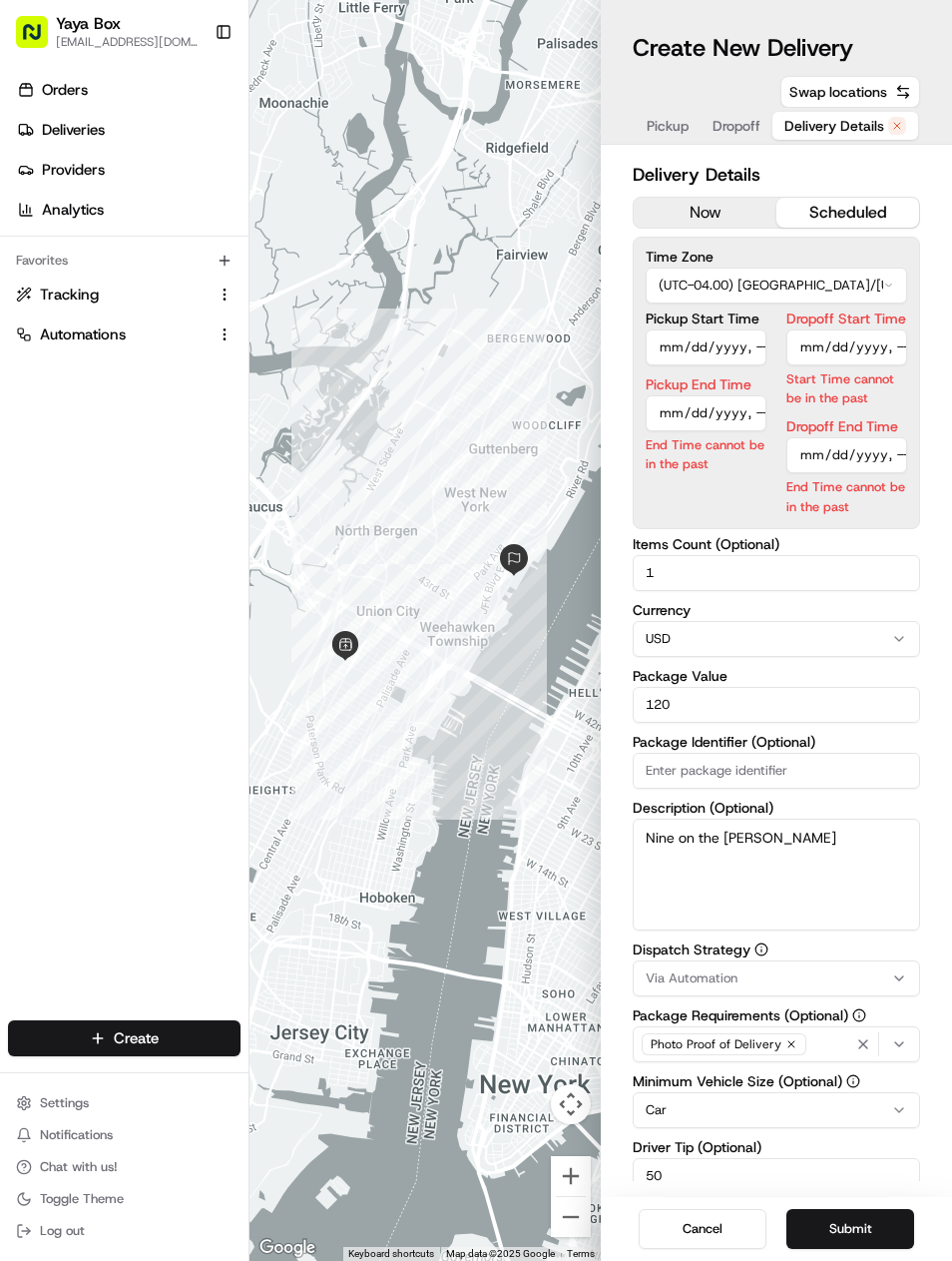click on "Dropoff Start Time" at bounding box center (846, 347) 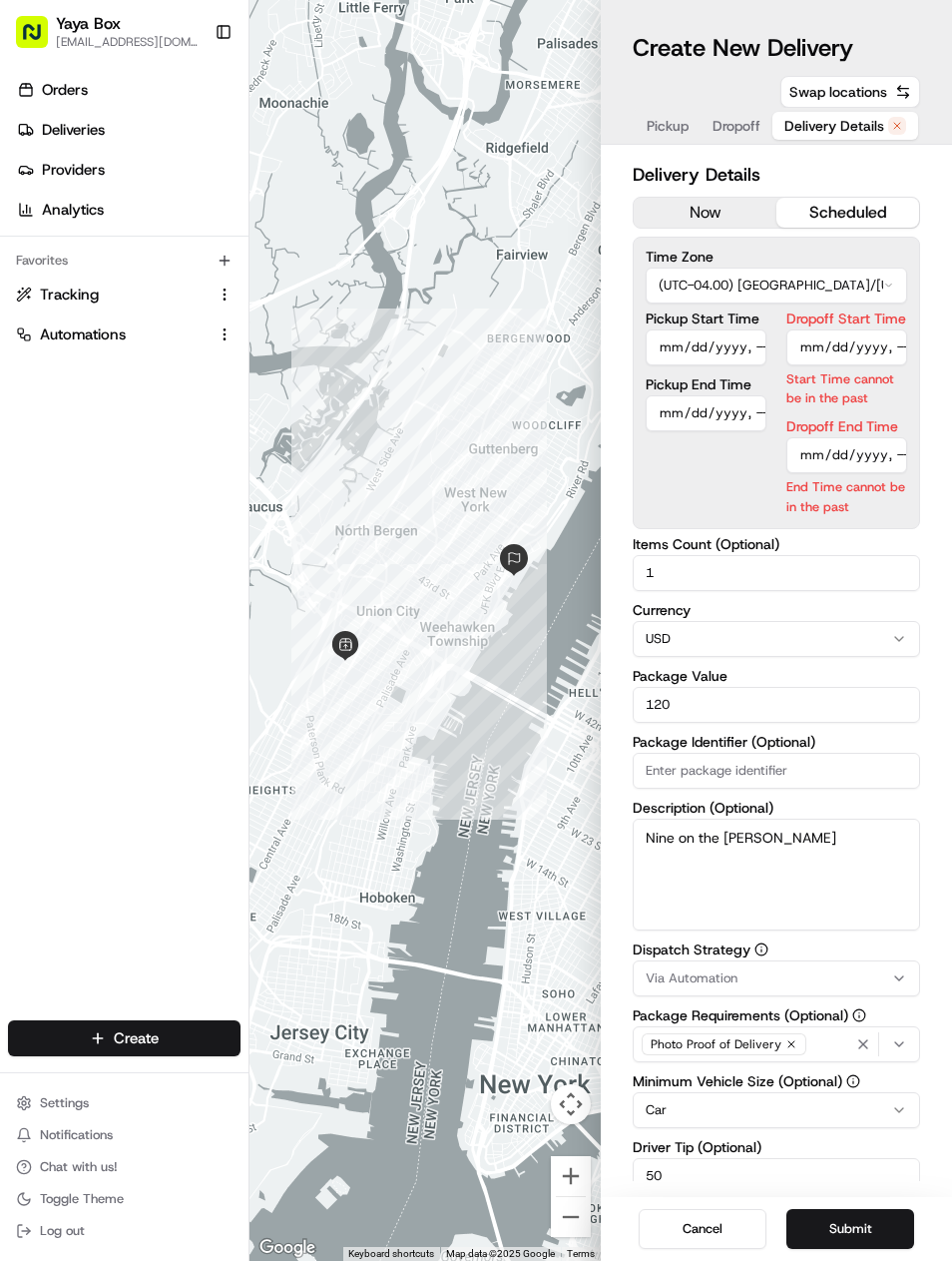 type on "2025-07-17T16:44" 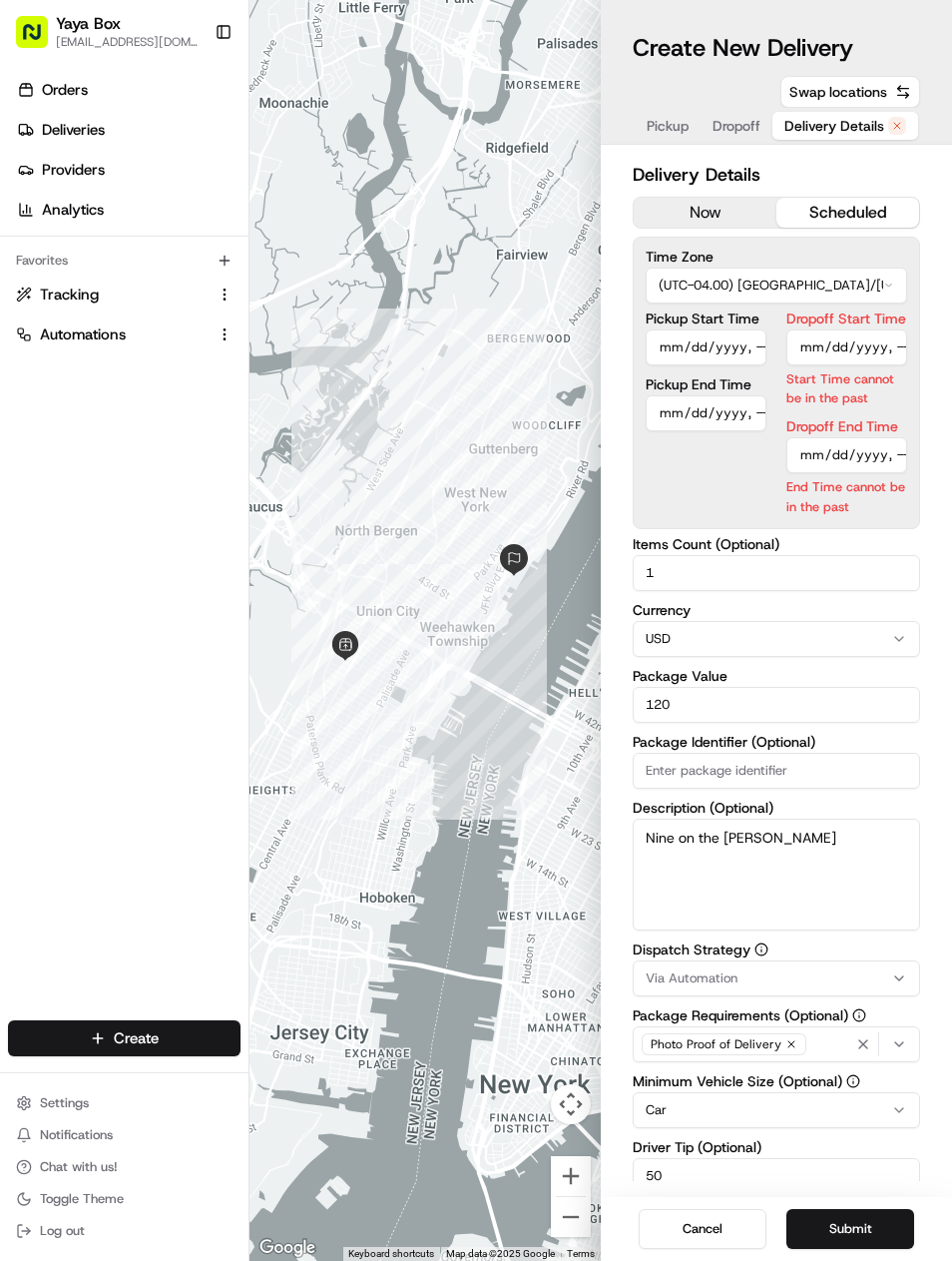 click on "Dropoff End Time End Time cannot be in the past" at bounding box center (846, 467) 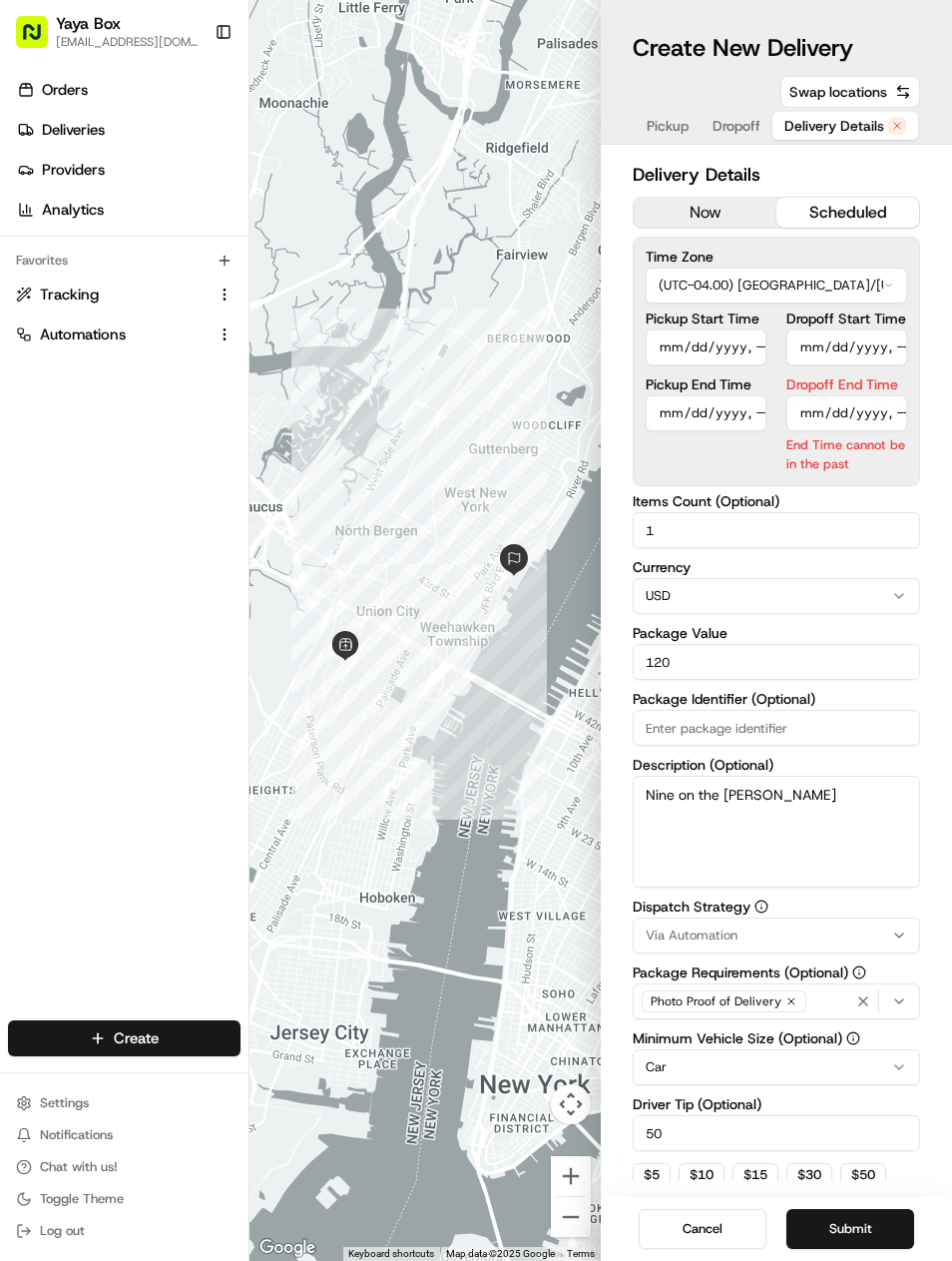 type on "2025-07-17T16:54" 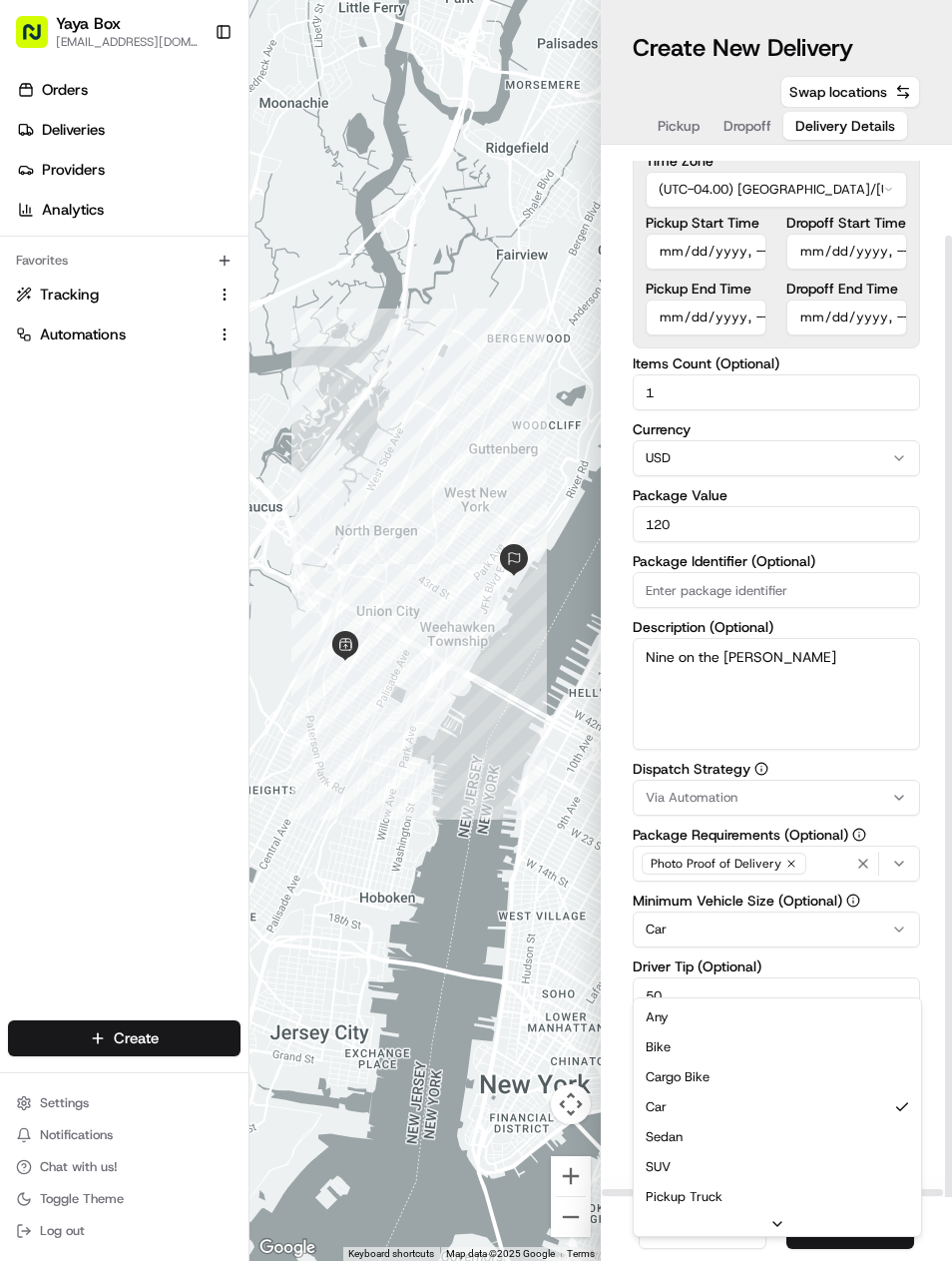 scroll, scrollTop: 54, scrollLeft: 0, axis: vertical 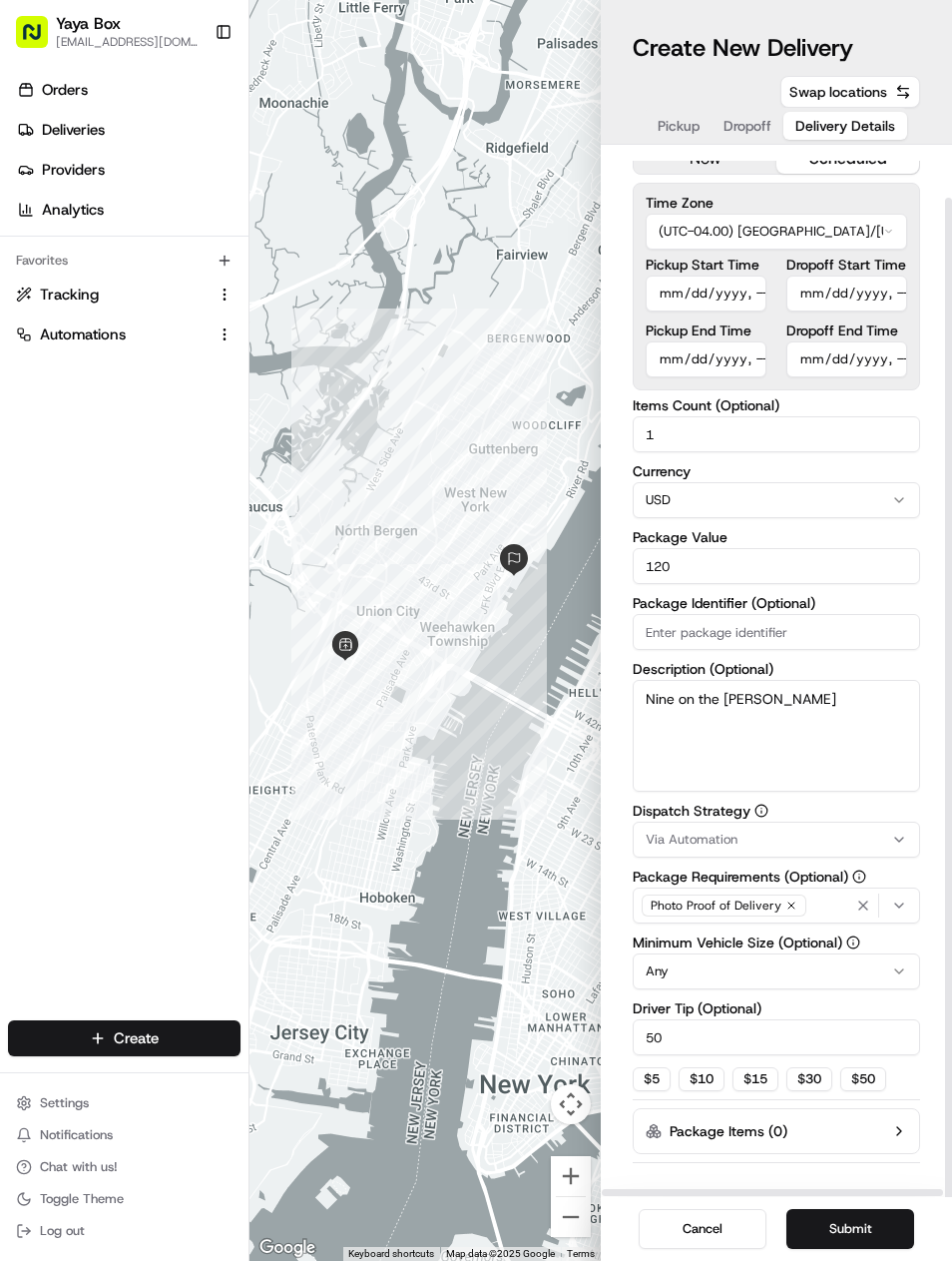 click on "Submit" at bounding box center [850, 1229] 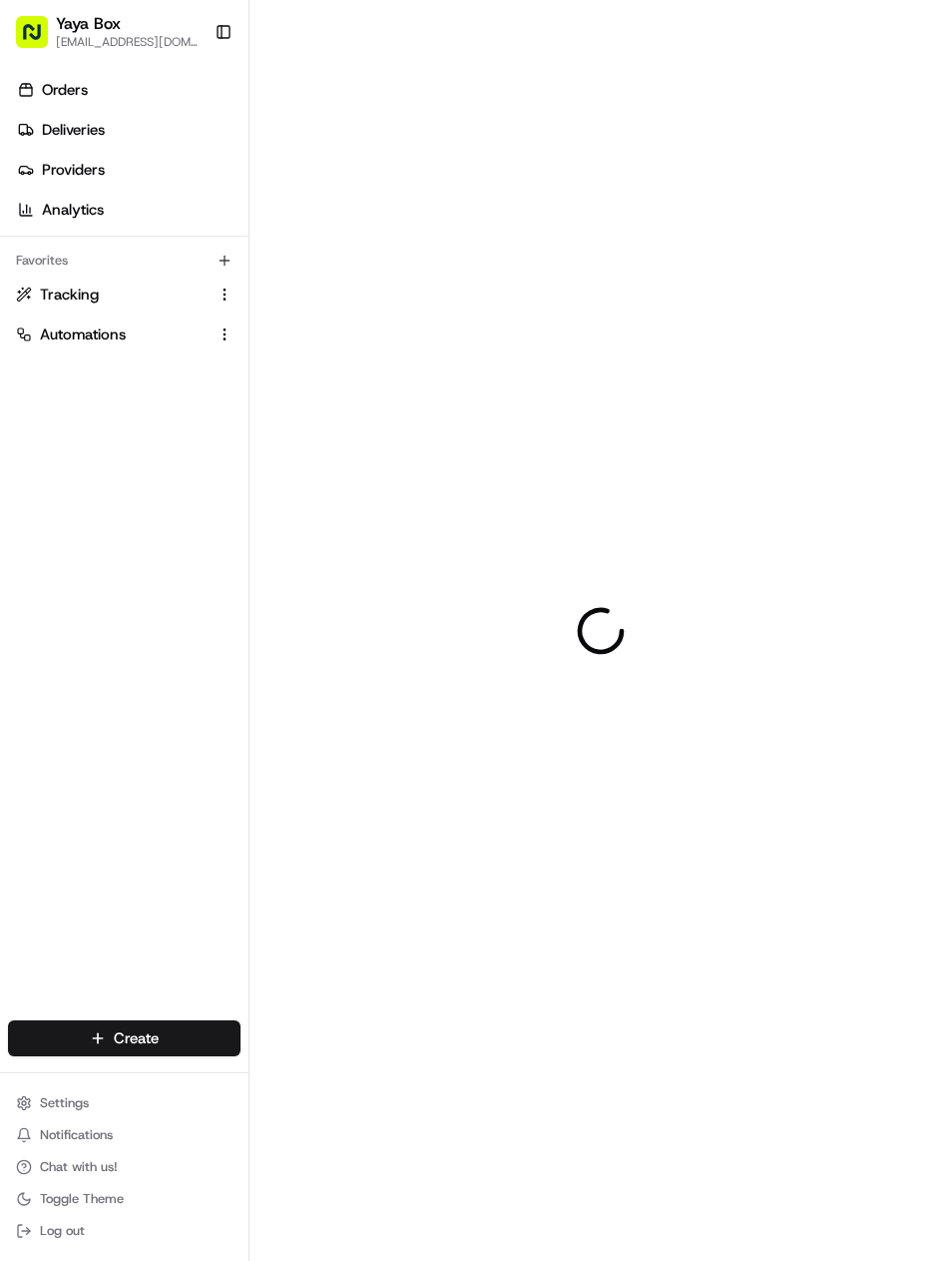 scroll, scrollTop: 0, scrollLeft: 0, axis: both 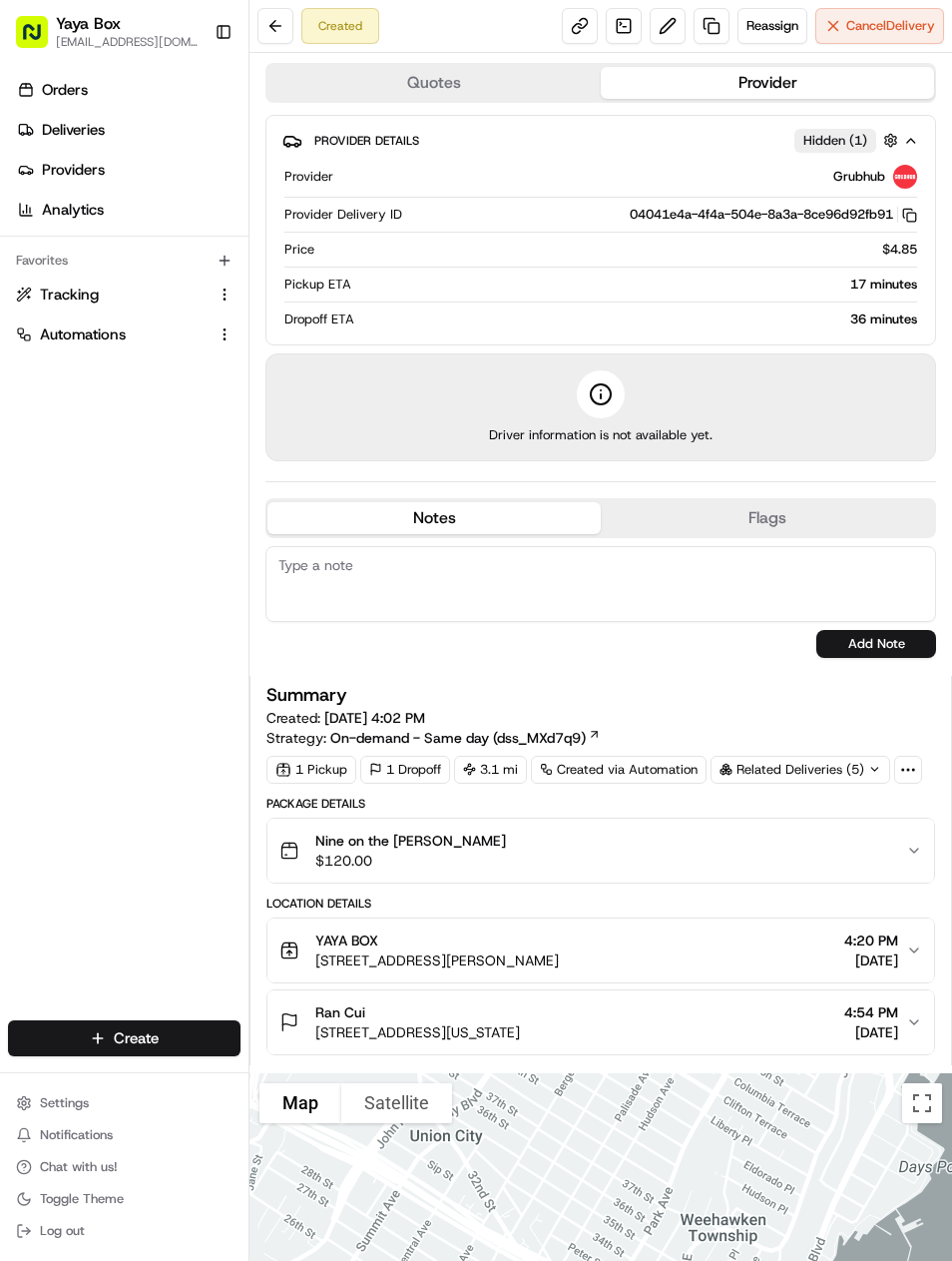 click on "Automations" at bounding box center [83, 334] 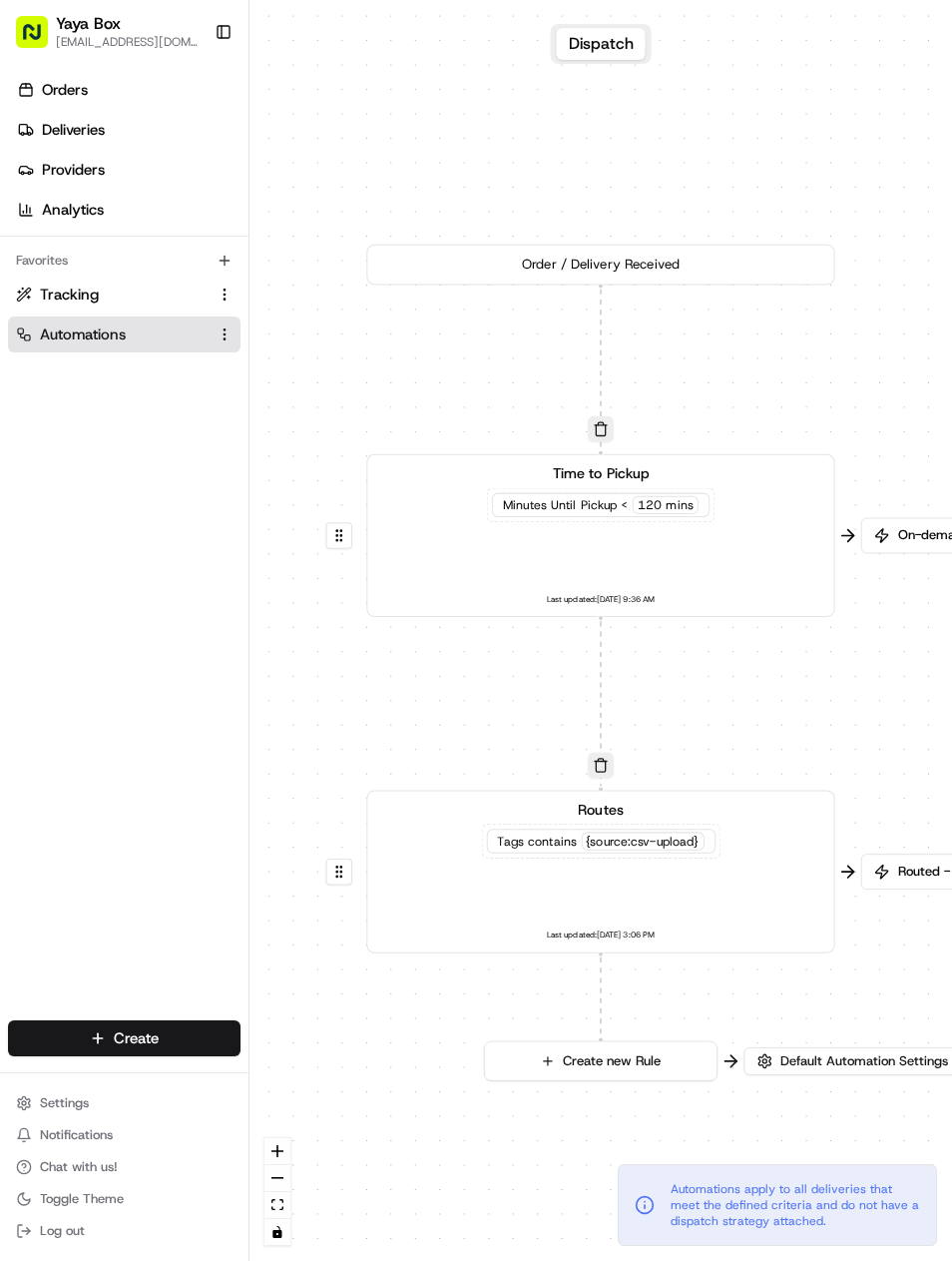 click on "Orders" at bounding box center [128, 90] 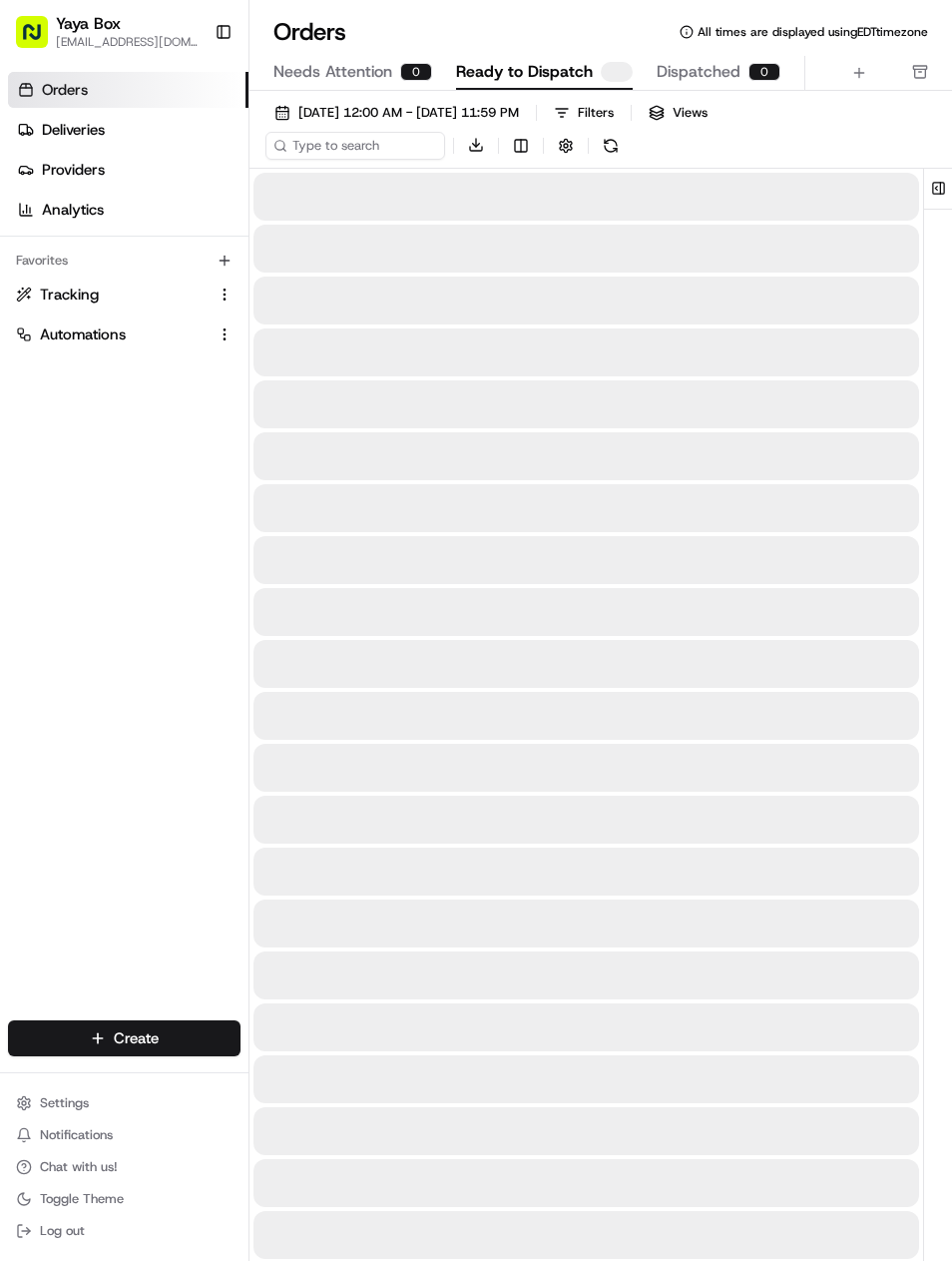click on "Orders" at bounding box center [128, 90] 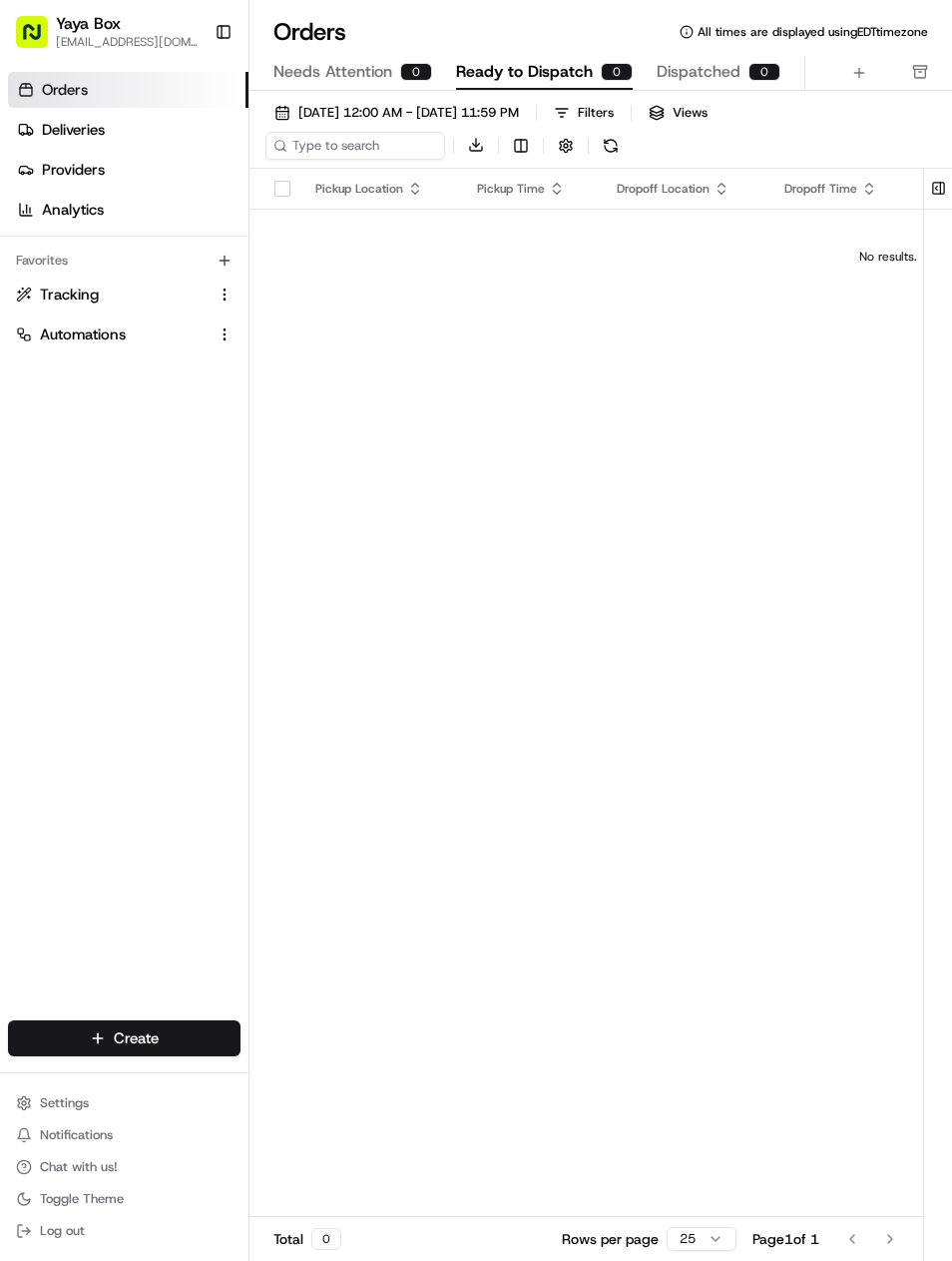 click on "Deliveries" at bounding box center (128, 130) 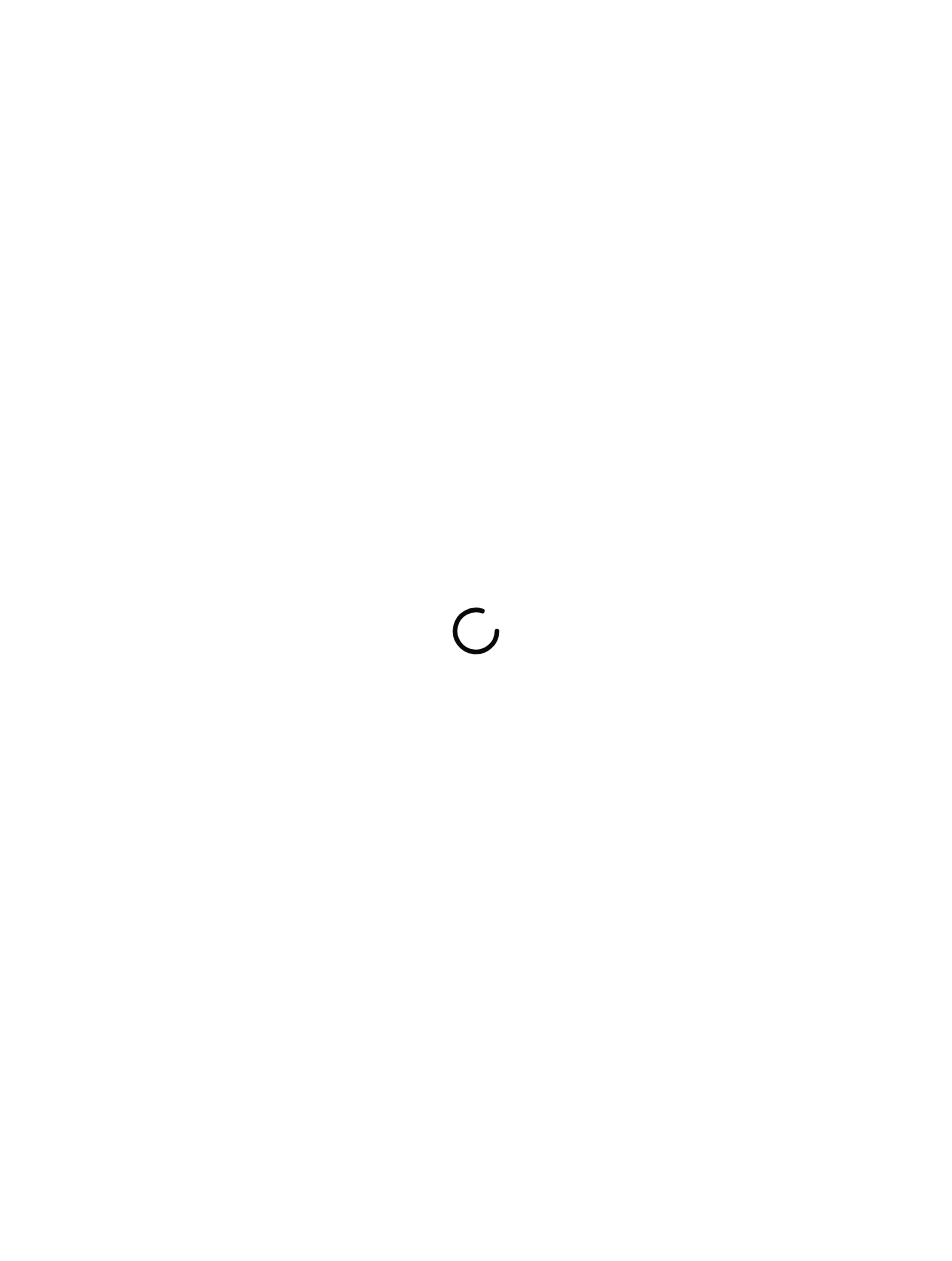 scroll, scrollTop: 0, scrollLeft: 0, axis: both 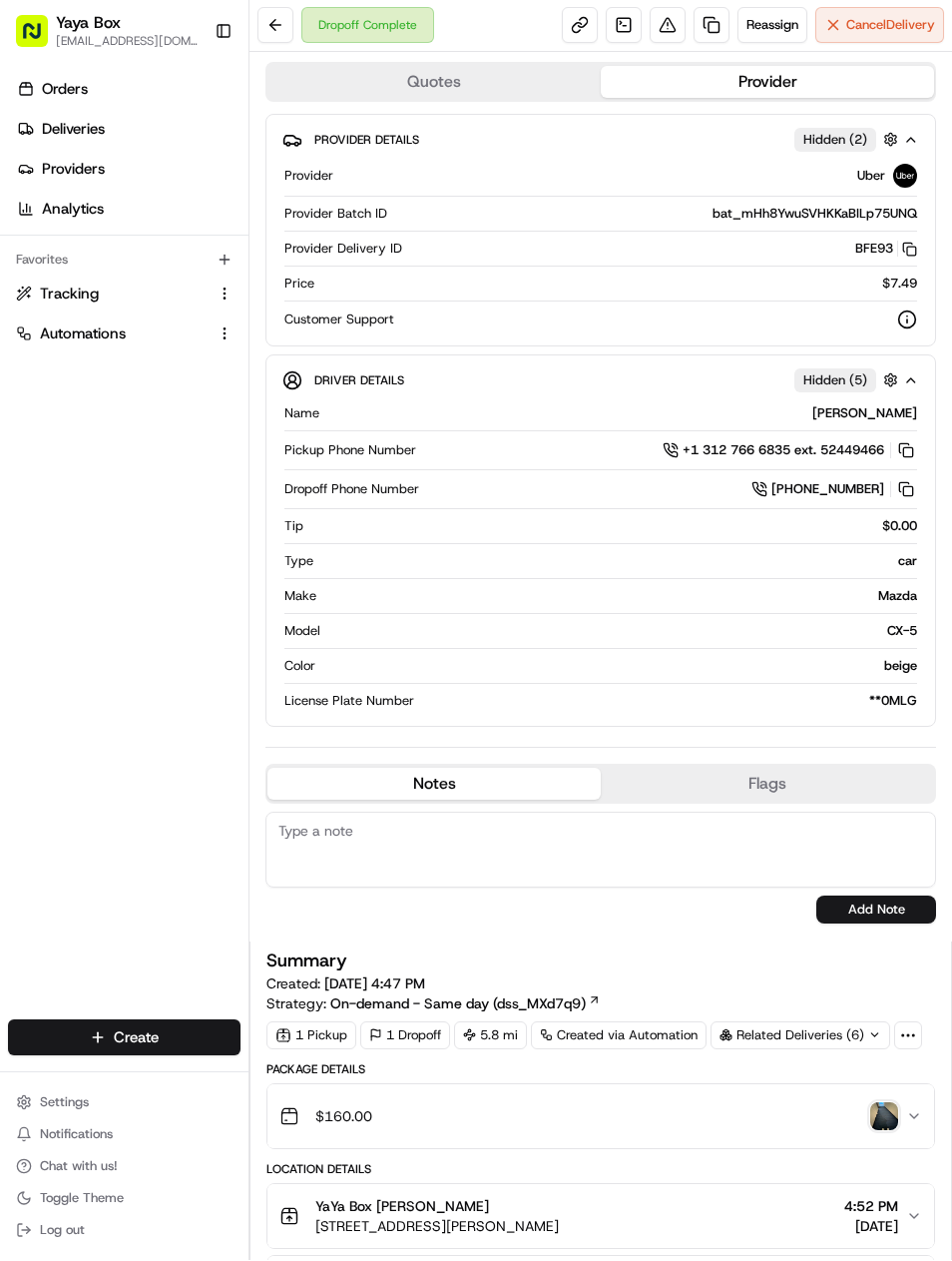 click at bounding box center [668, 26] 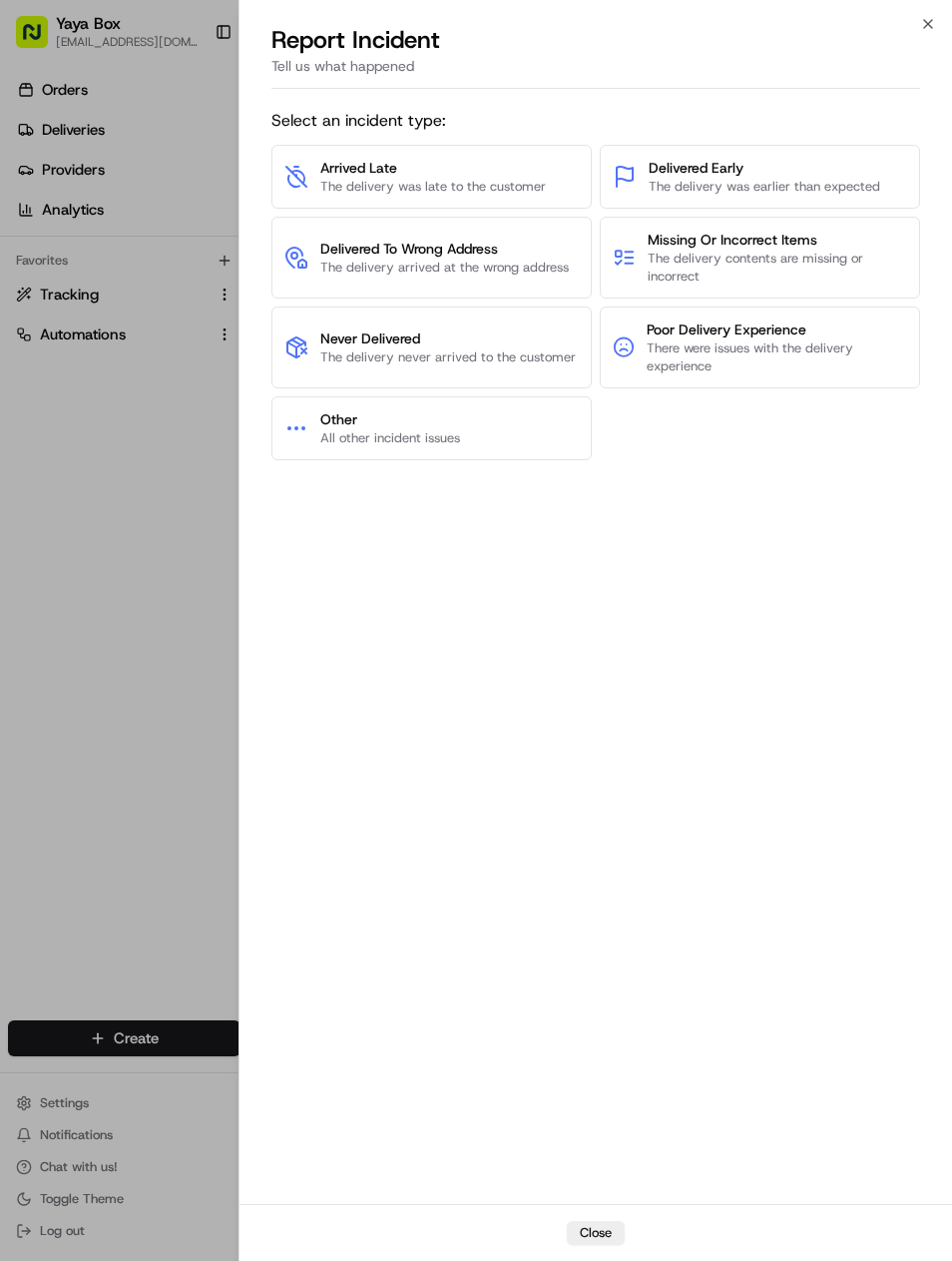 click at bounding box center (476, 630) 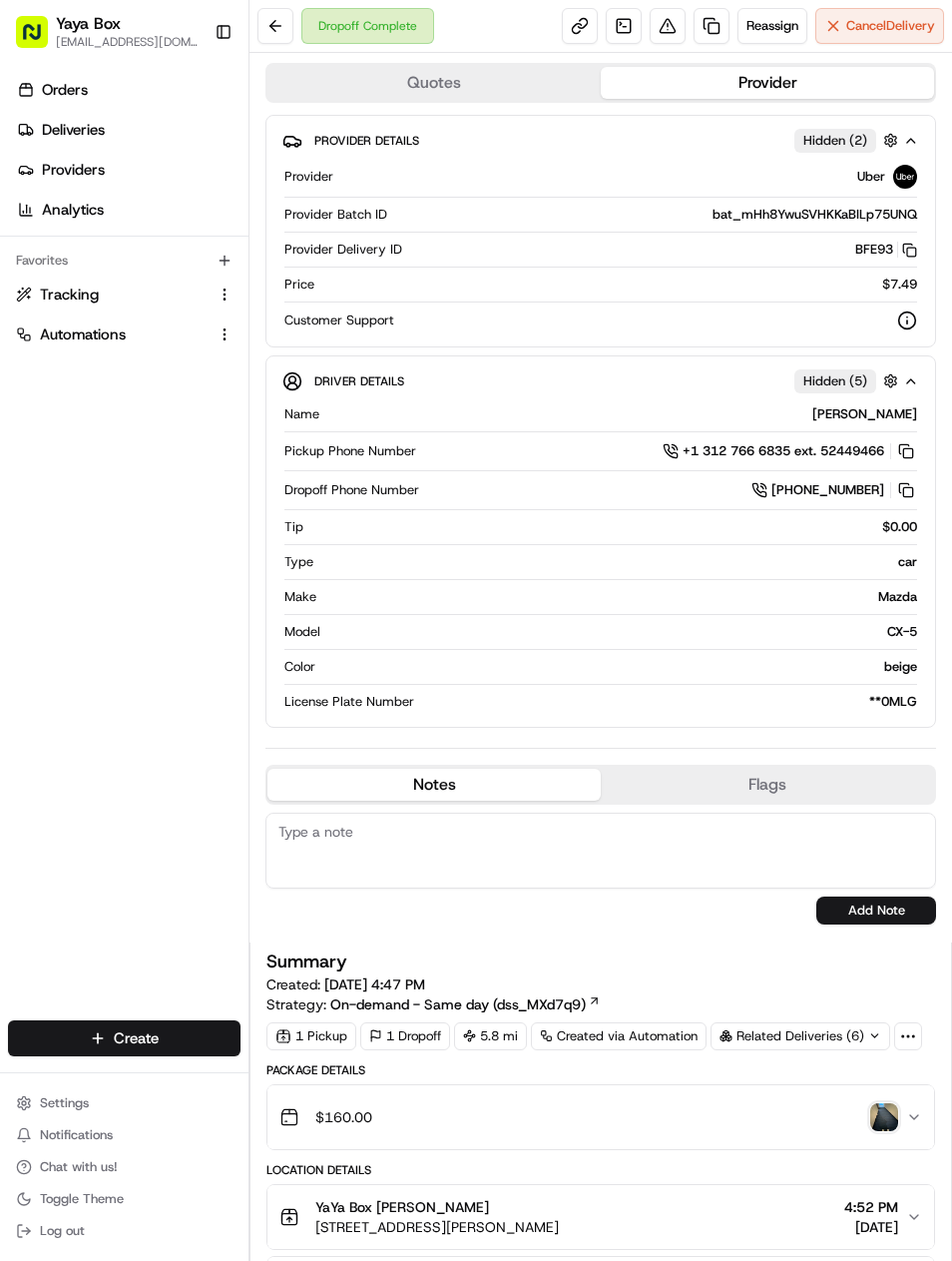 click at bounding box center [712, 26] 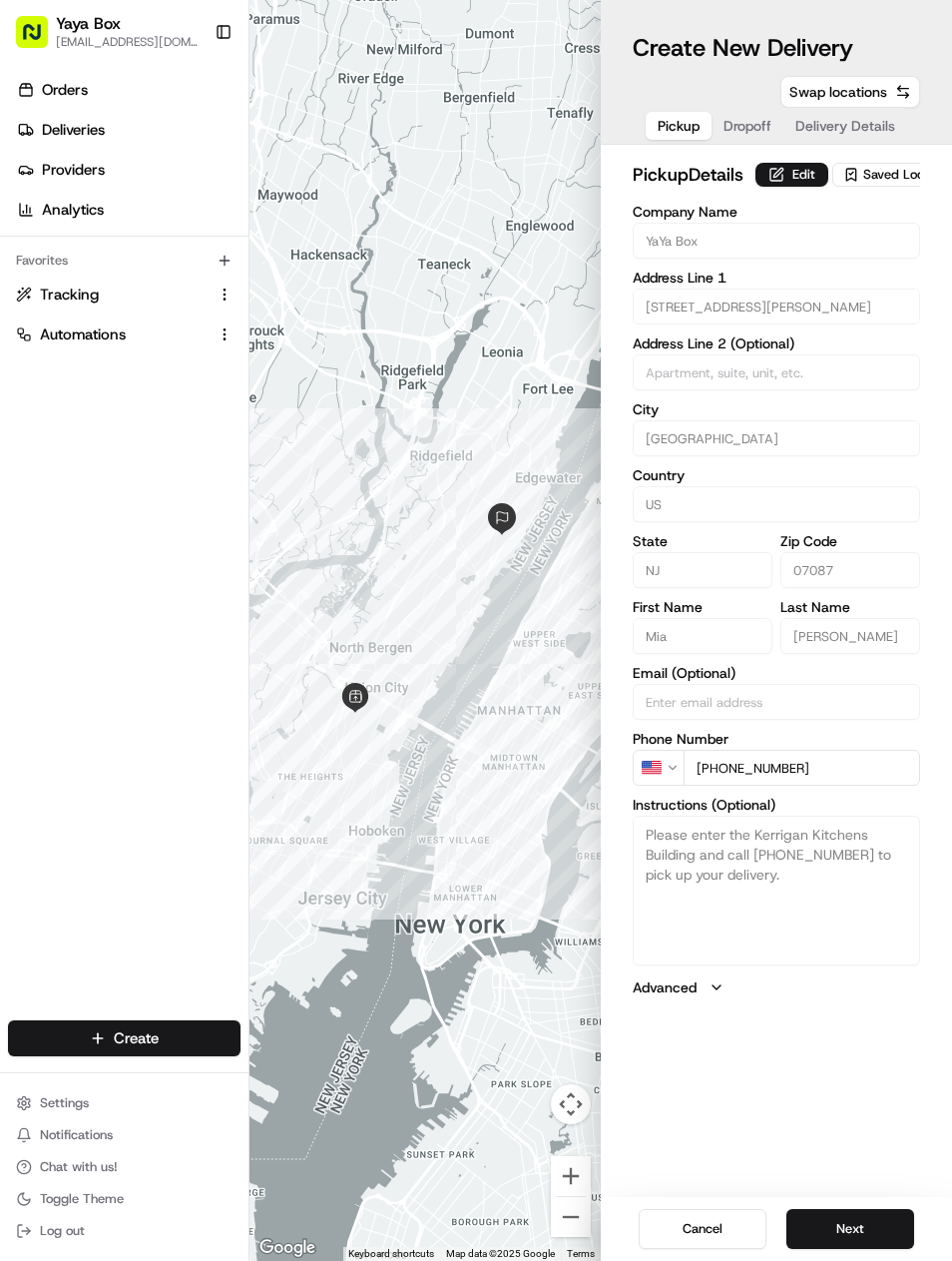 click on "Next" at bounding box center (850, 1229) 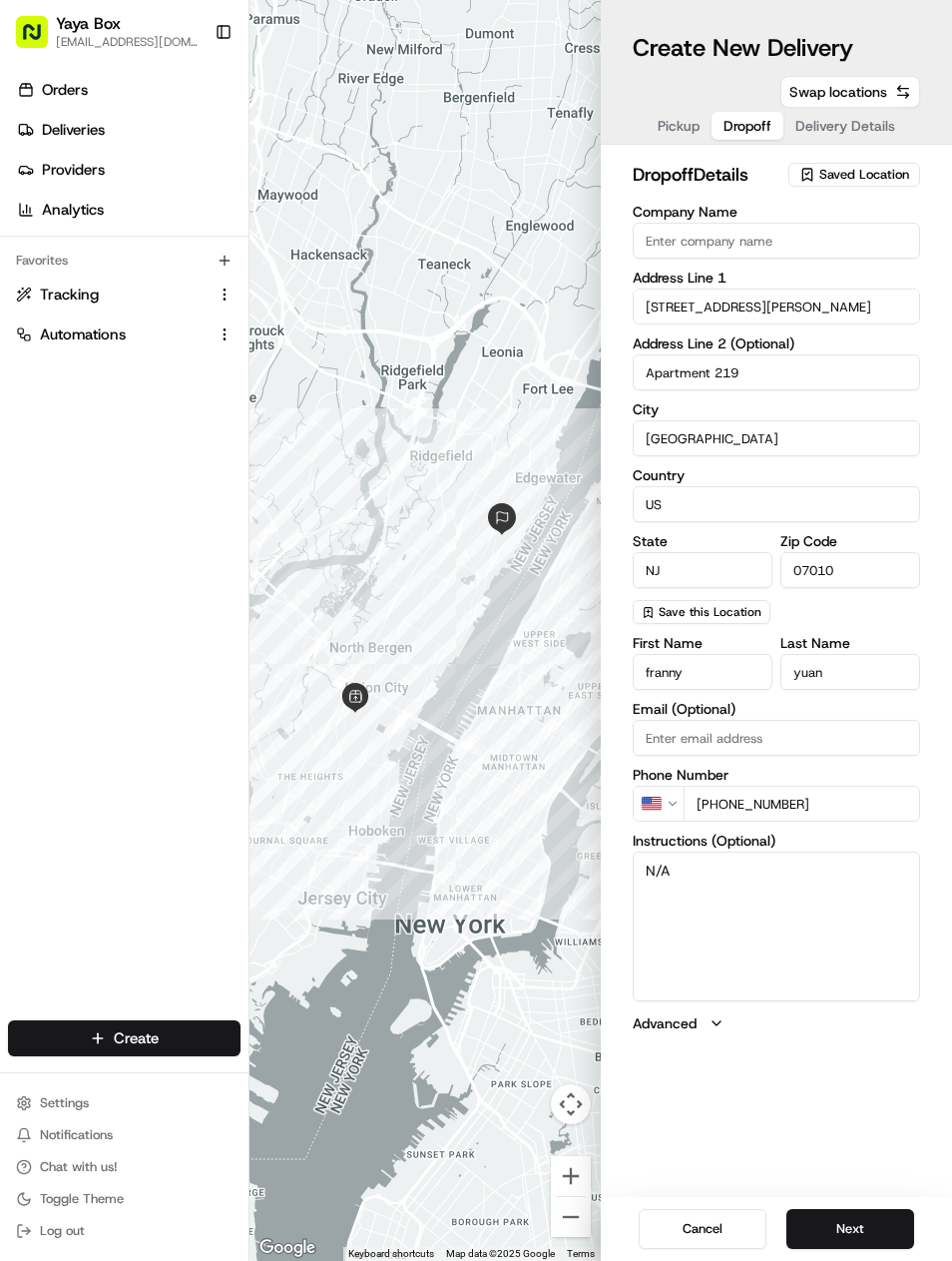 click on "Next" at bounding box center (850, 1229) 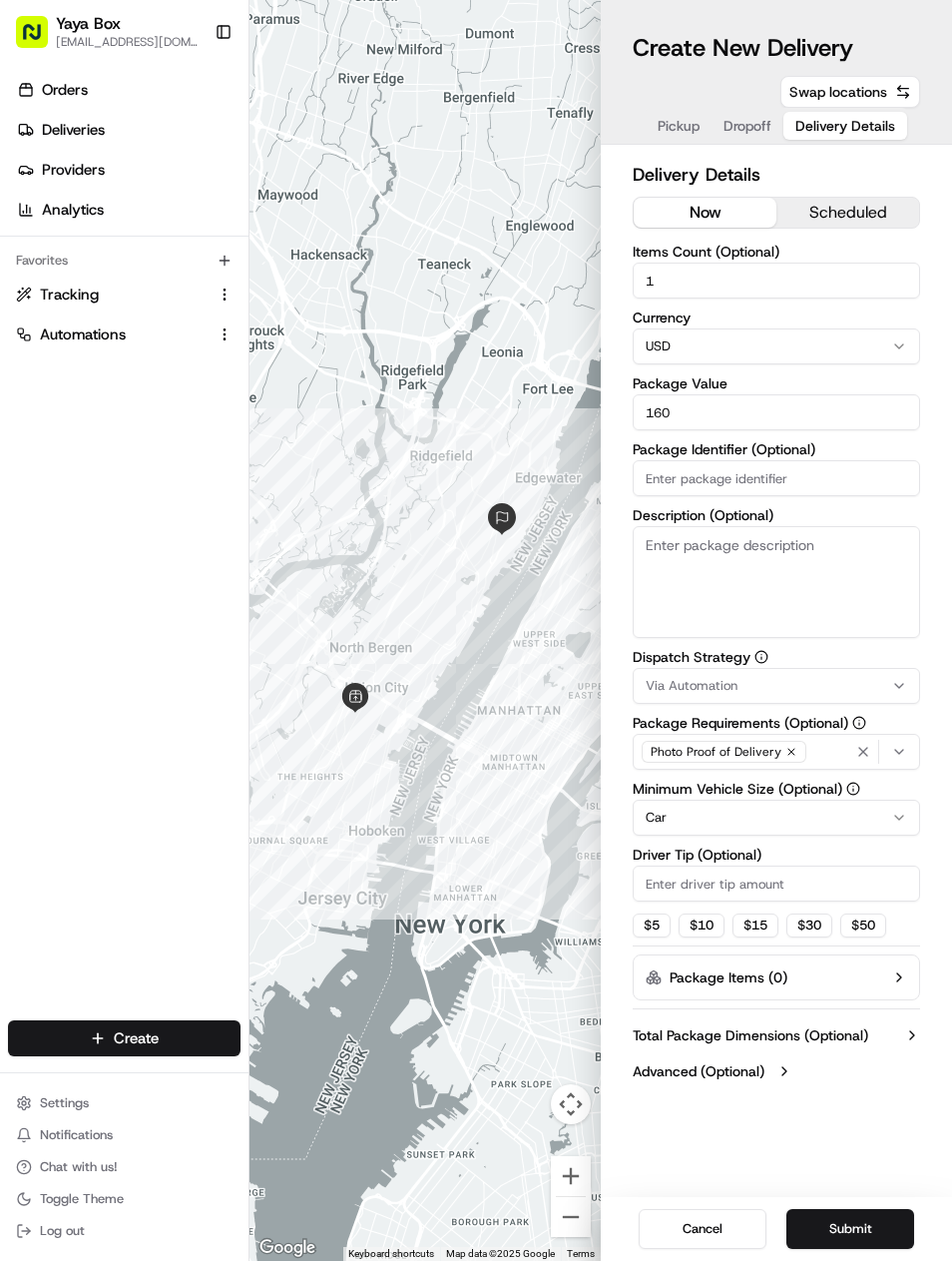 click on "scheduled" at bounding box center [847, 213] 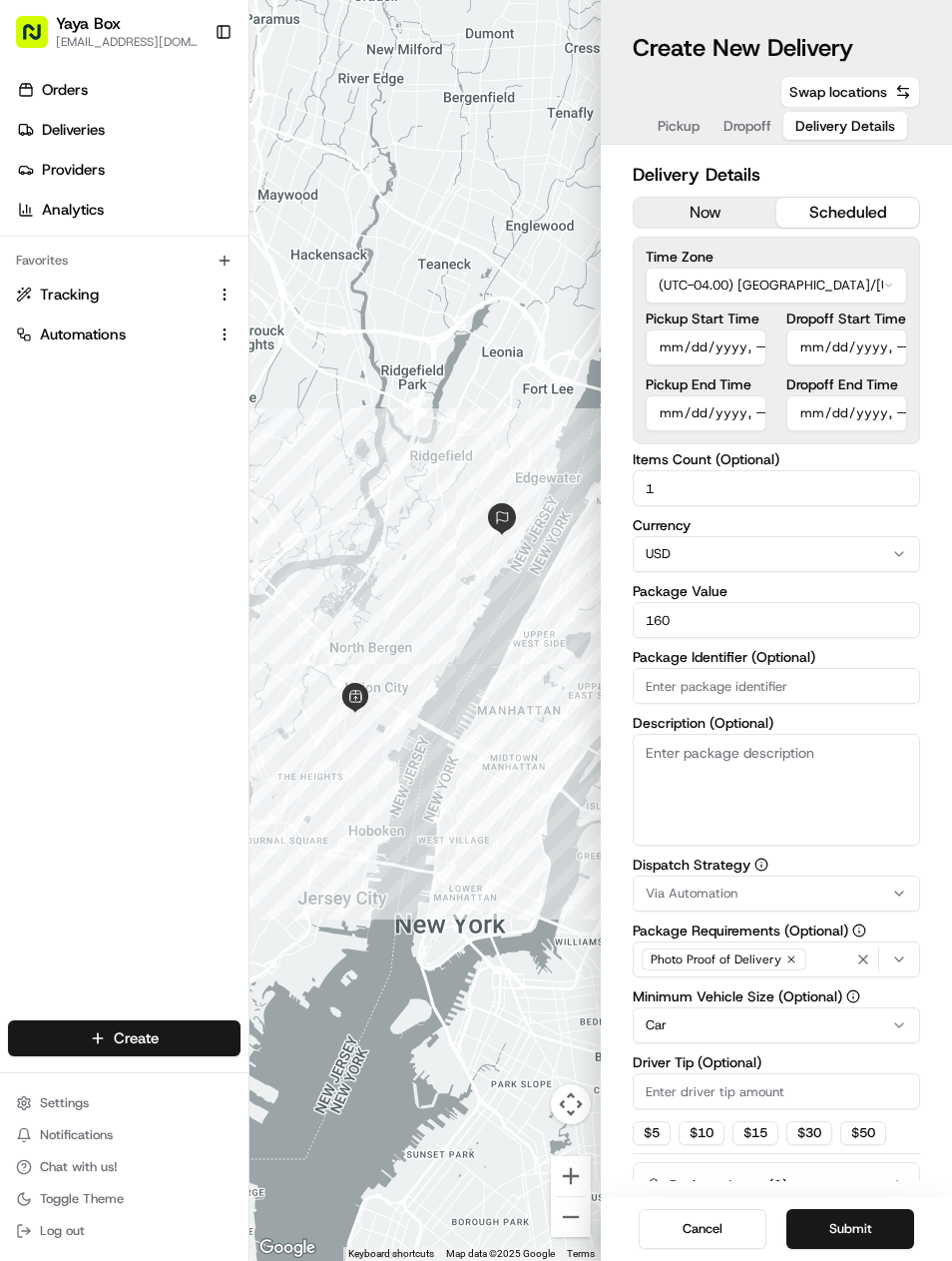 click on "Pickup Start Time" at bounding box center (706, 347) 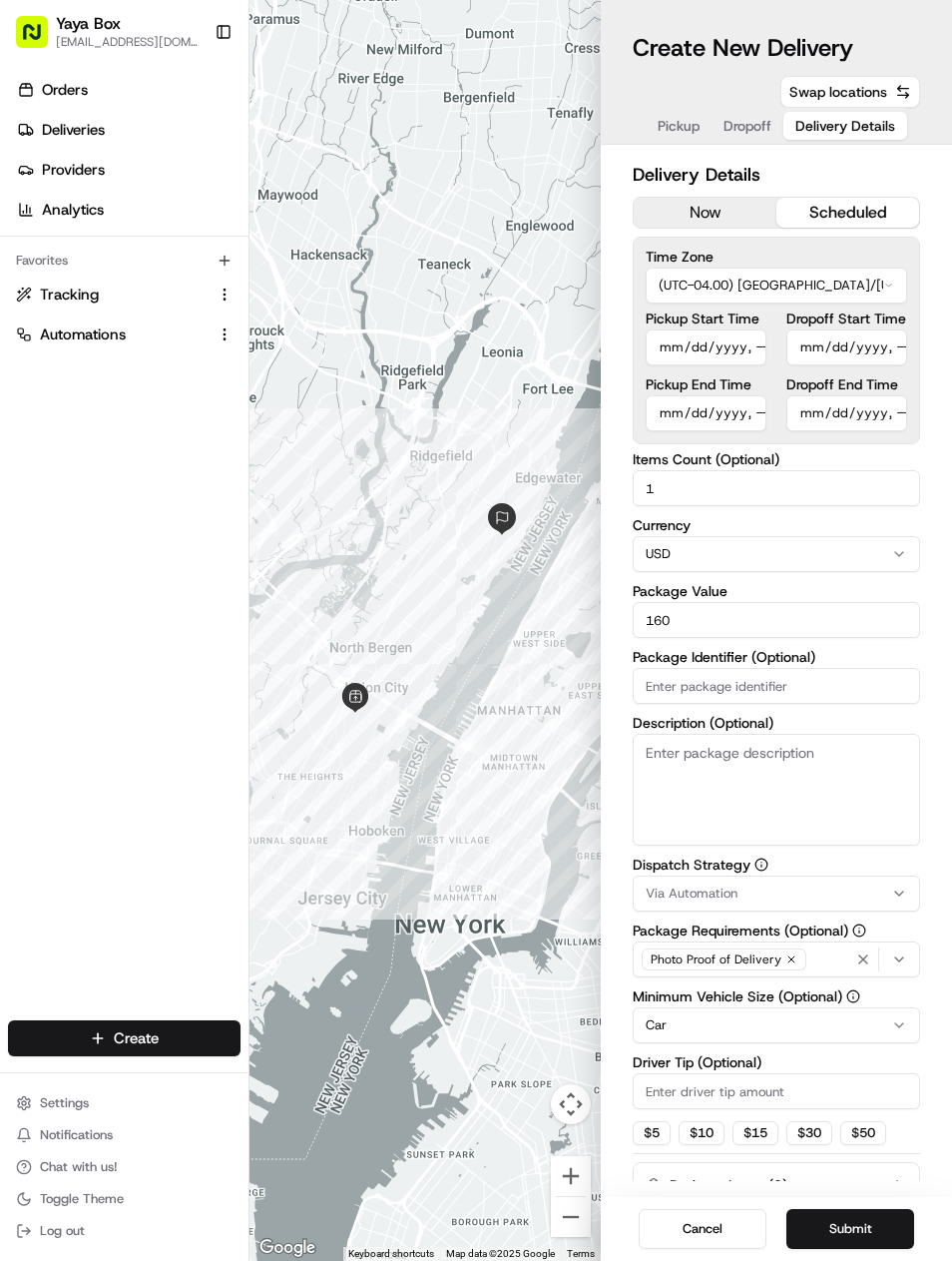 type on "[DATE]T16:20" 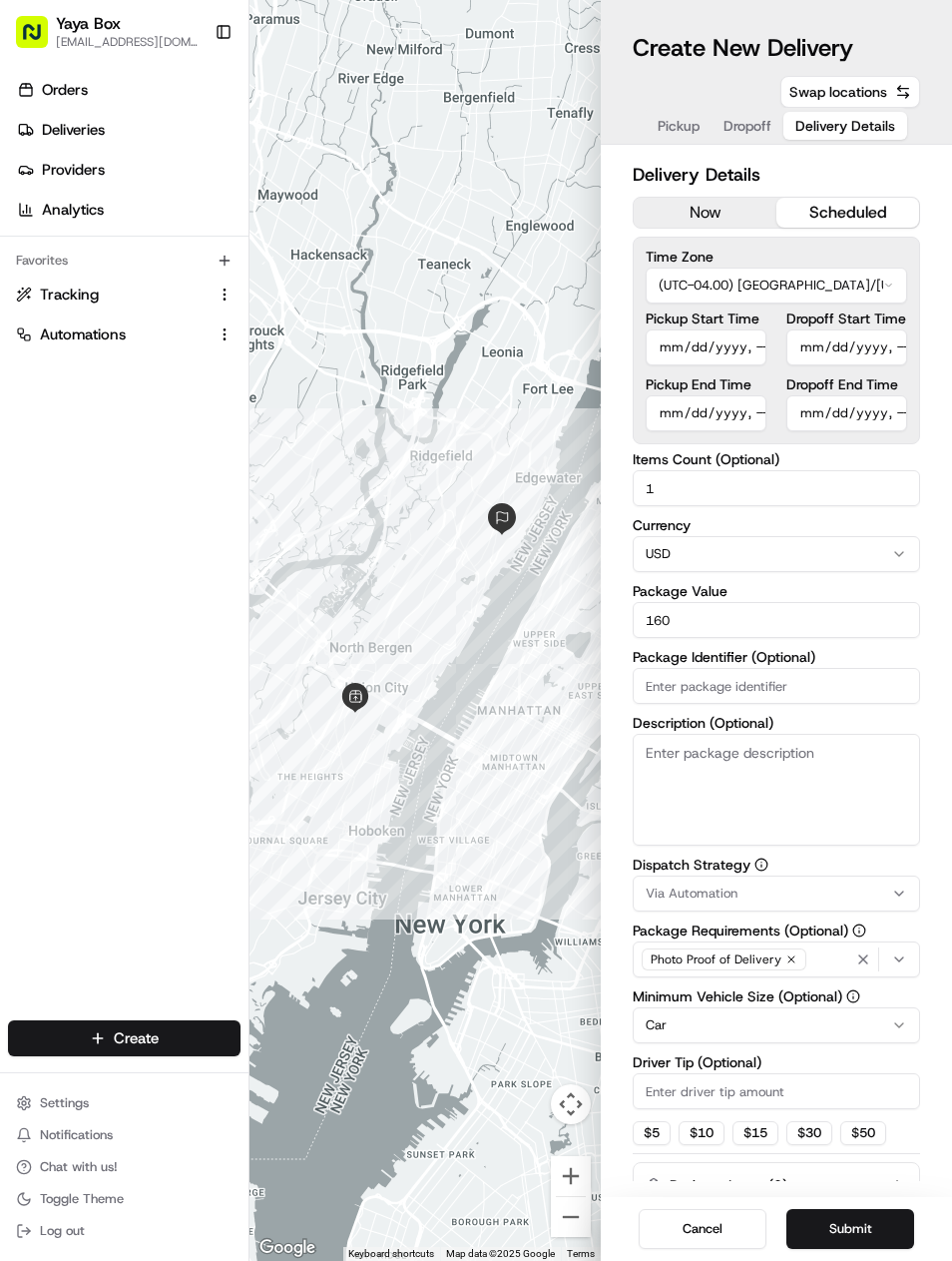 click on "Pickup End Time" at bounding box center [706, 413] 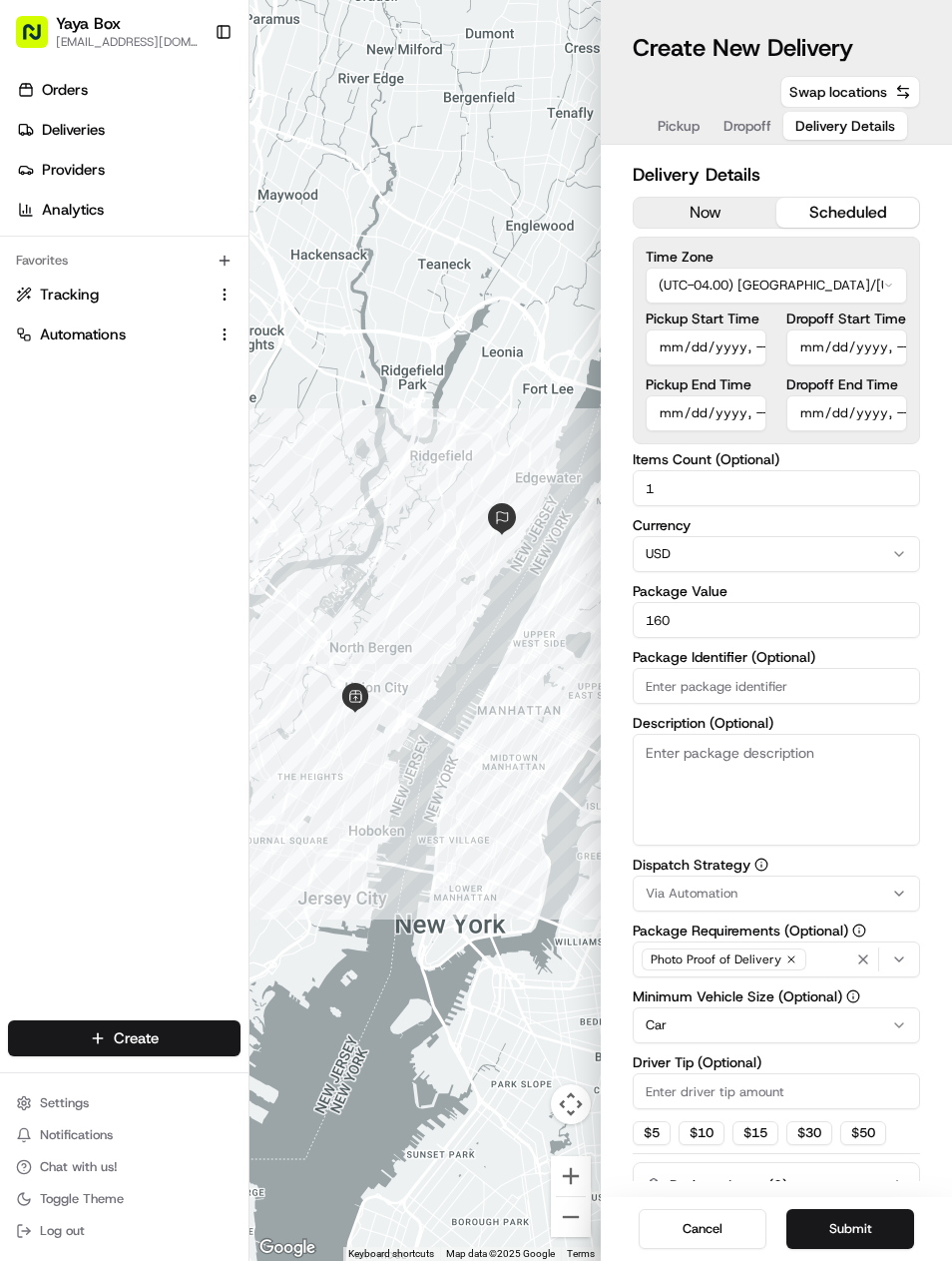 type on "[DATE]T16:30" 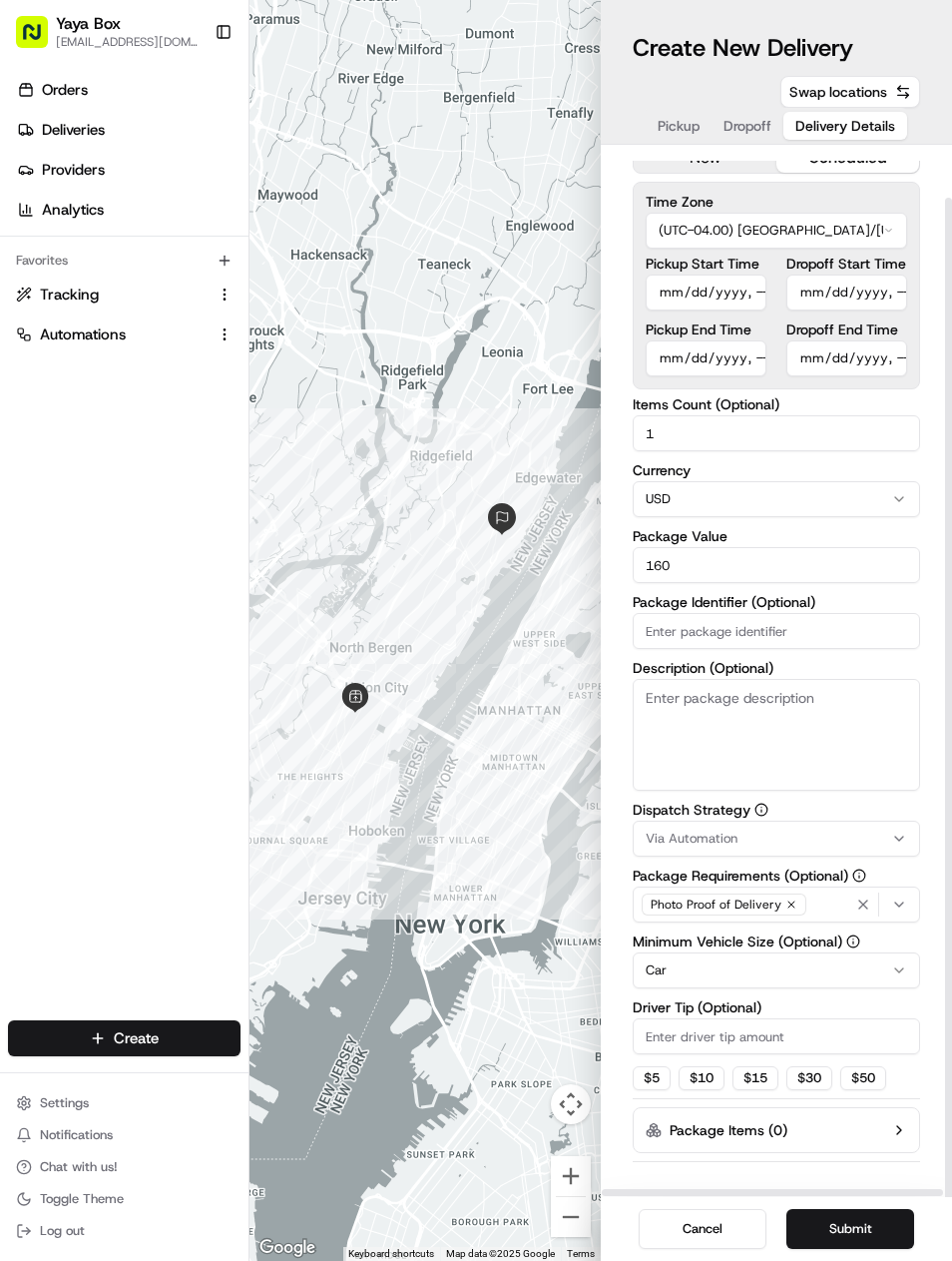scroll, scrollTop: 54, scrollLeft: 0, axis: vertical 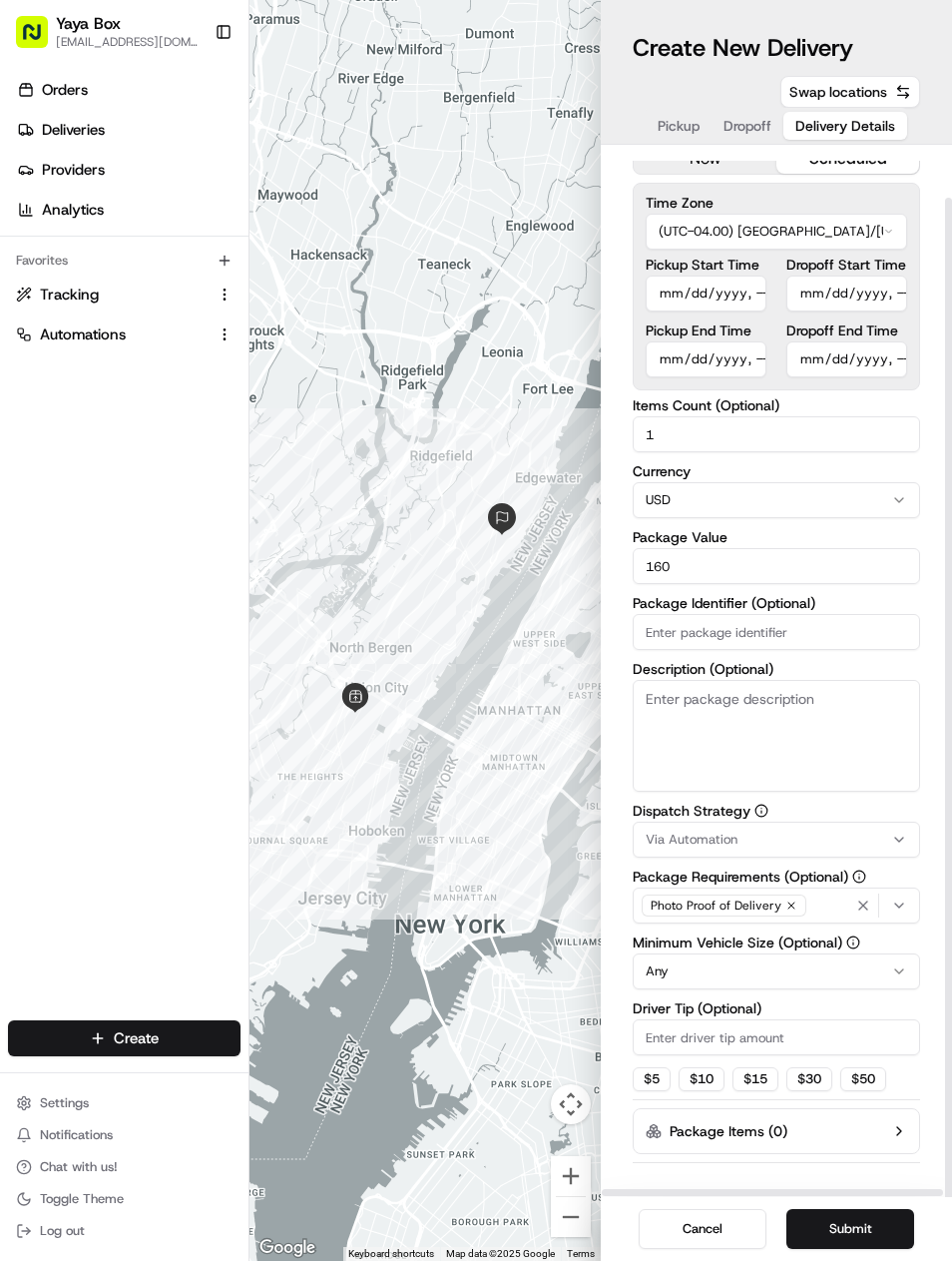 click on "Via Automation" at bounding box center [776, 840] 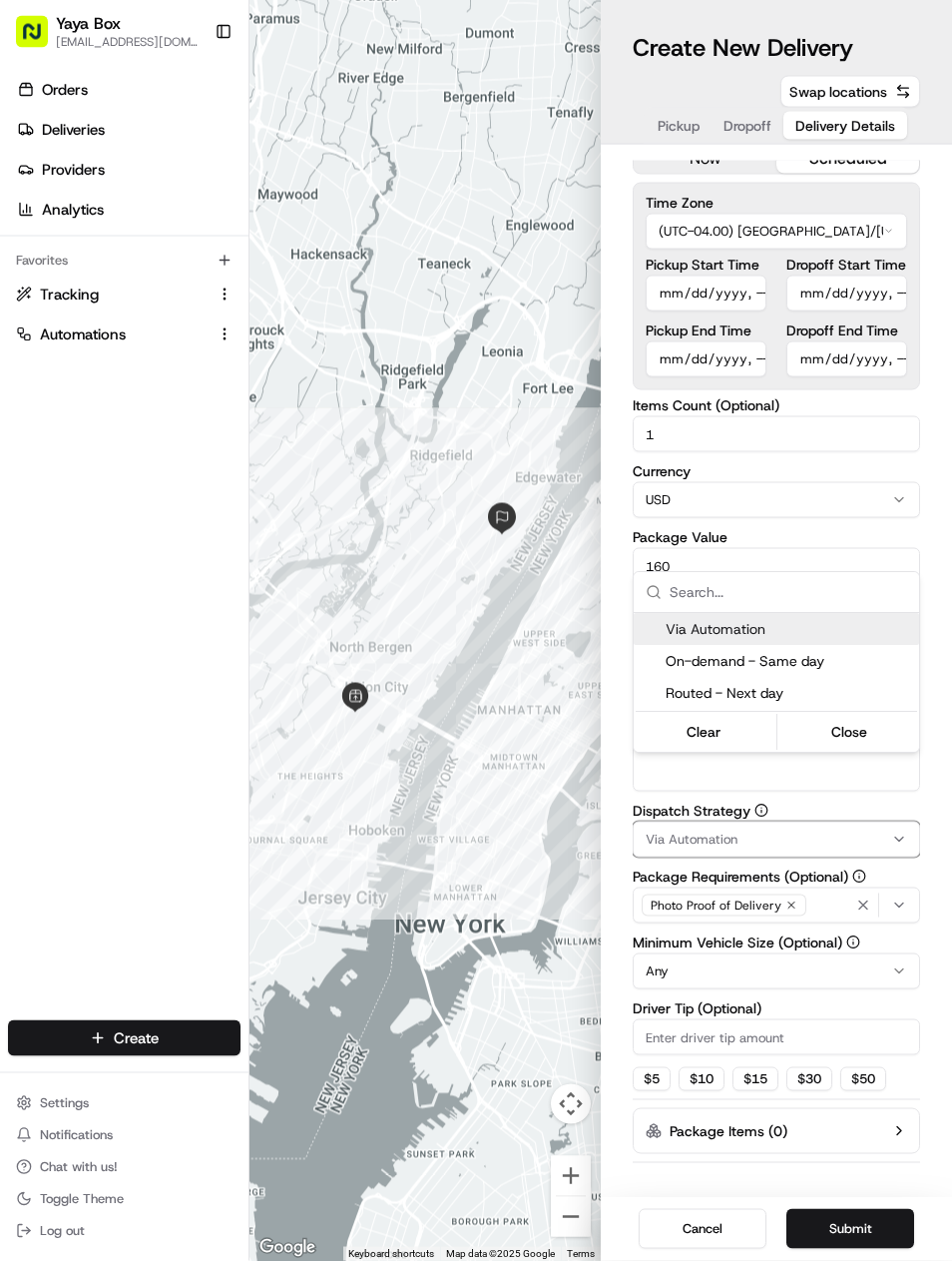 scroll, scrollTop: 66, scrollLeft: 0, axis: vertical 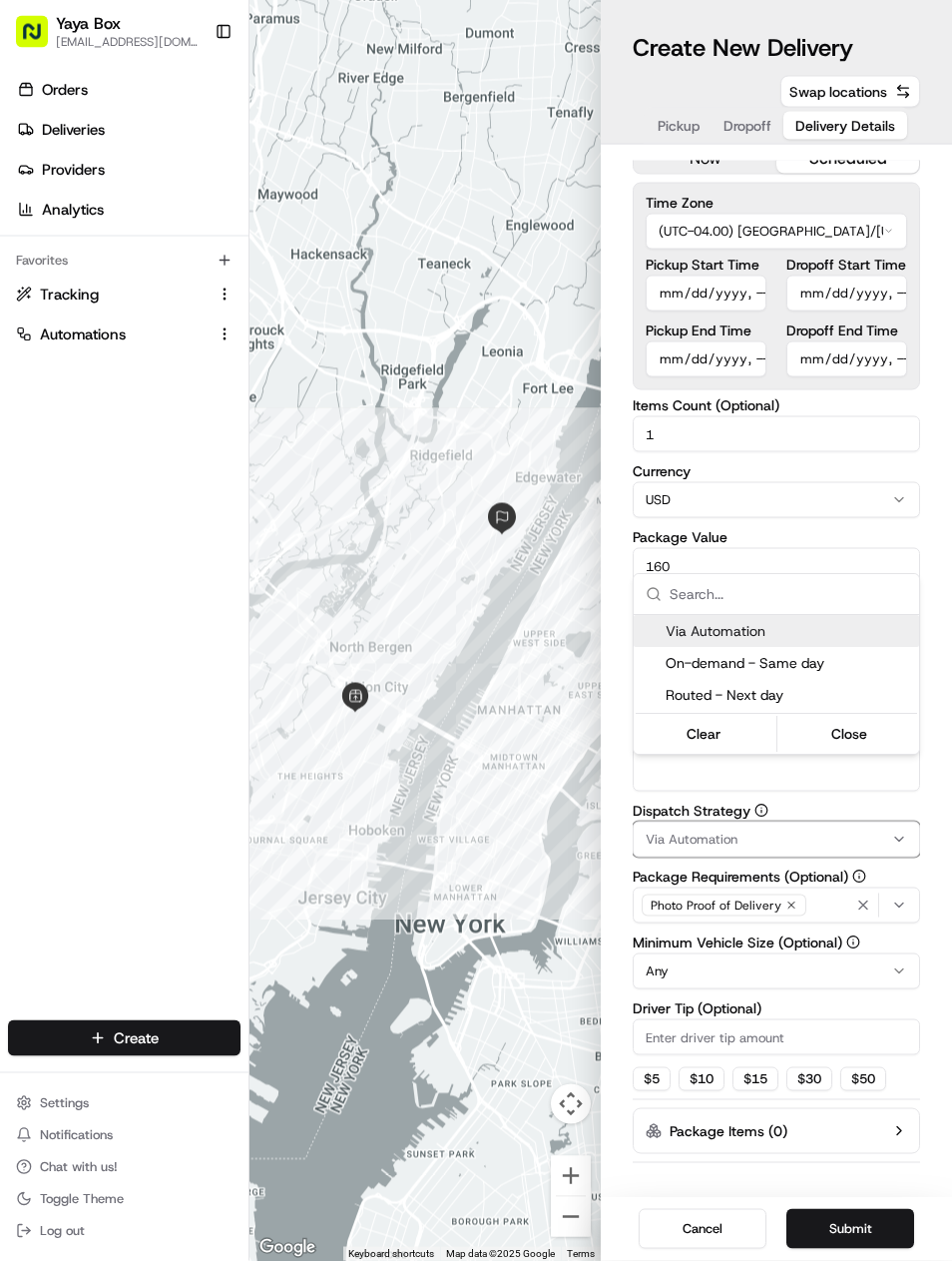 click on "Yaya Box yayaliciousjc@gmail.com Toggle Sidebar Orders Deliveries Providers Analytics Favorites Tracking Automations Main Menu Members & Organization Organization Users Roles Preferences Customization Tracking Orchestration Automations Dispatch Strategy Locations Pickup Locations Dropoff Locations Billing Billing Refund Requests Integrations Notification Triggers Webhooks API Keys Request Logs Create Settings Notifications Chat with us! Toggle Theme Log out To navigate the map with touch gestures double-tap and hold your finger on the map, then drag the map. ← Move left → Move right ↑ Move up ↓ Move down + Zoom in - Zoom out Home Jump left by 75% End Jump right by 75% Page Up Jump up by 75% Page Down Jump down by 75% Keyboard shortcuts Map Data Map data ©2025 Google Map data ©2025 Google 2 km  Click to toggle between metric and imperial units Terms Report a map error Create New Delivery Pickup Dropoff Delivery Details Swap locations Delivery Details now scheduled Time Zone 1 USD 160" at bounding box center (476, 630) 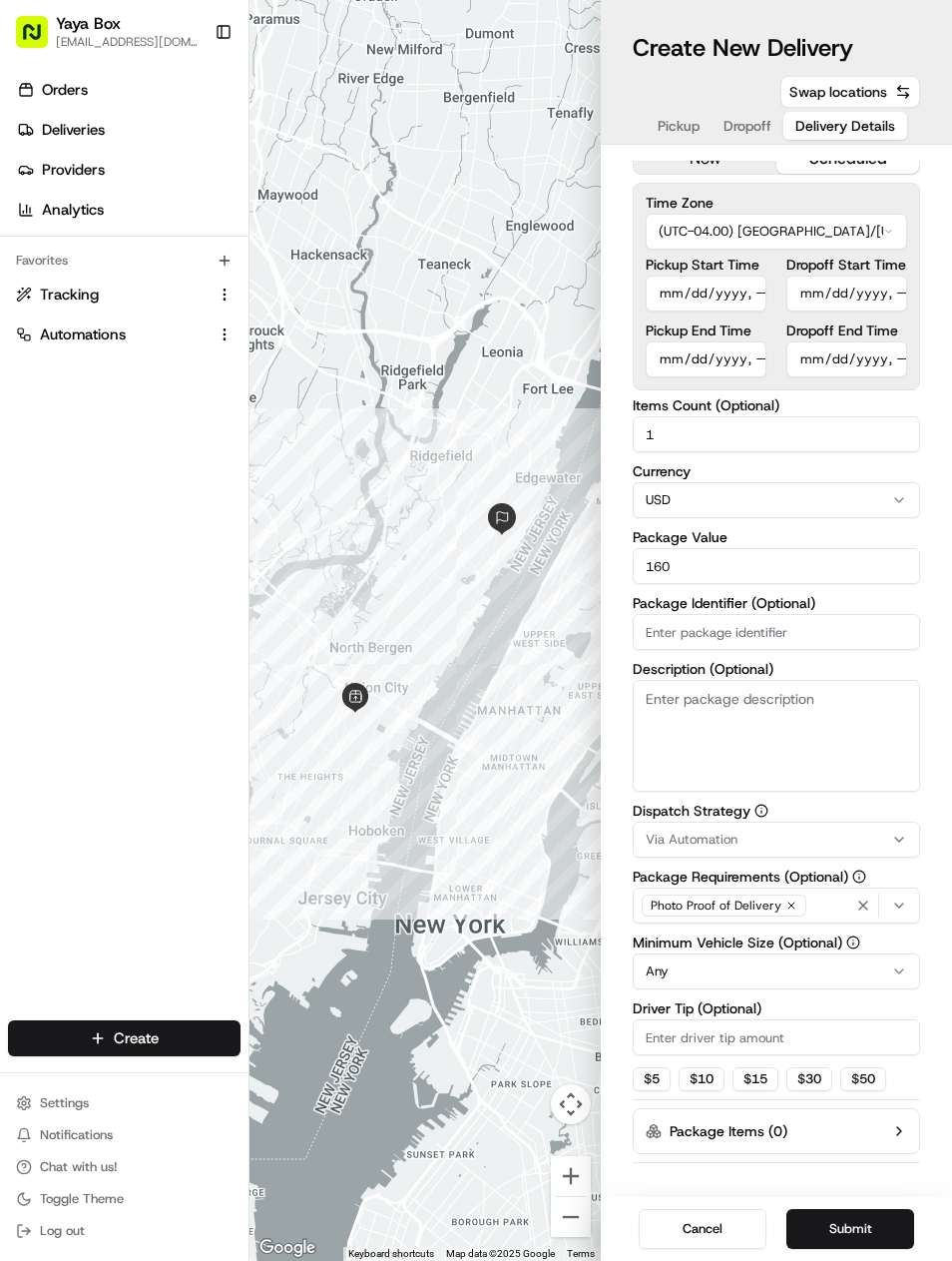 click on "Submit" at bounding box center [850, 1229] 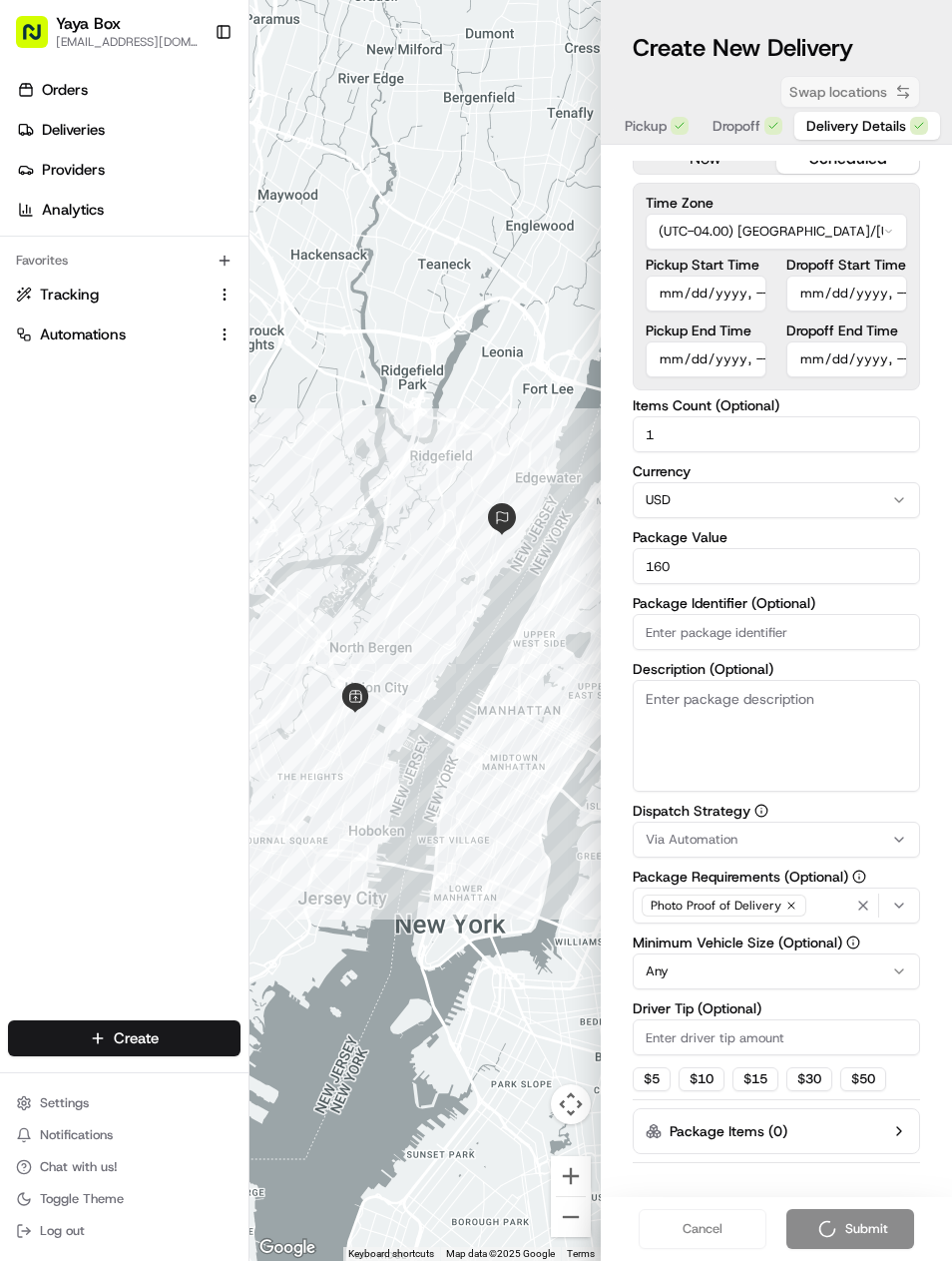 scroll, scrollTop: 0, scrollLeft: 0, axis: both 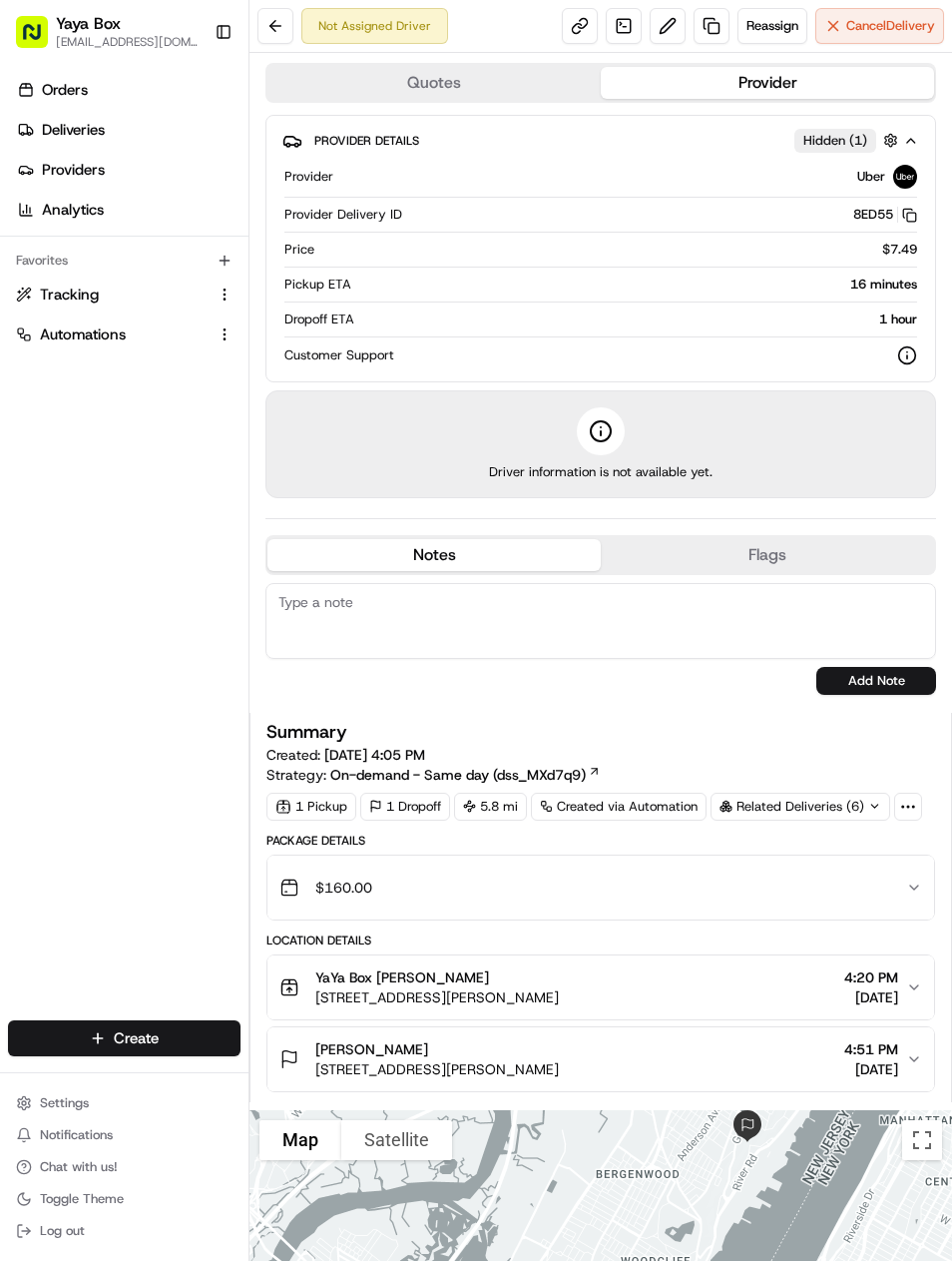 click on "Deliveries" at bounding box center [128, 130] 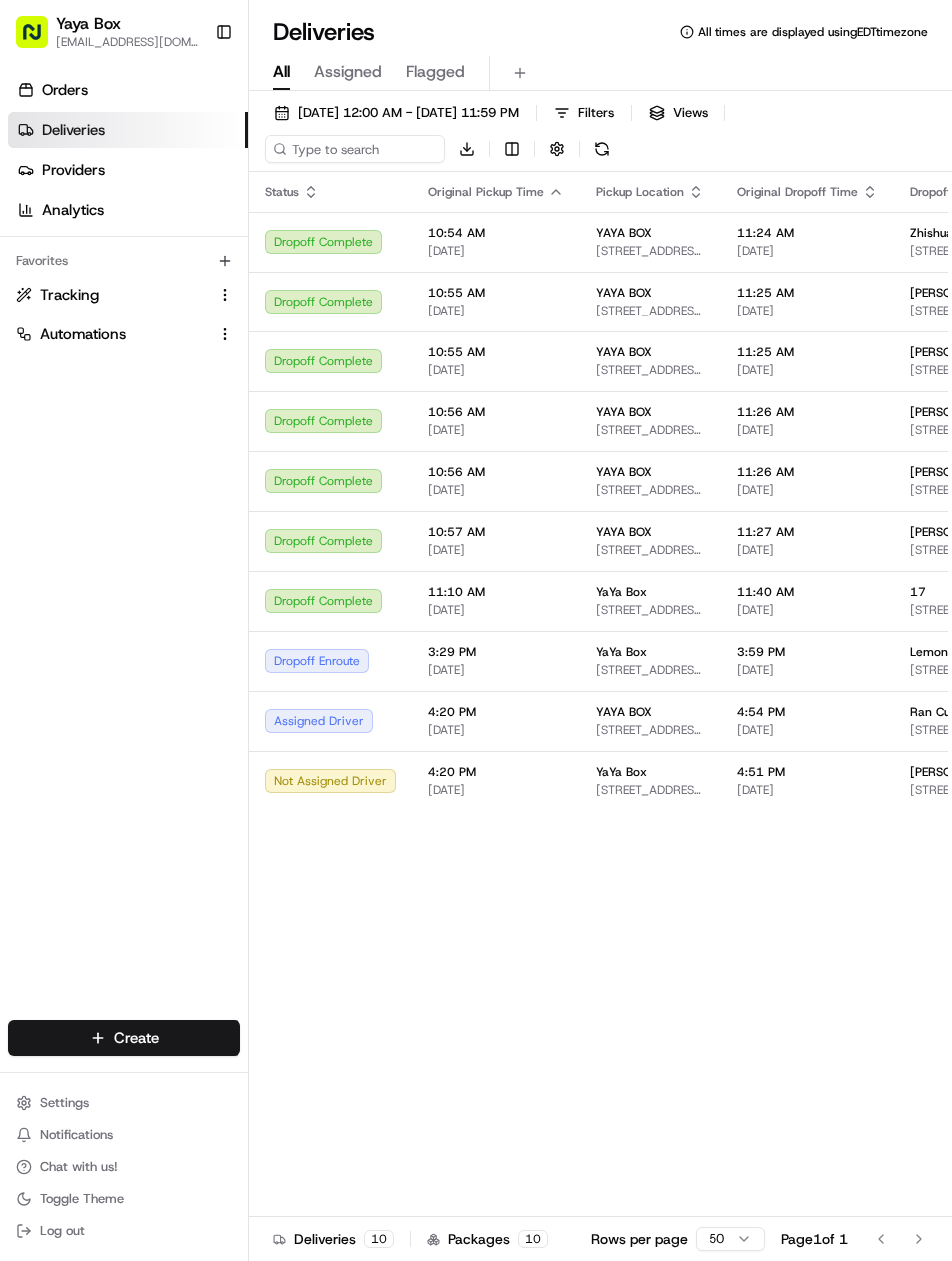 click on "9 Ave at Port Imperial # 605, West New York, NJ 07093, USA" at bounding box center (966, 730) 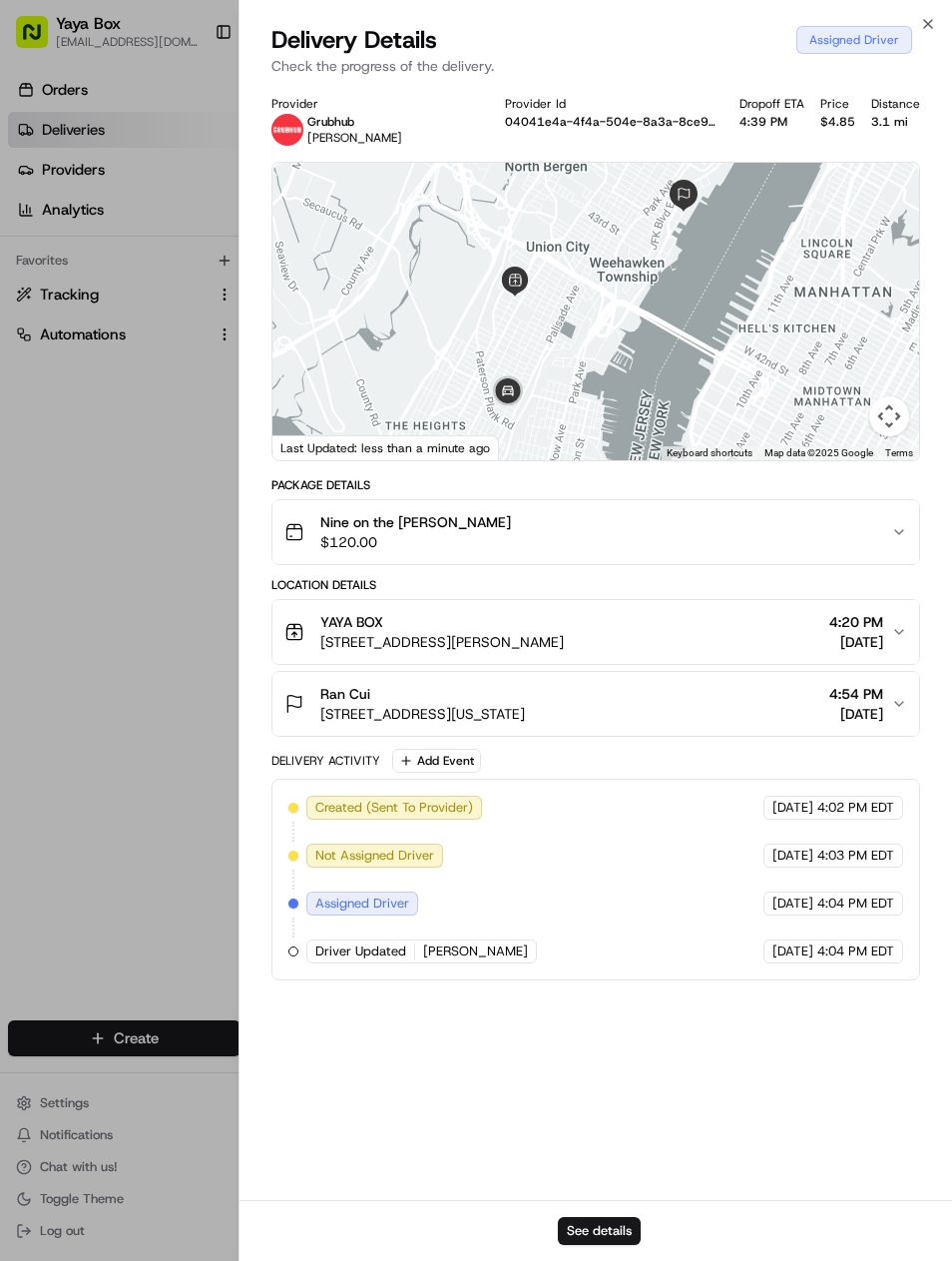 click at bounding box center [476, 630] 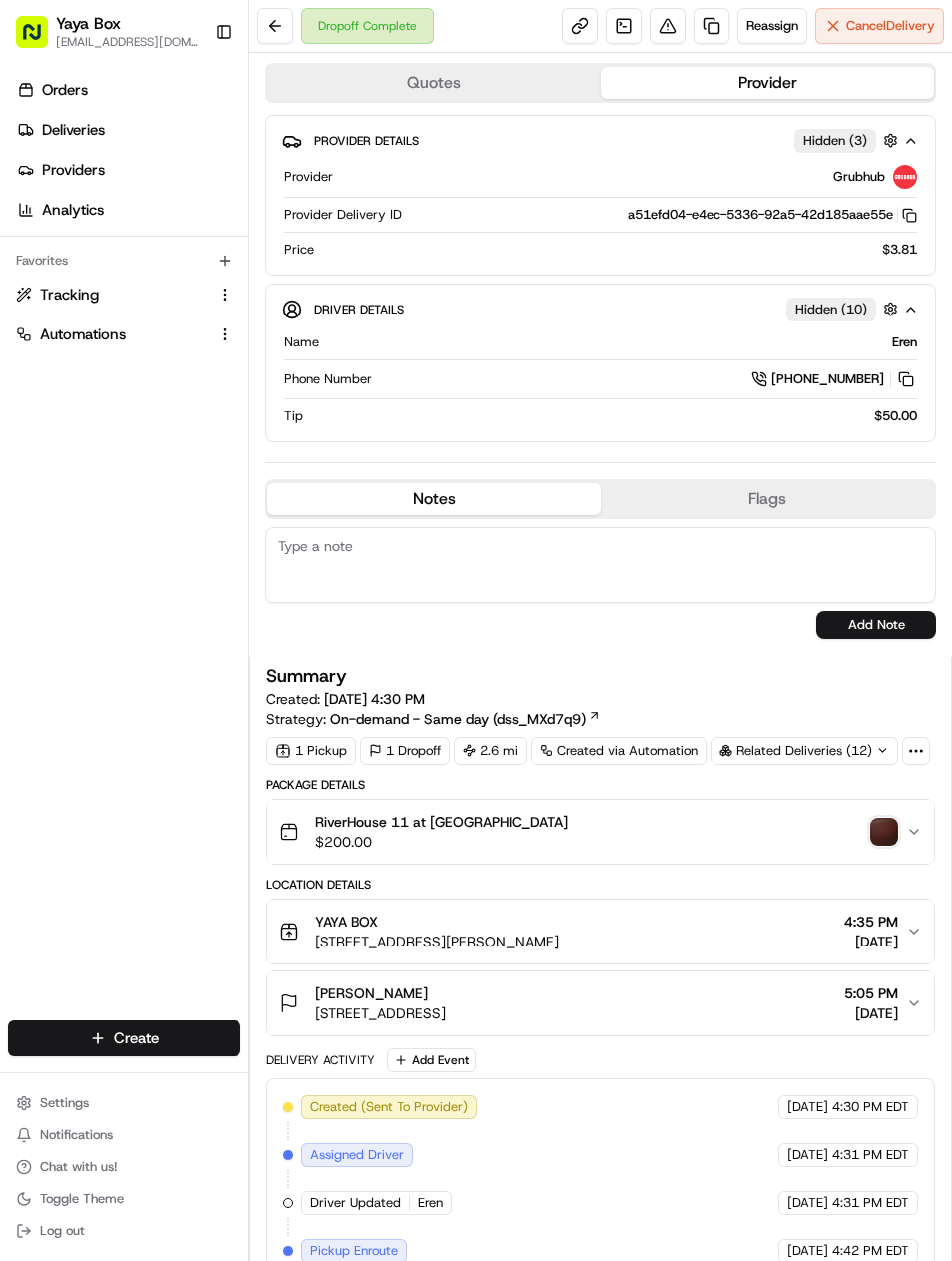 scroll, scrollTop: 0, scrollLeft: 0, axis: both 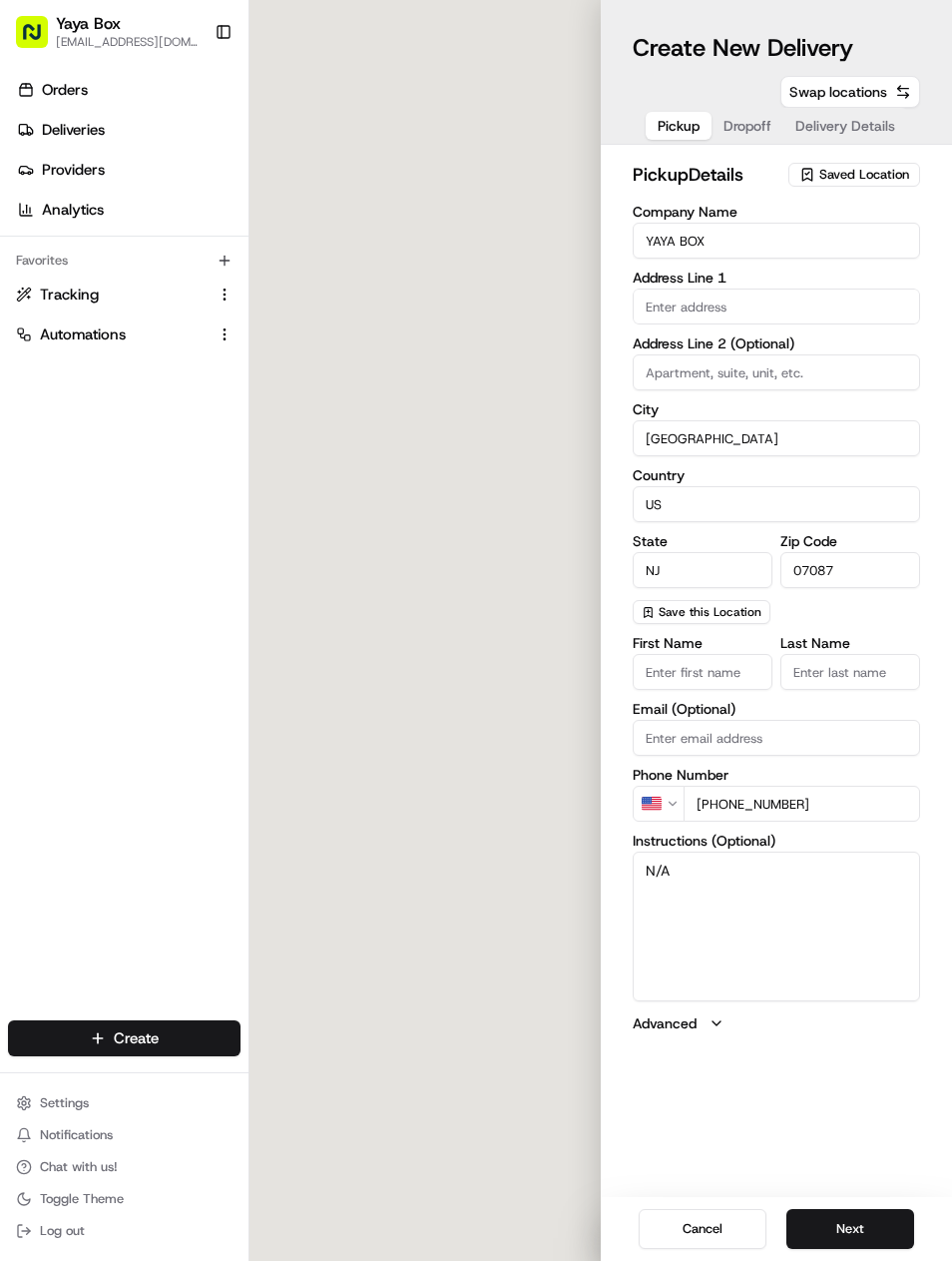 type on "[STREET_ADDRESS][PERSON_NAME]" 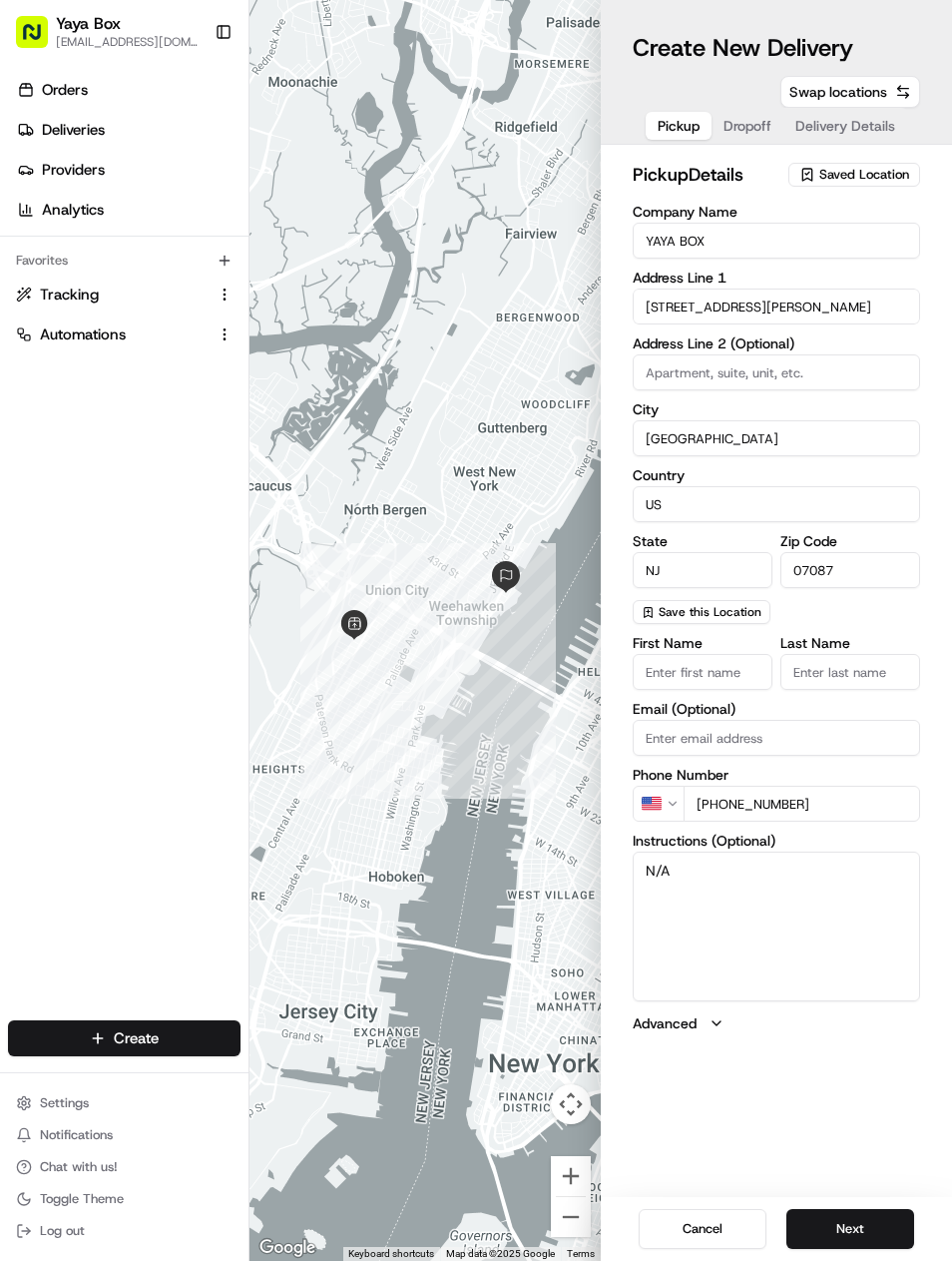 scroll, scrollTop: 0, scrollLeft: 0, axis: both 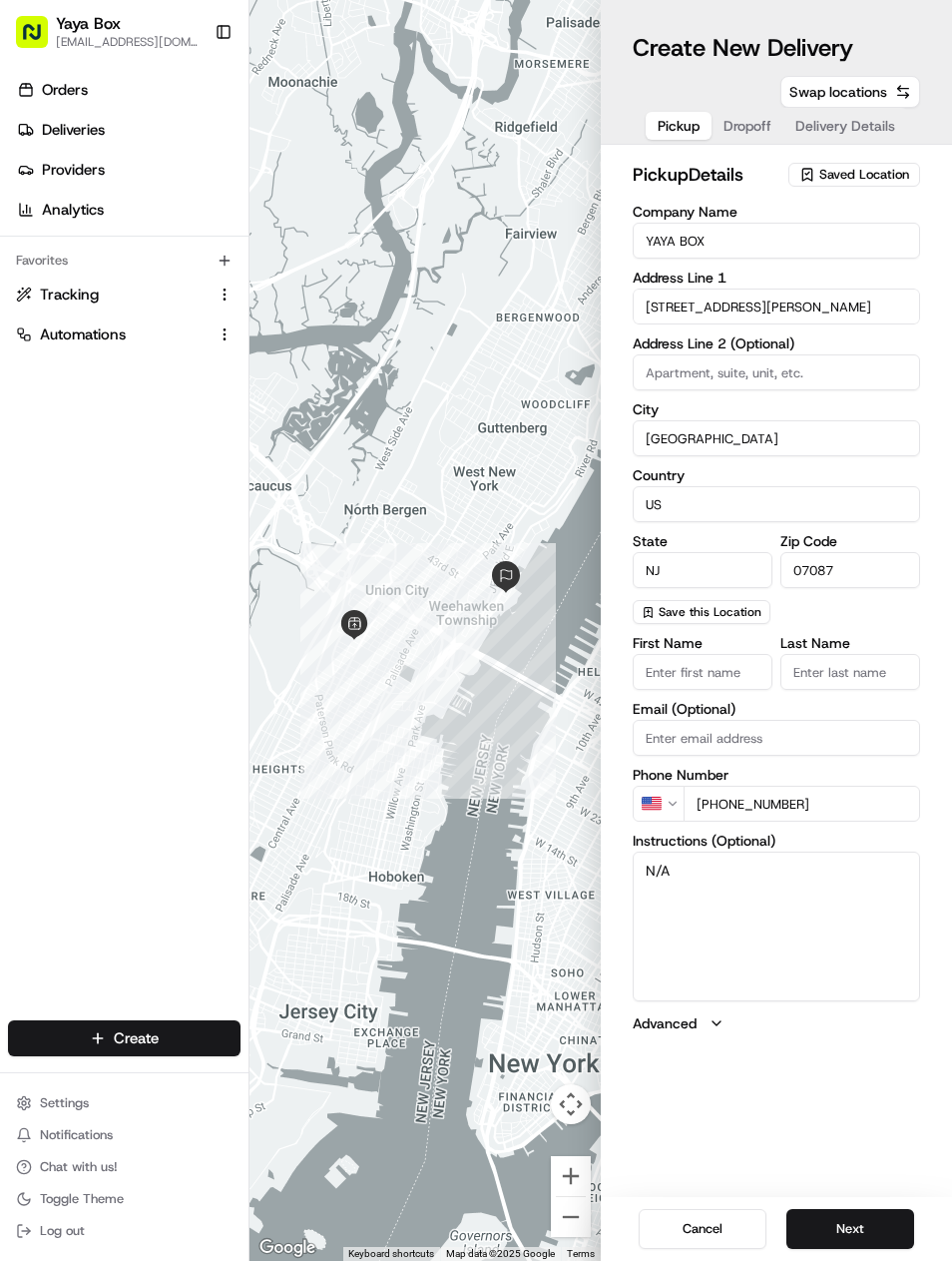 click on "Next" at bounding box center [850, 1229] 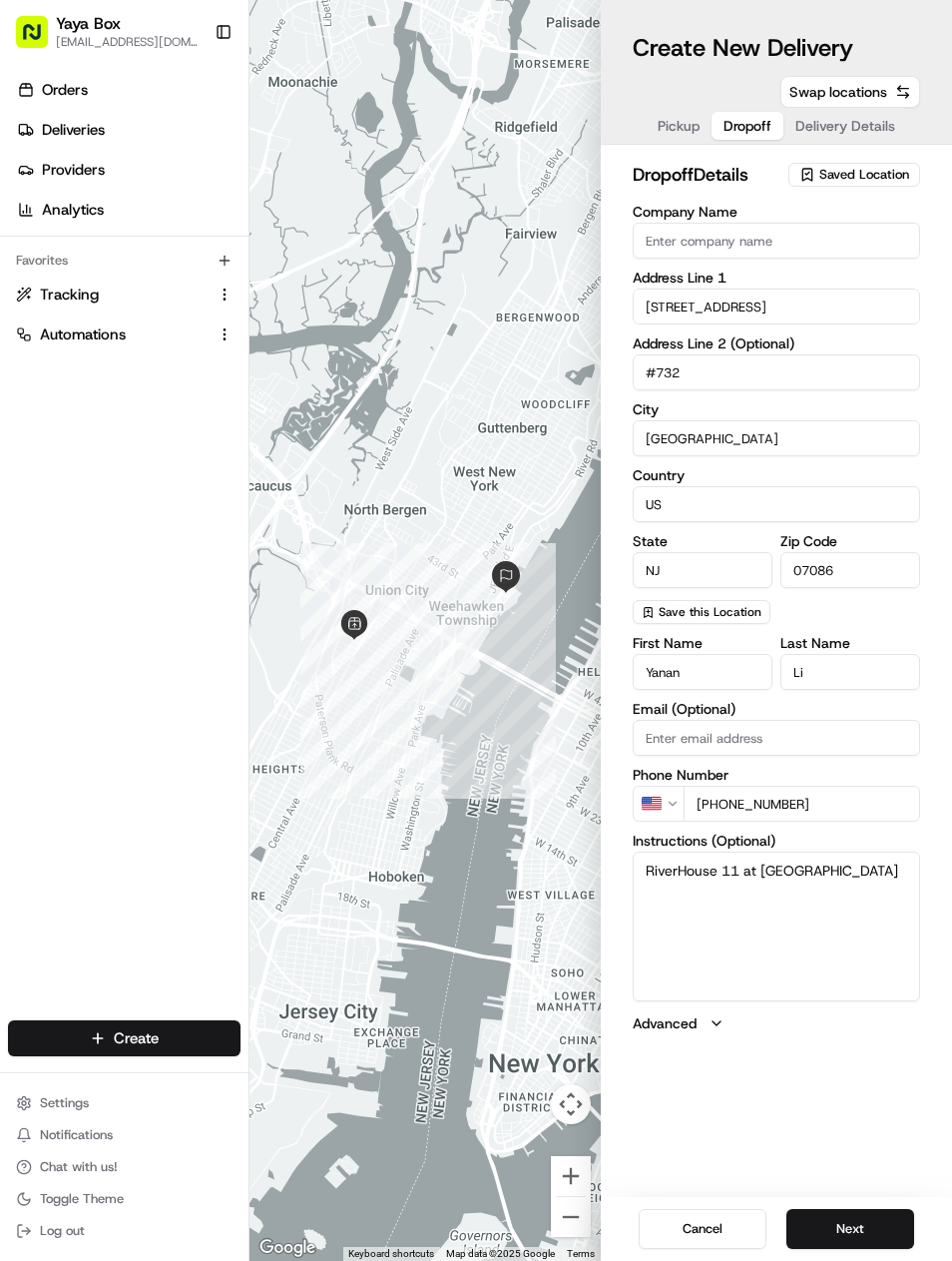 click on "Next" at bounding box center [850, 1229] 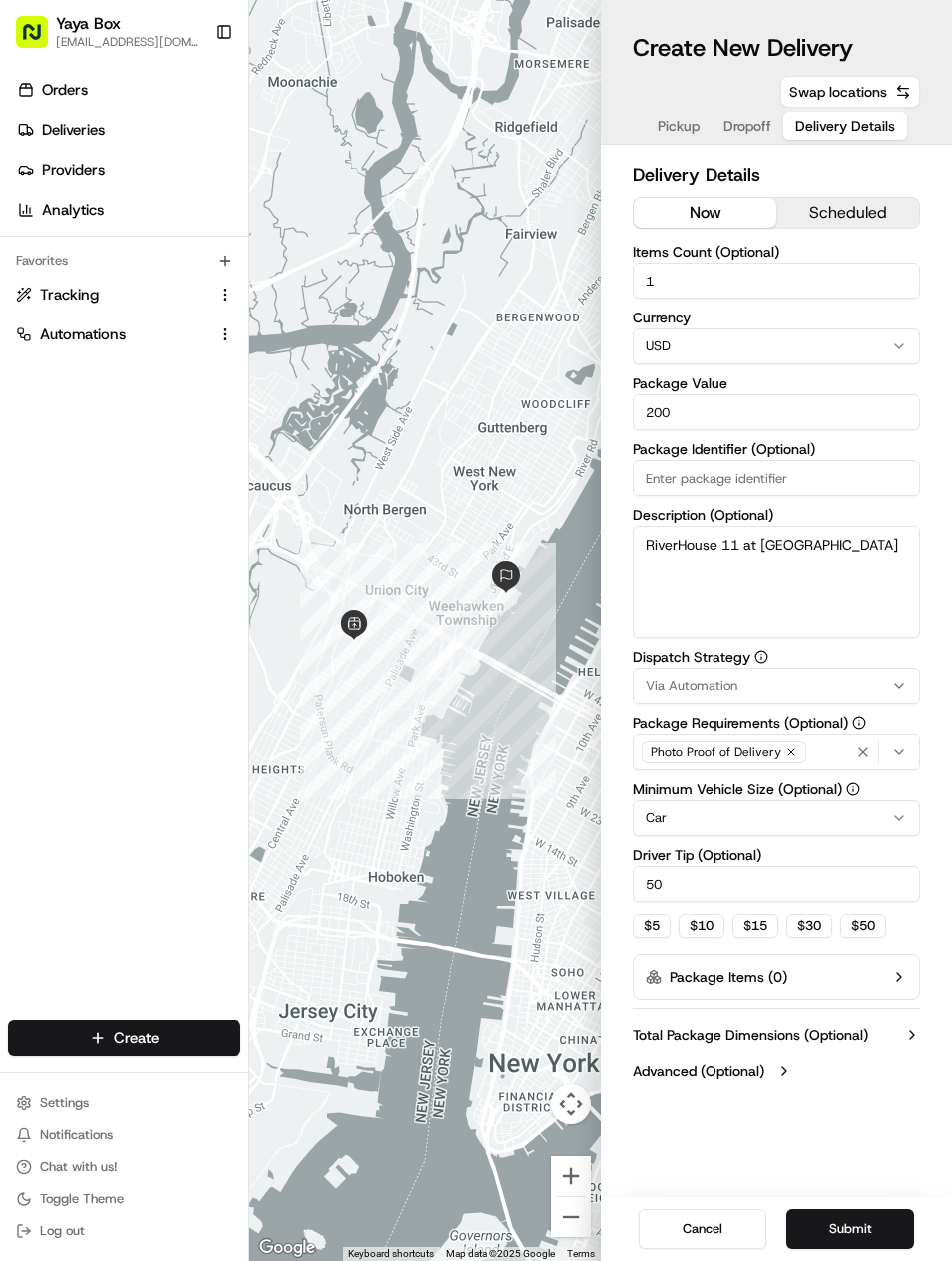 click on "scheduled" at bounding box center [847, 213] 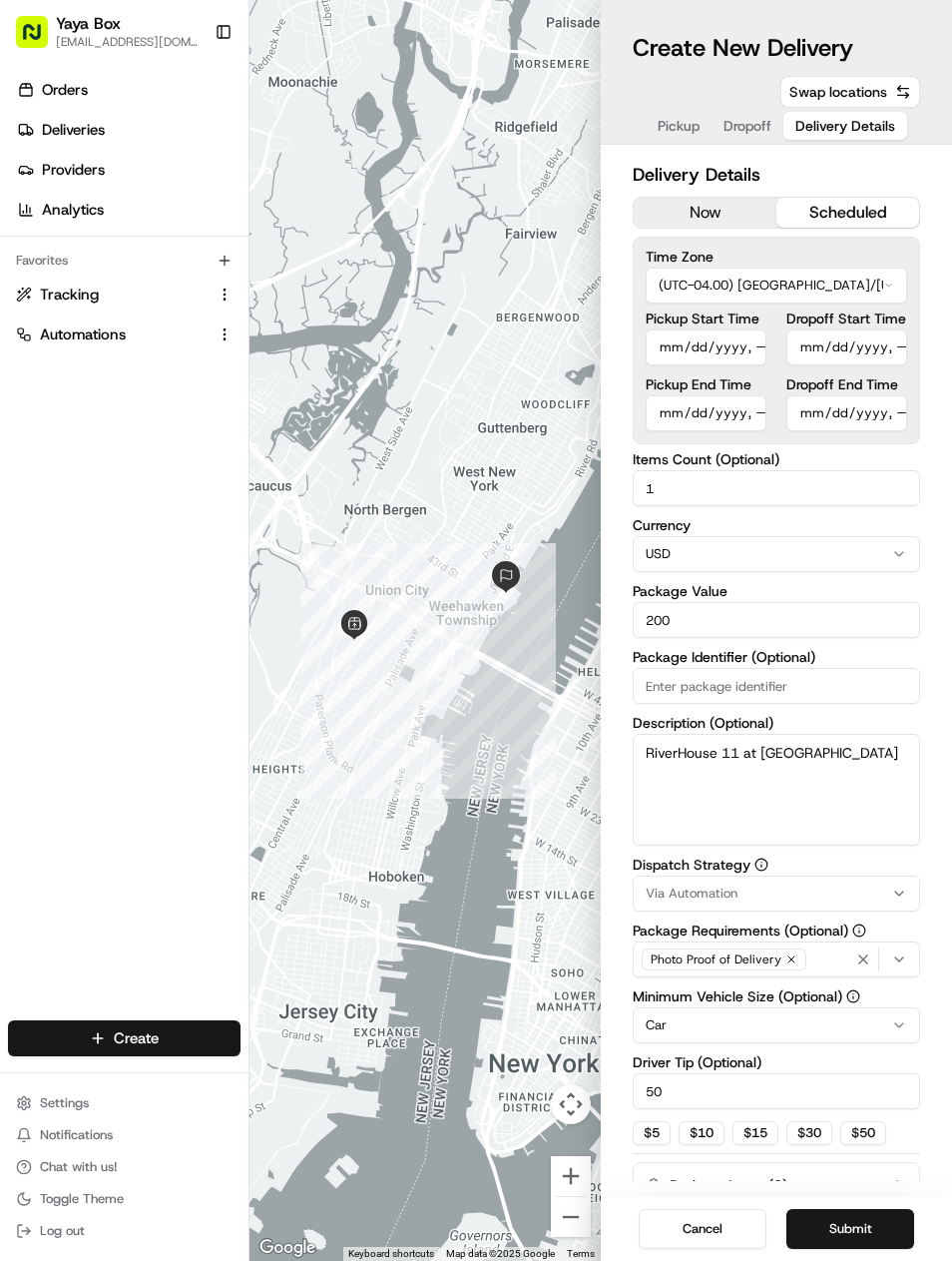 click on "scheduled" at bounding box center (847, 213) 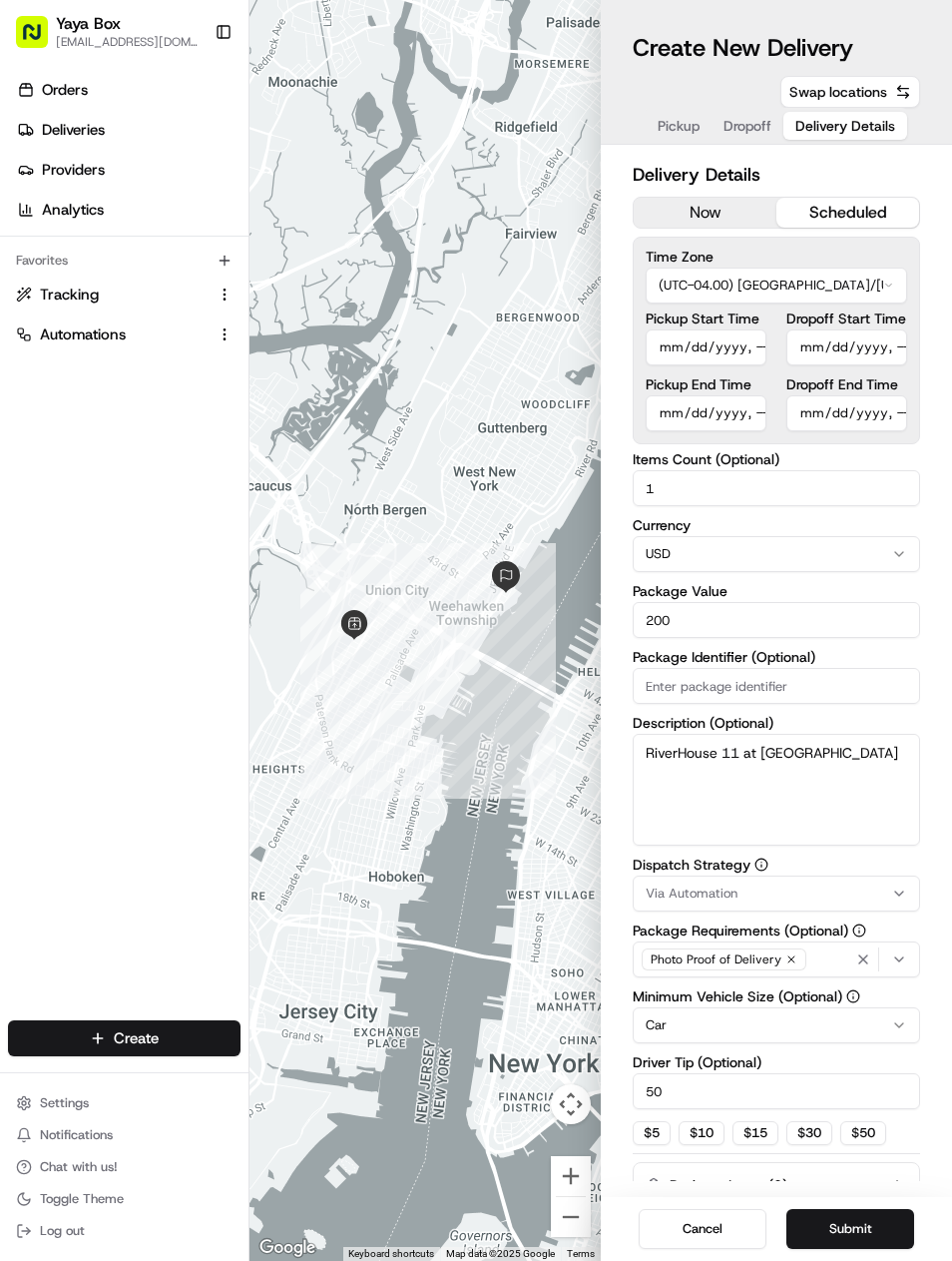 type on "[DATE]T16:20" 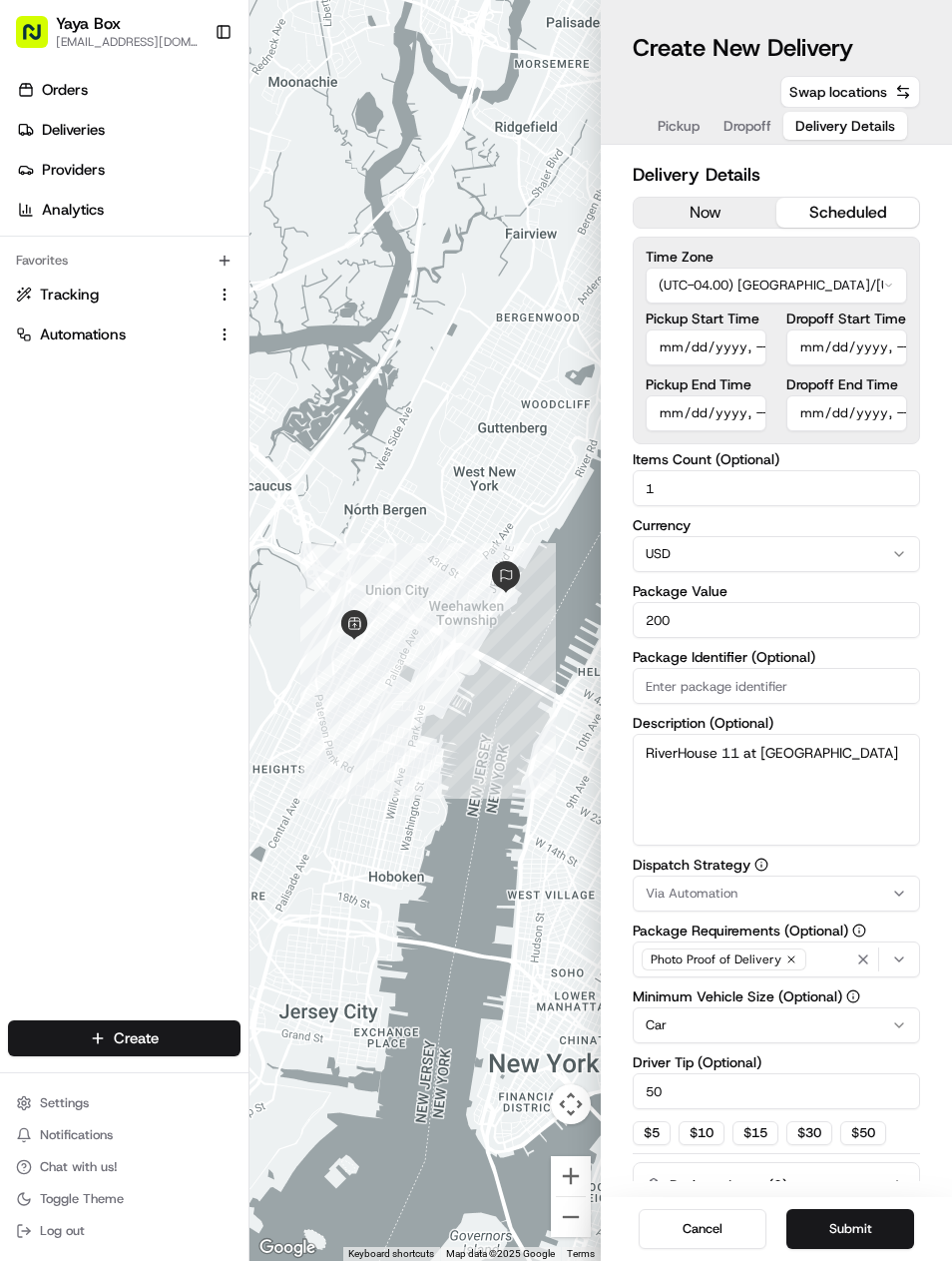 click on "Pickup End Time" at bounding box center (706, 413) 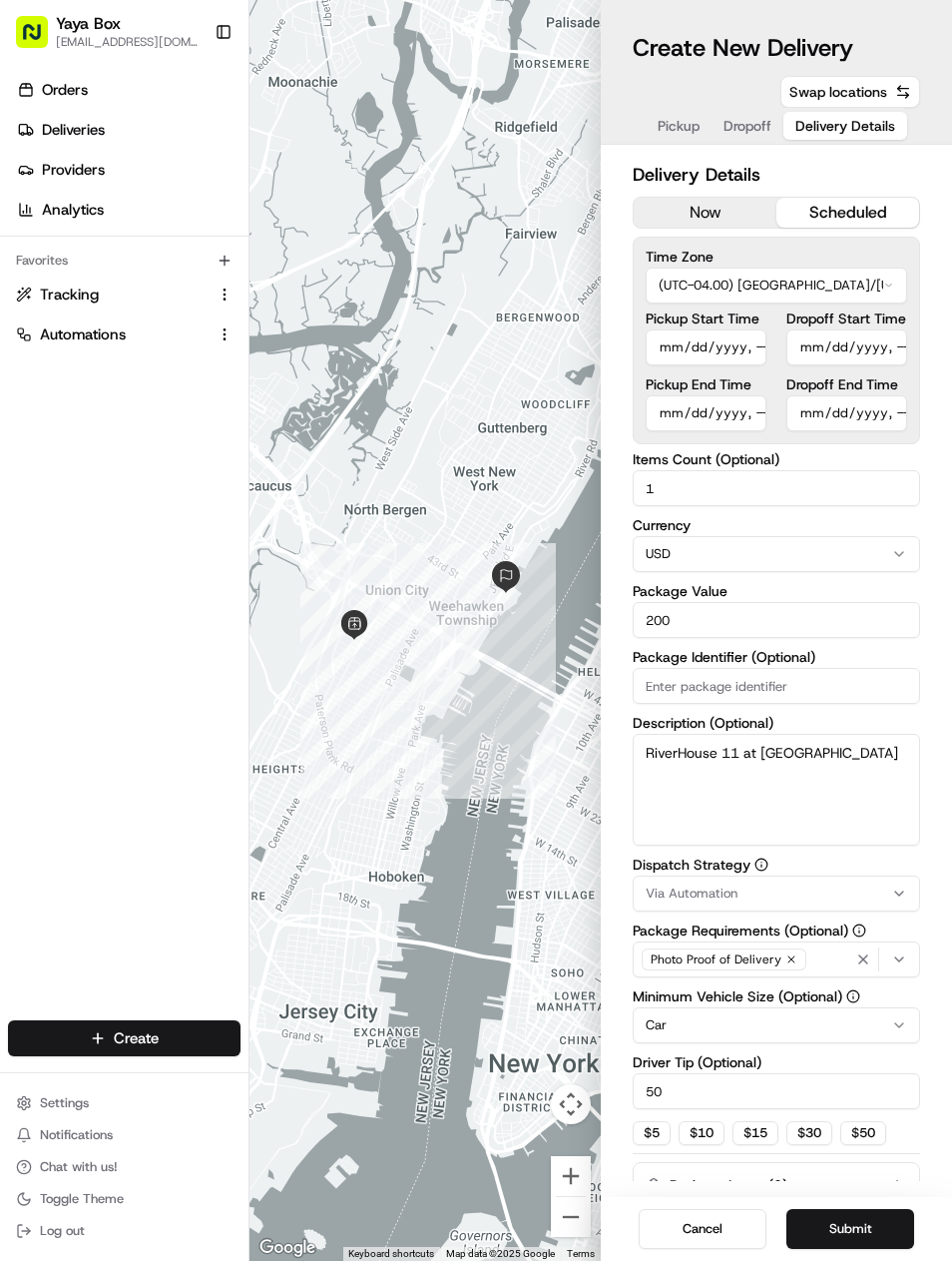 type on "[DATE]T16:30" 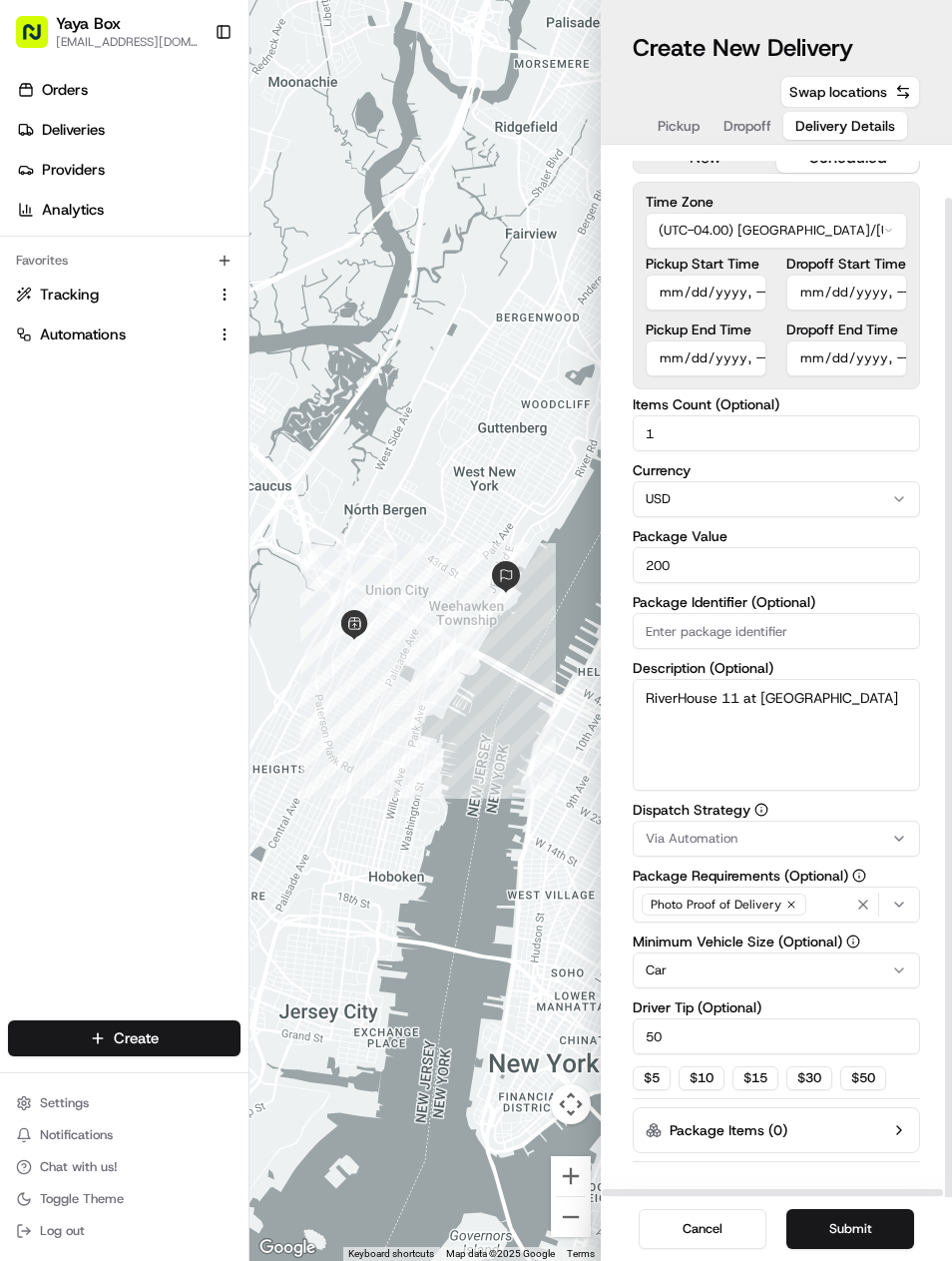 scroll, scrollTop: 54, scrollLeft: 0, axis: vertical 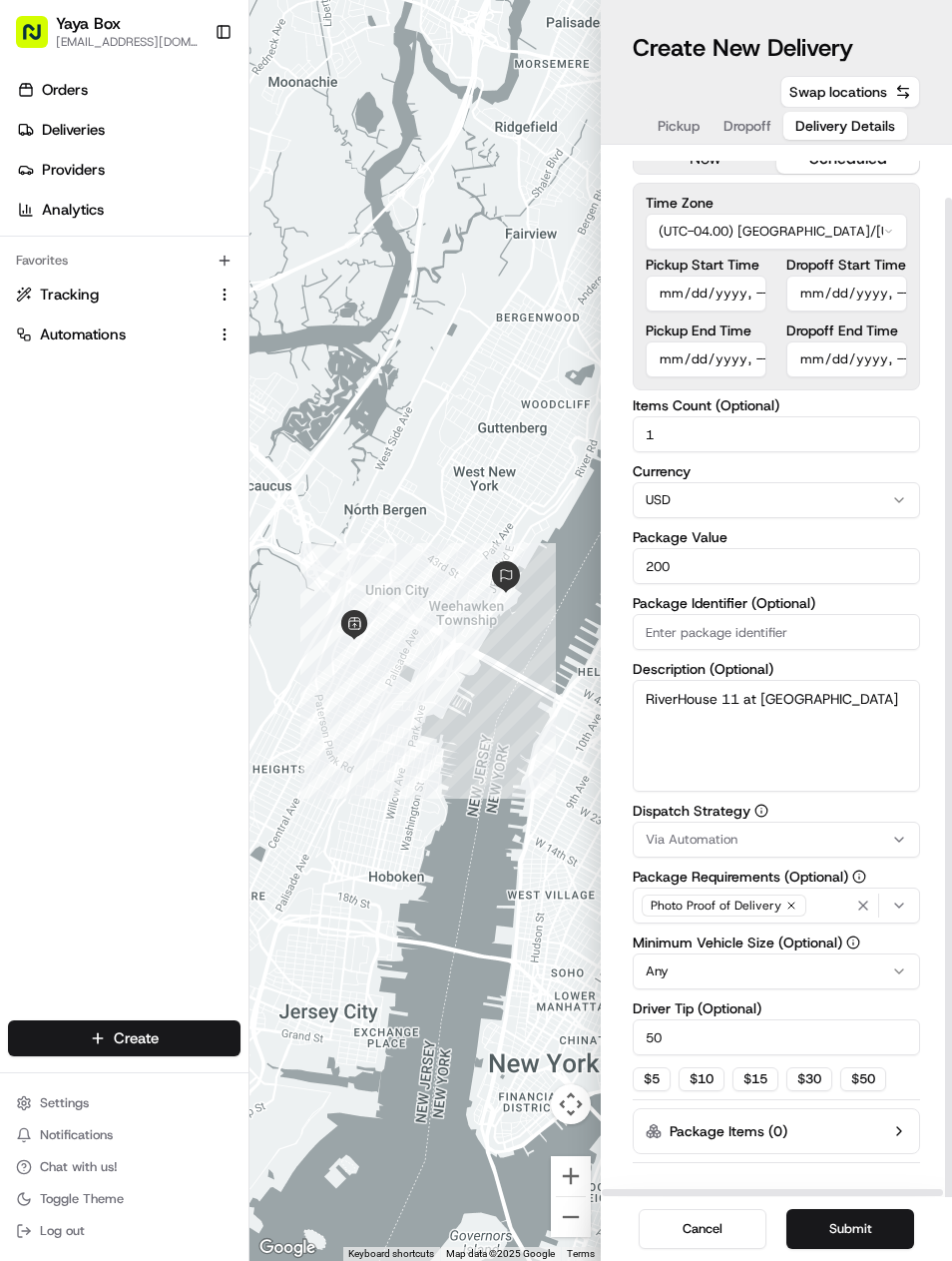 click on "Submit" at bounding box center (850, 1229) 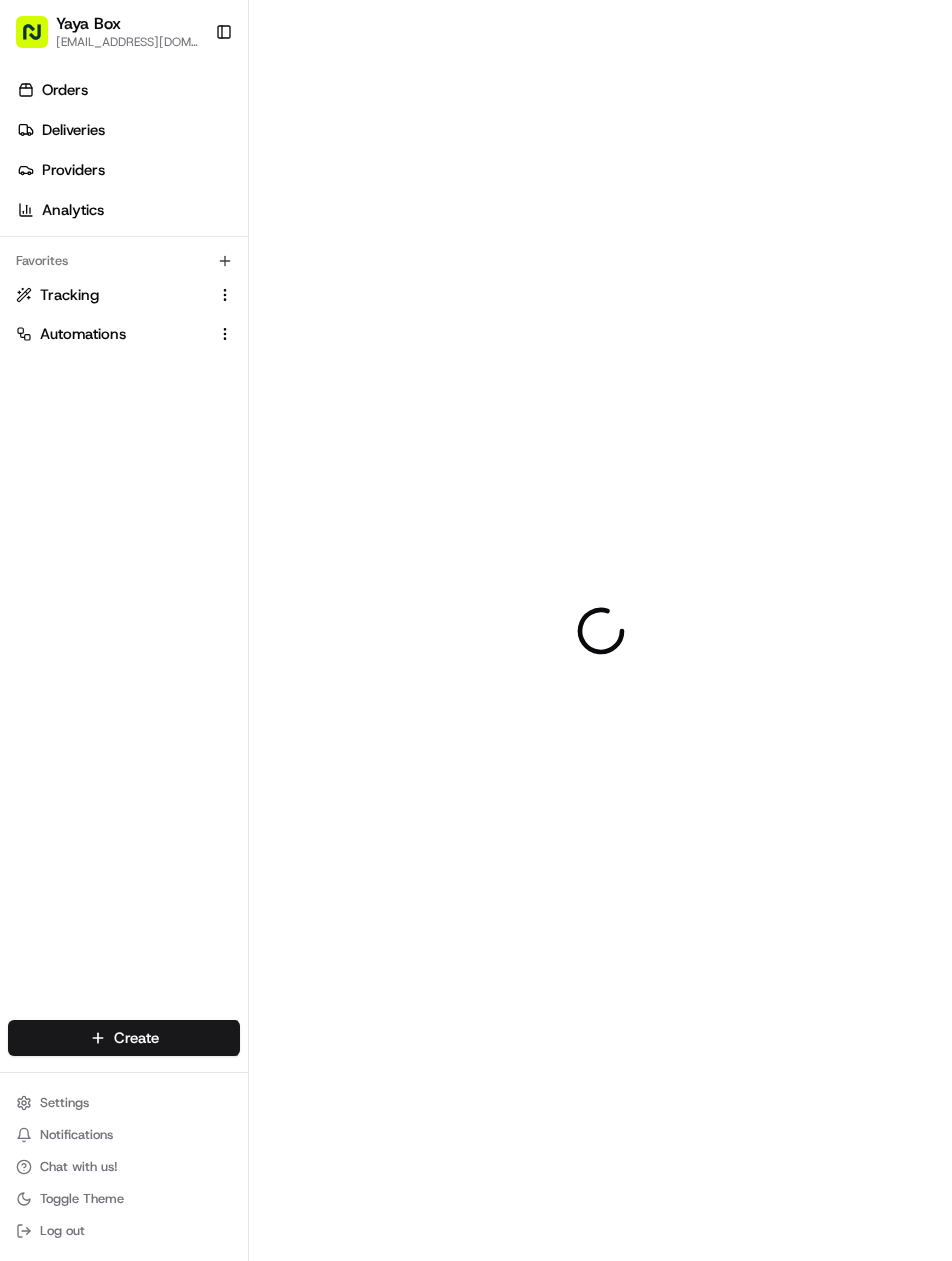 scroll, scrollTop: 0, scrollLeft: 0, axis: both 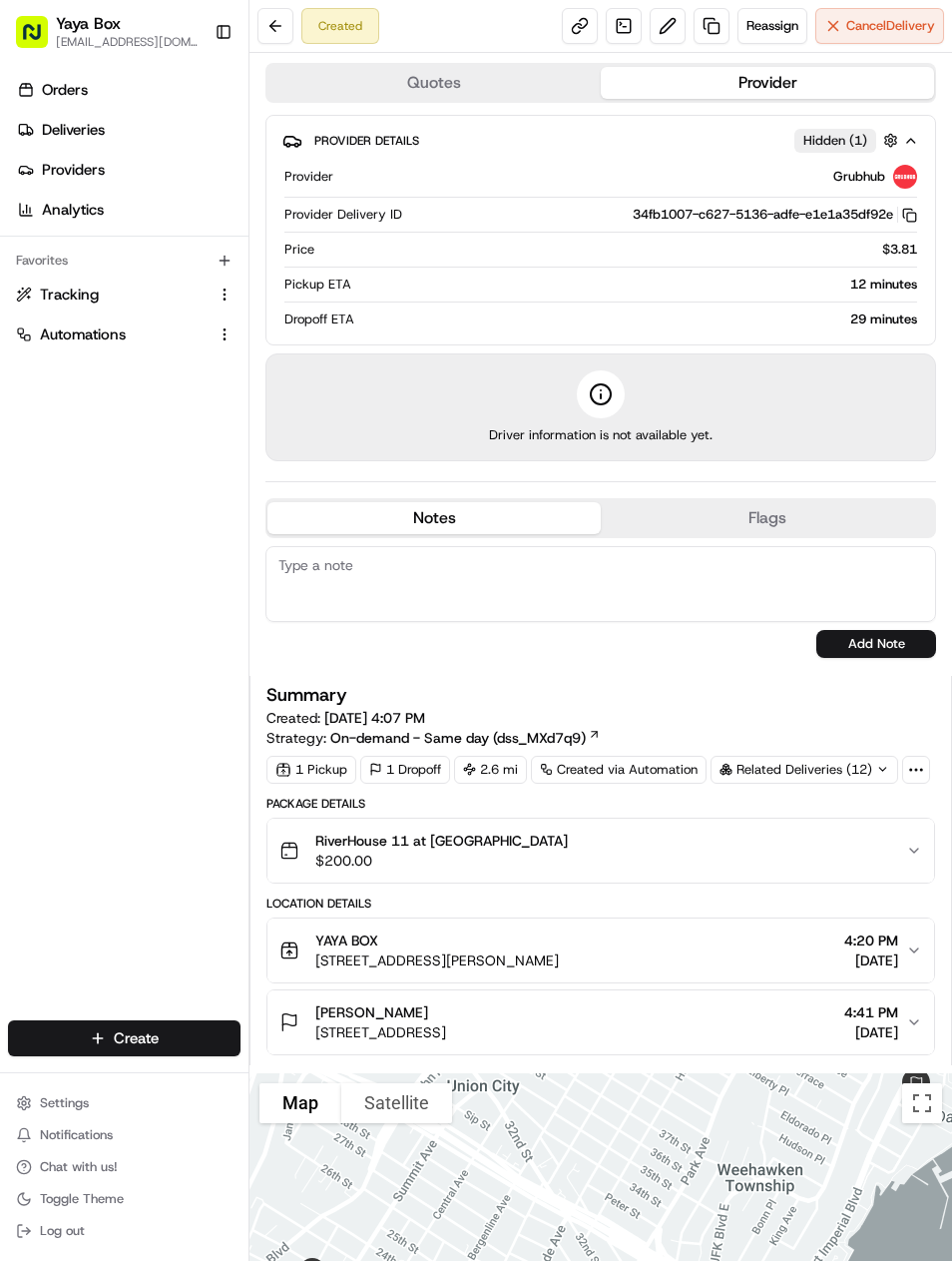 click on "Deliveries" at bounding box center [128, 130] 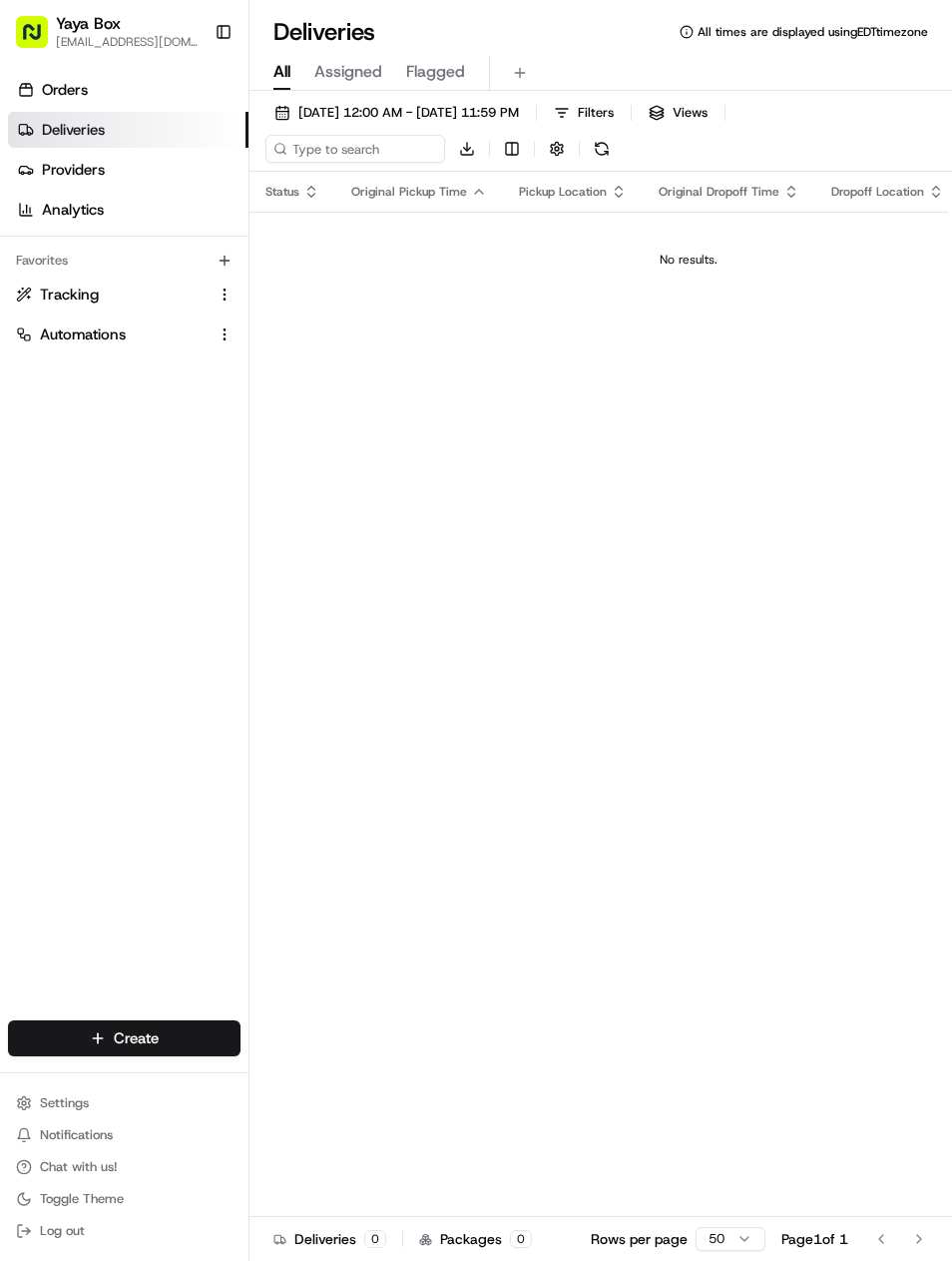 click on "All Assigned Flagged" at bounding box center (601, 73) 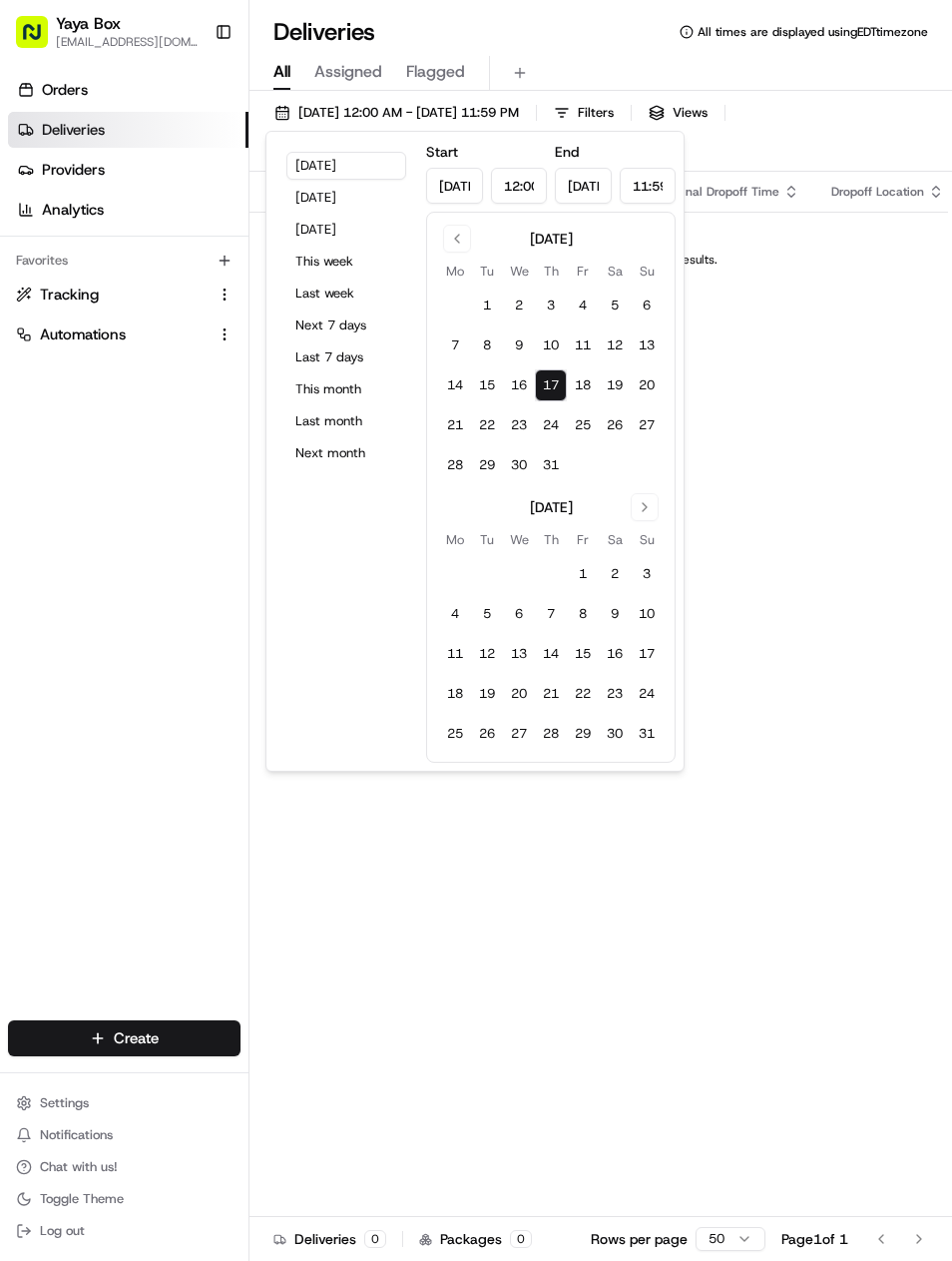 click on "Today" at bounding box center (346, 166) 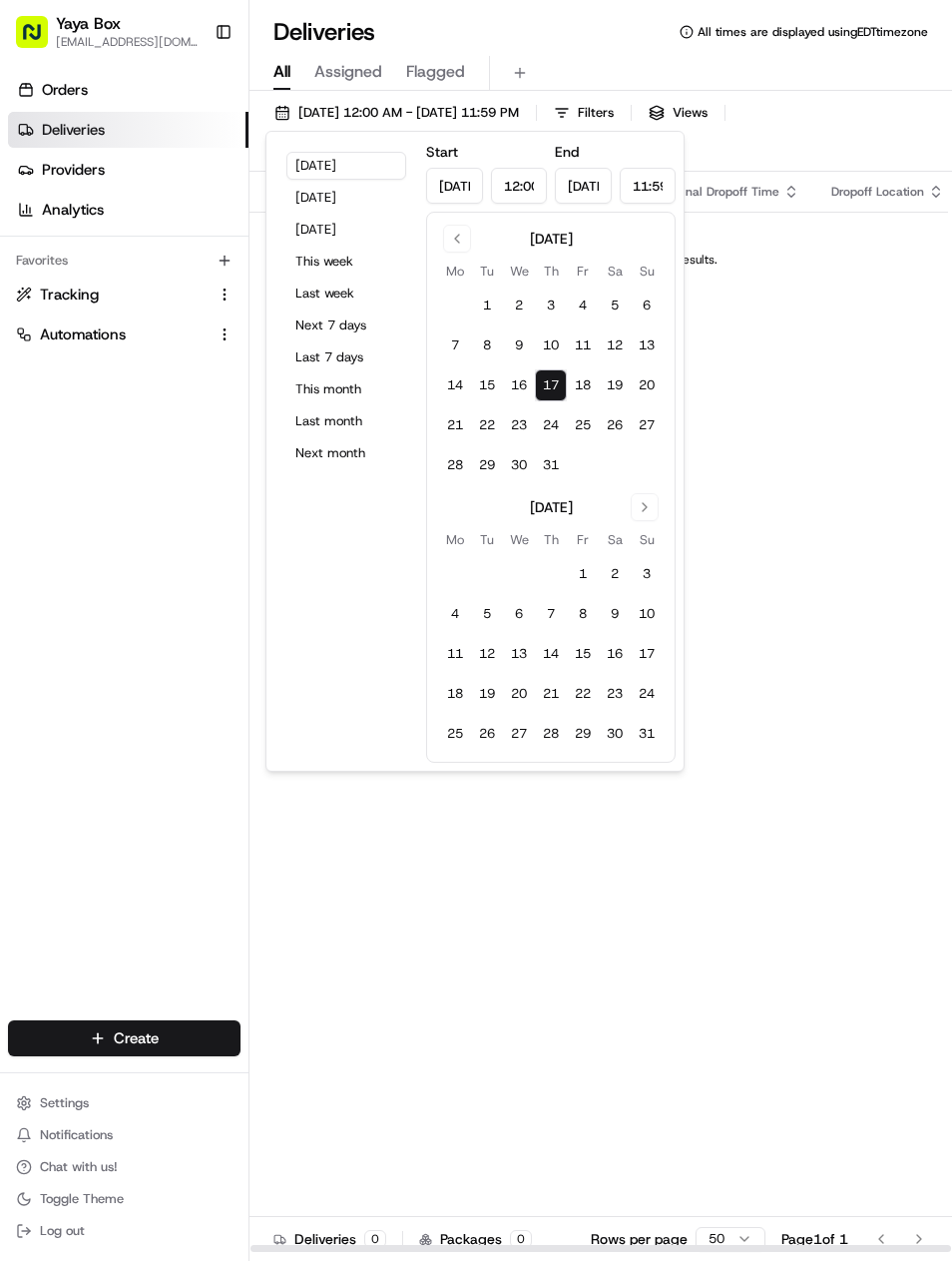 click on "Status Original Pickup Time Pickup Location Original Dropoff Time Dropoff Location Provider Action No results." at bounding box center (688, 712) 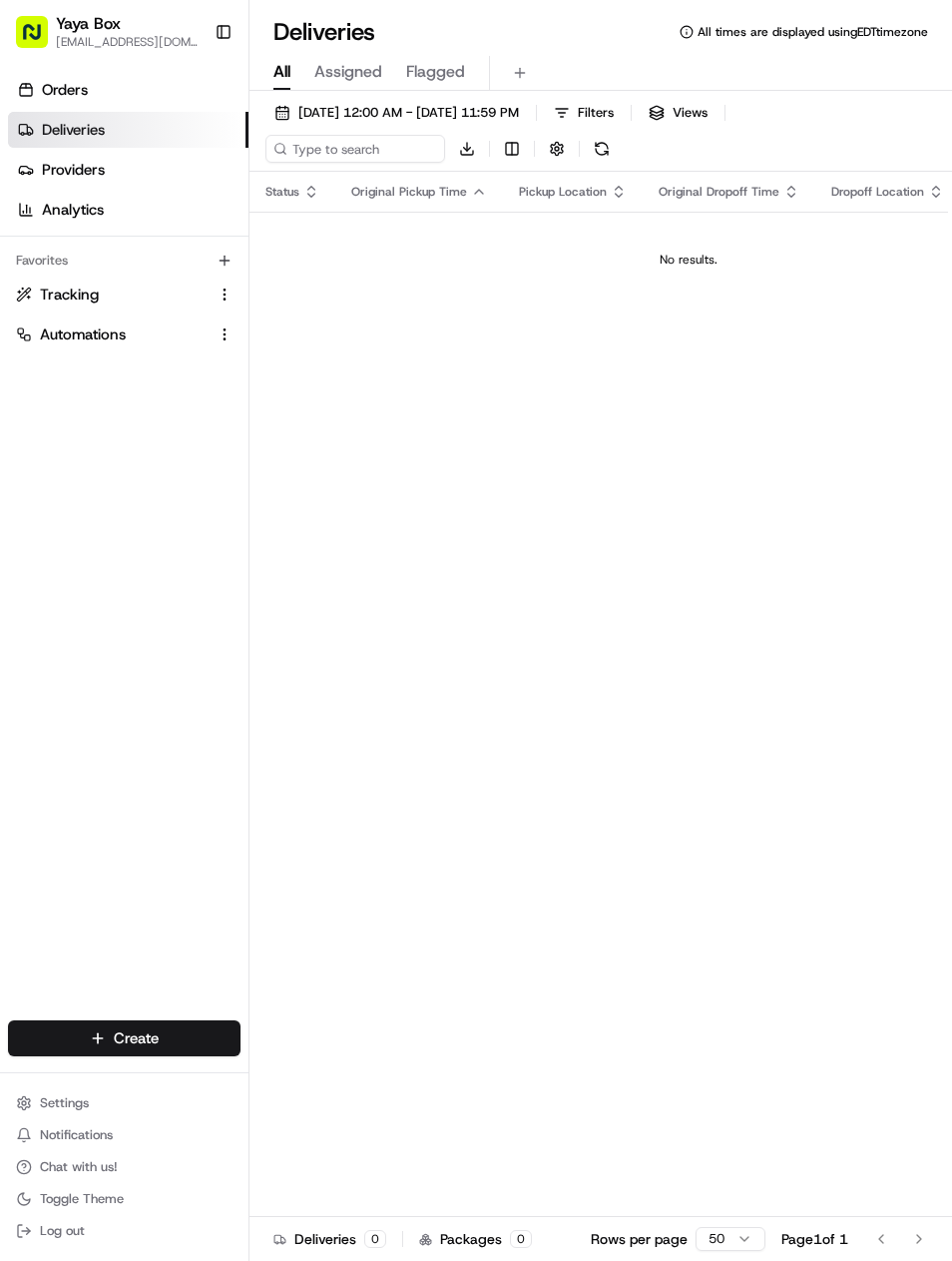 click on "07/17/2025 12:00 AM - 07/17/2025 11:59 PM" at bounding box center (396, 113) 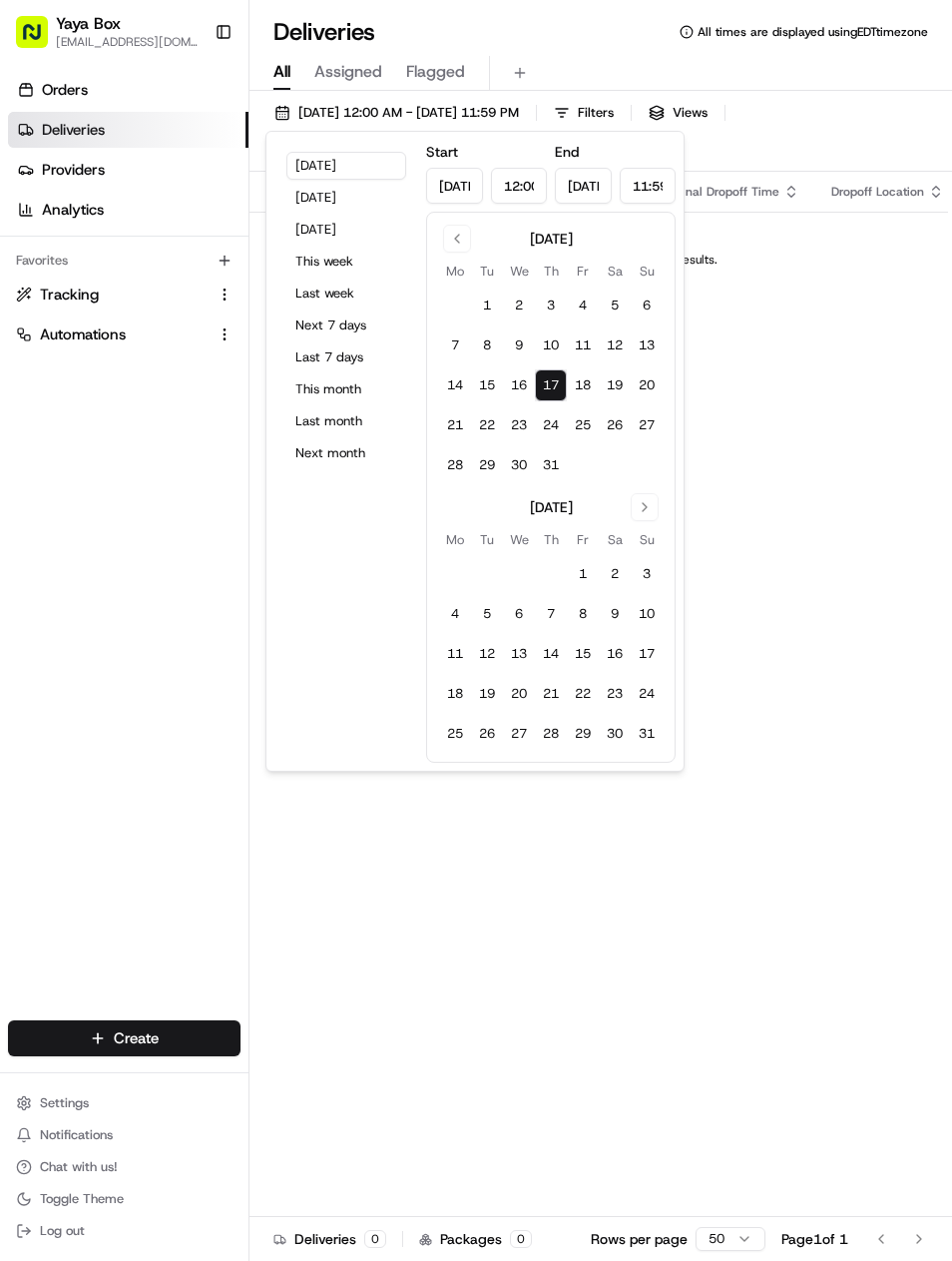 click on "Orders Deliveries Providers Analytics Favorites Tracking Automations" at bounding box center [124, 550] 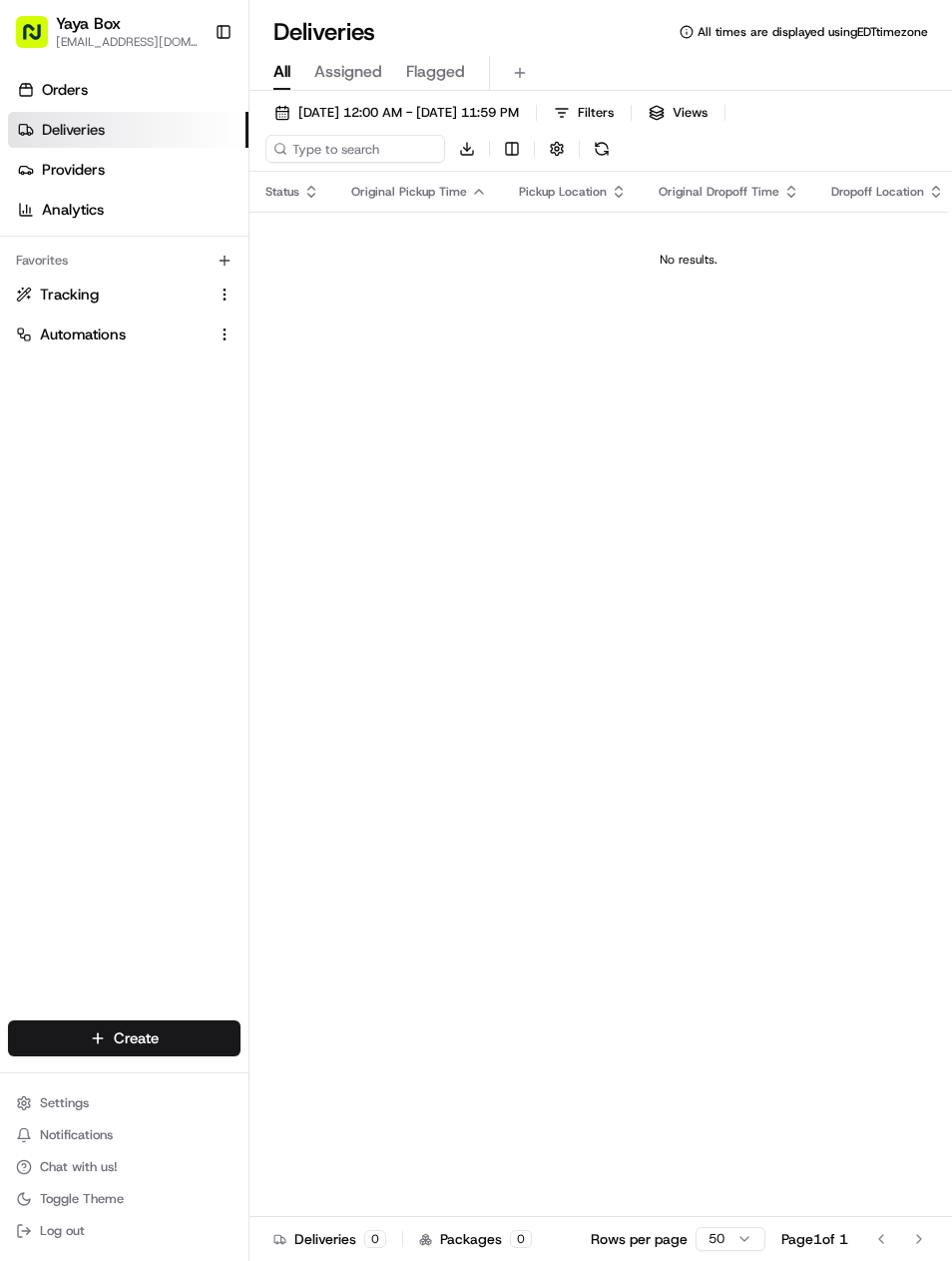click on "Orders" at bounding box center (128, 90) 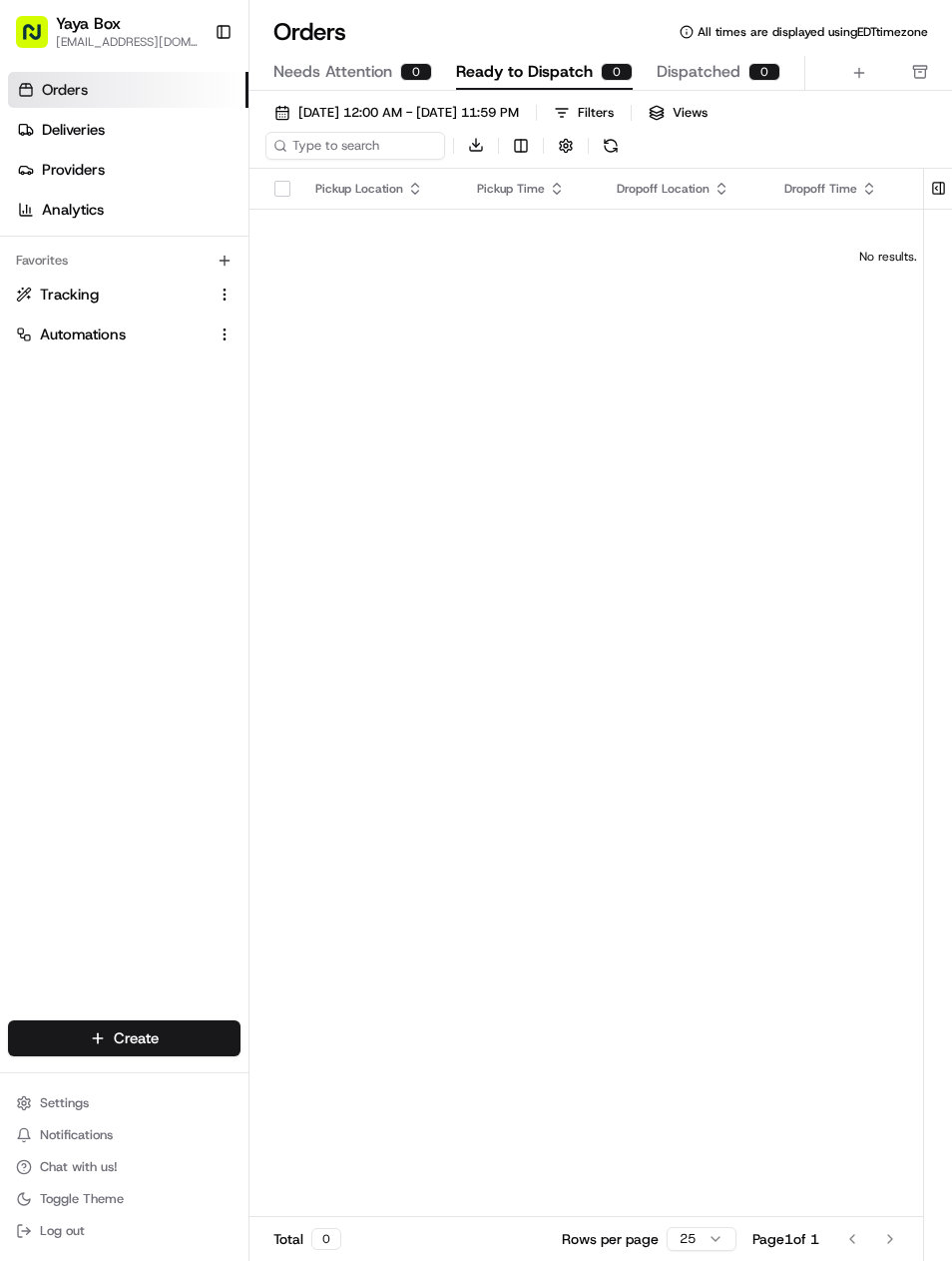 click on "Deliveries" at bounding box center [128, 130] 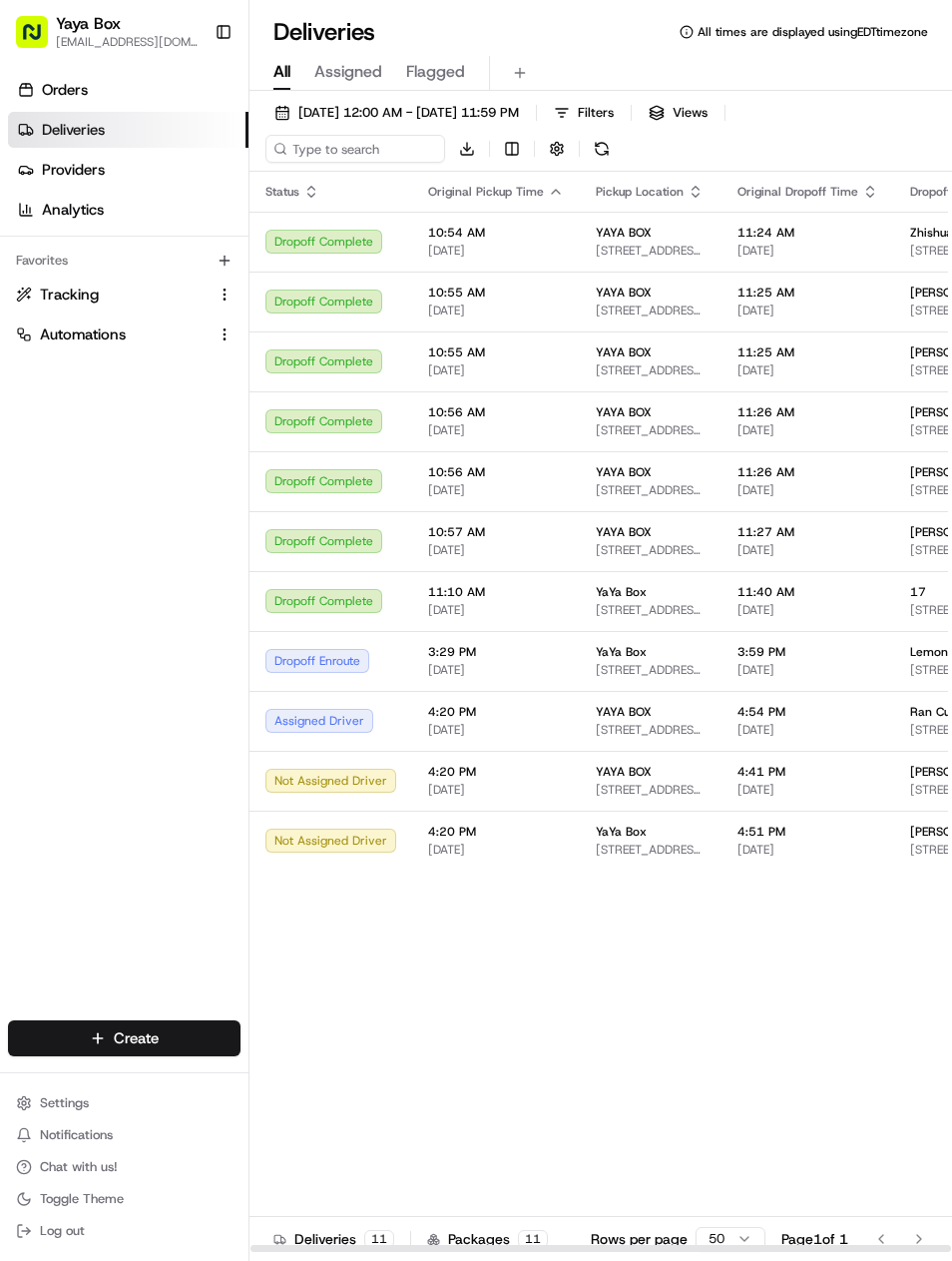 scroll, scrollTop: 0, scrollLeft: 0, axis: both 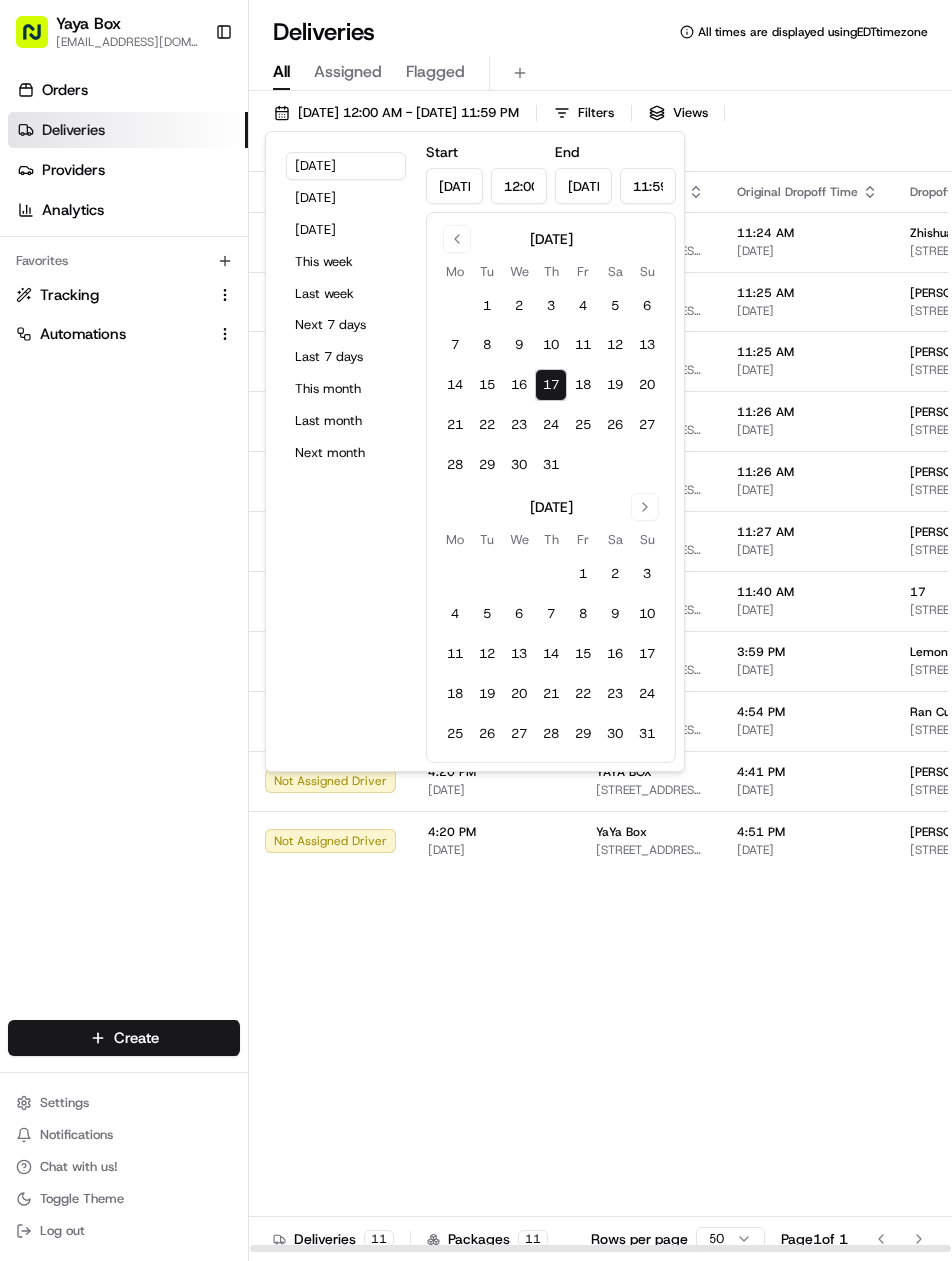 click on "Yesterday" at bounding box center [346, 198] 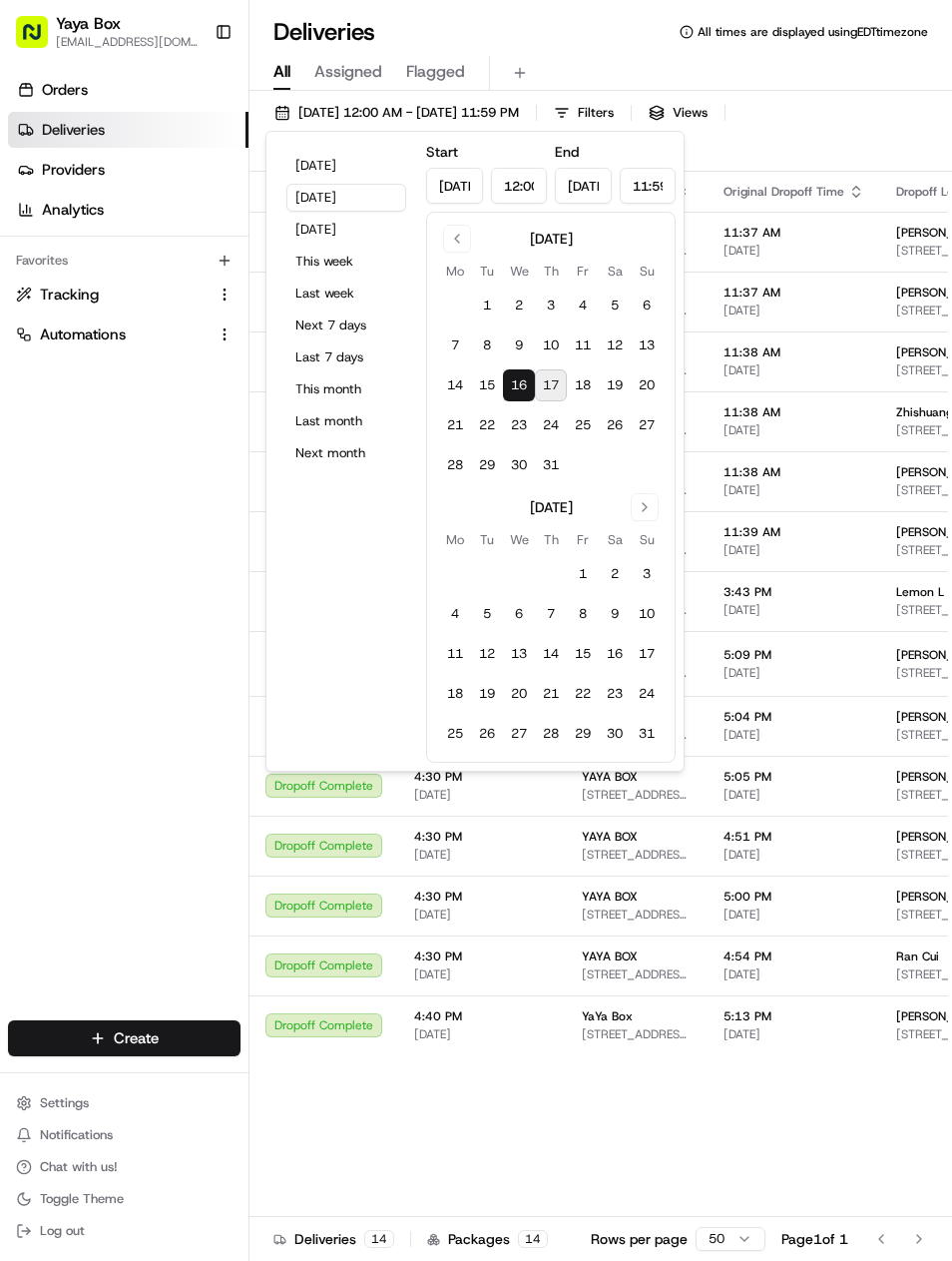 click on "Orders Deliveries Providers Analytics Favorites Tracking Automations" at bounding box center (124, 550) 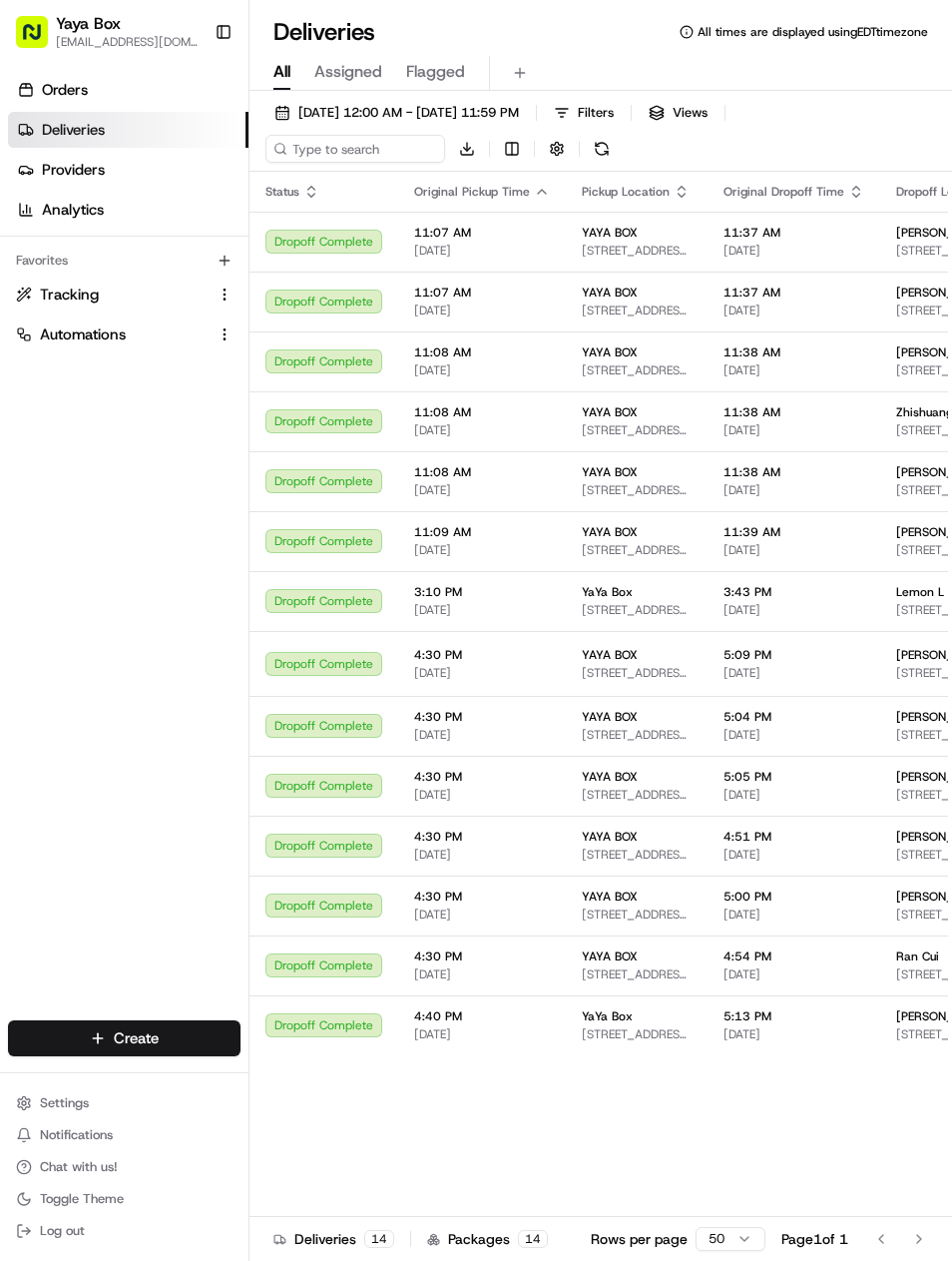 click on "07/16/2025" at bounding box center (793, 735) 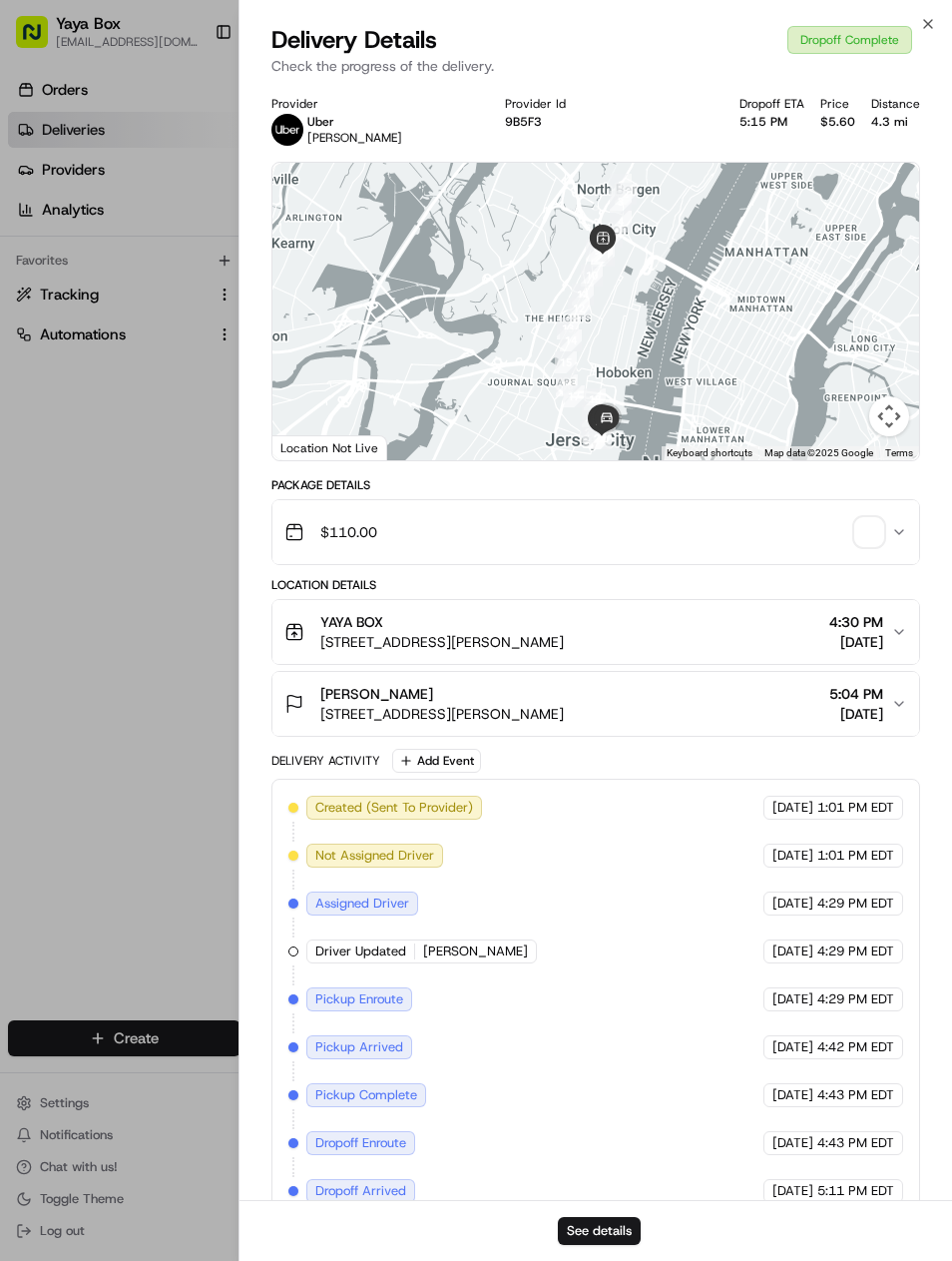 click on "See details" at bounding box center (599, 1231) 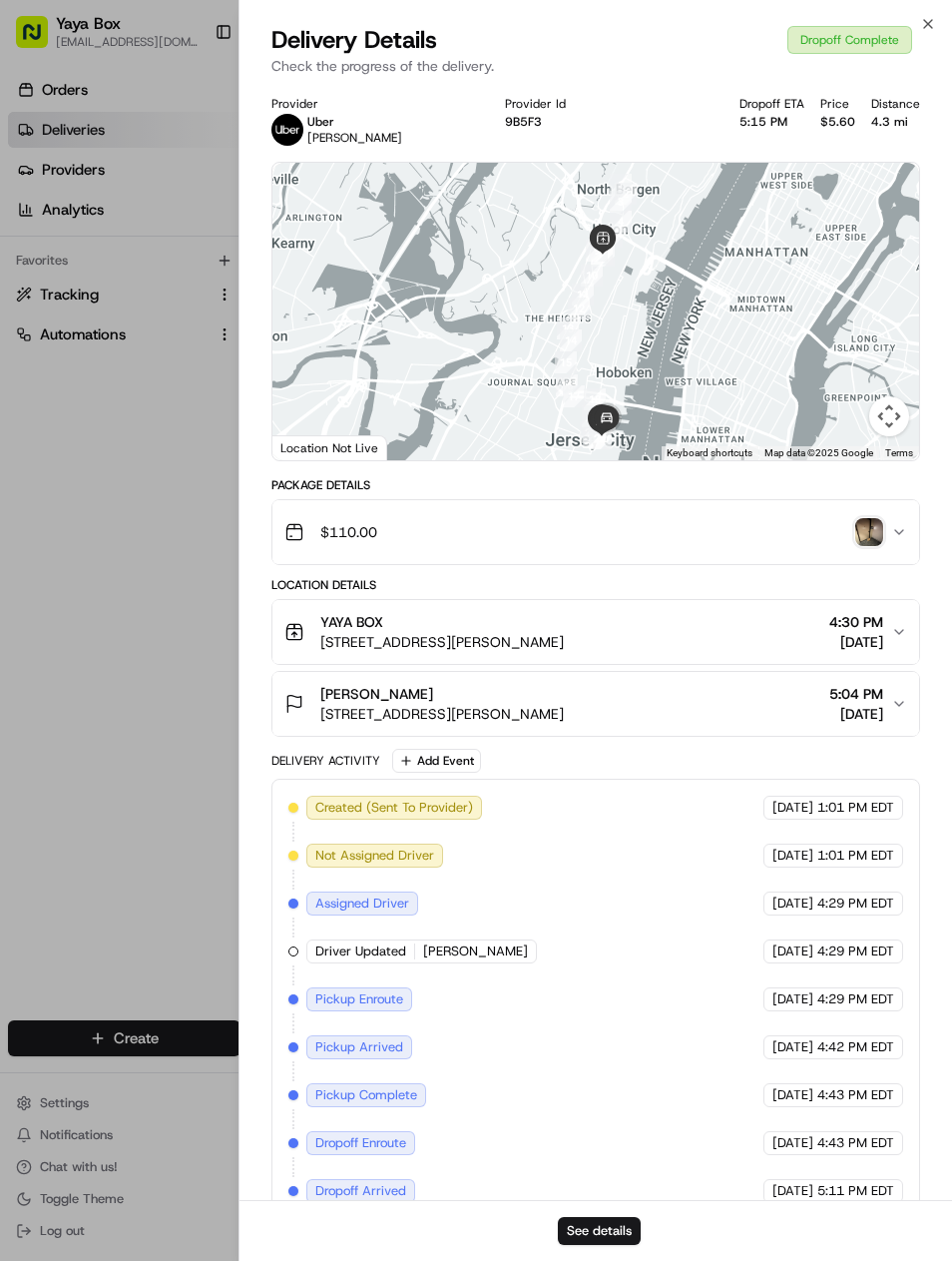 click on "See details" at bounding box center (596, 1230) 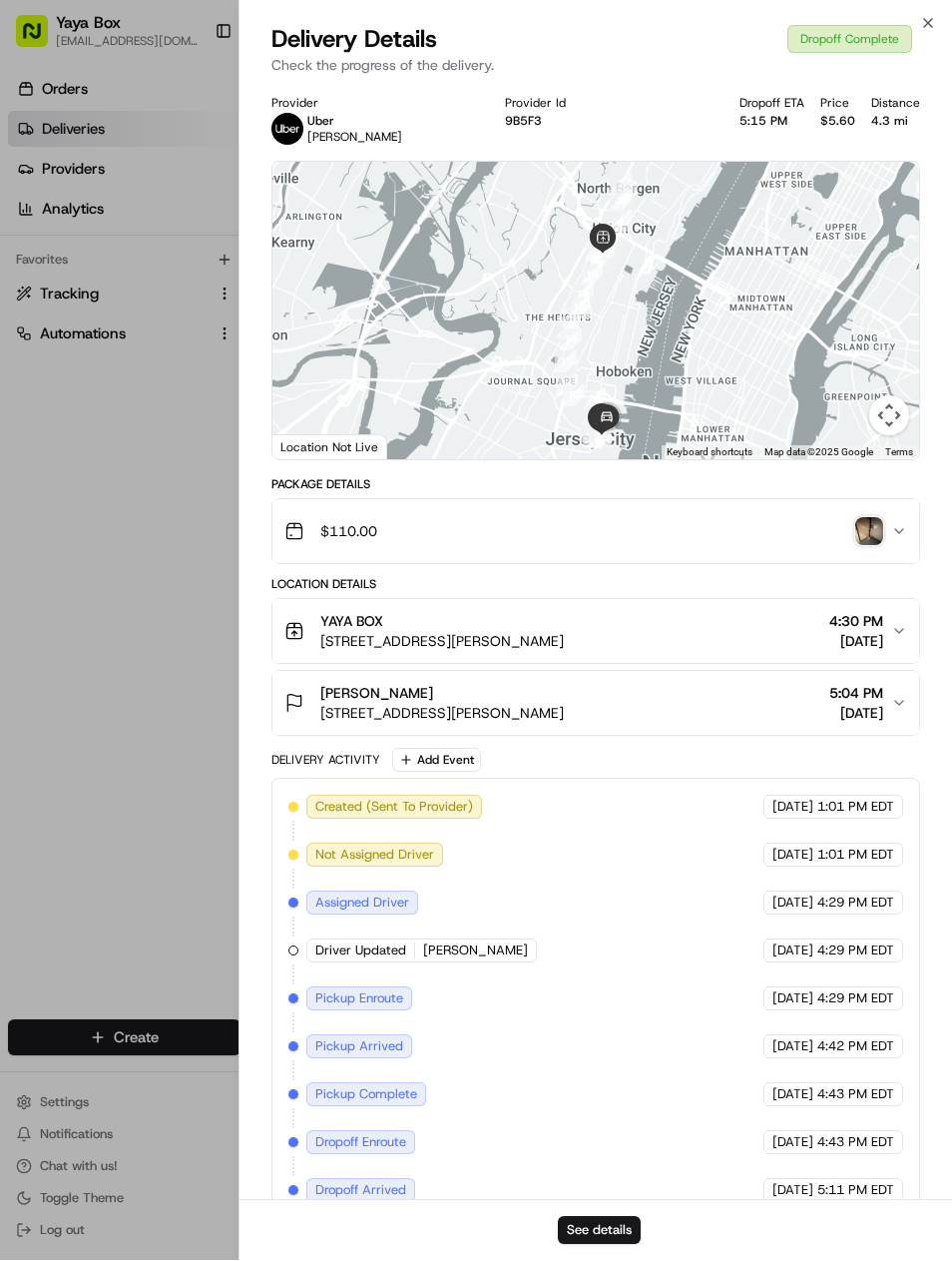 click on "See details" at bounding box center (599, 1231) 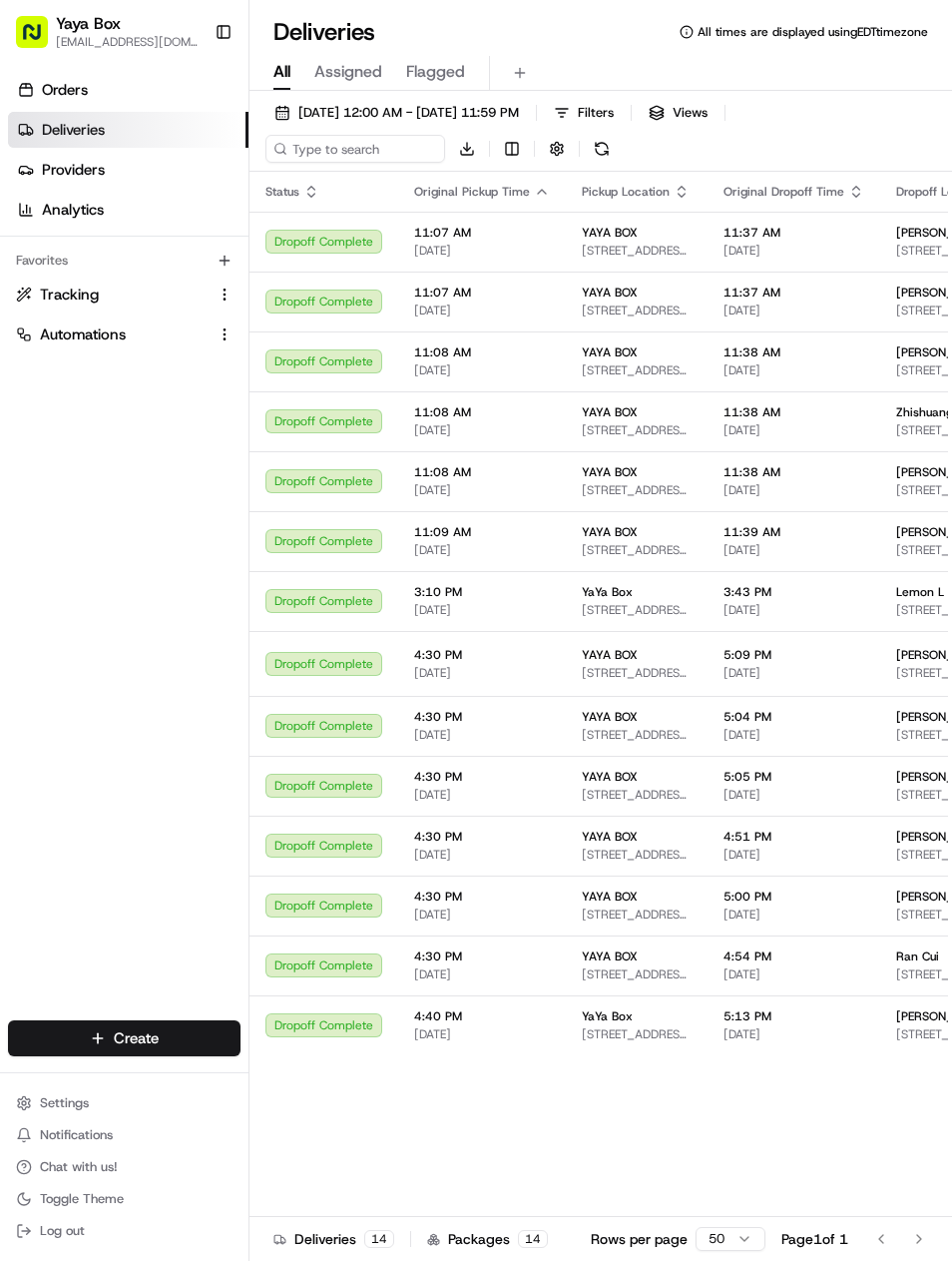 click on "07/16/2025 12:00 AM - 07/16/2025 11:59 PM" at bounding box center (408, 113) 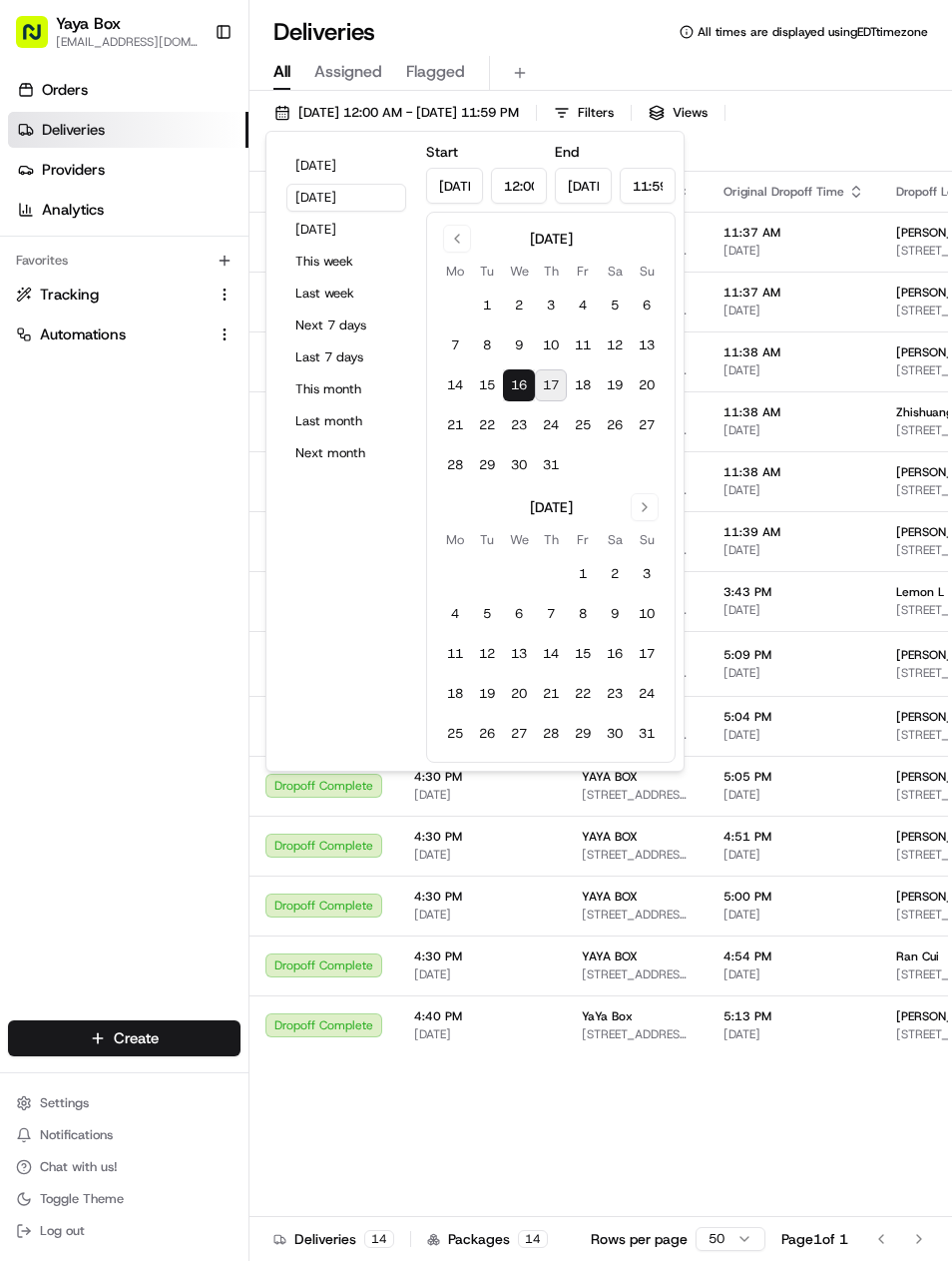 click on "Yesterday" at bounding box center (346, 198) 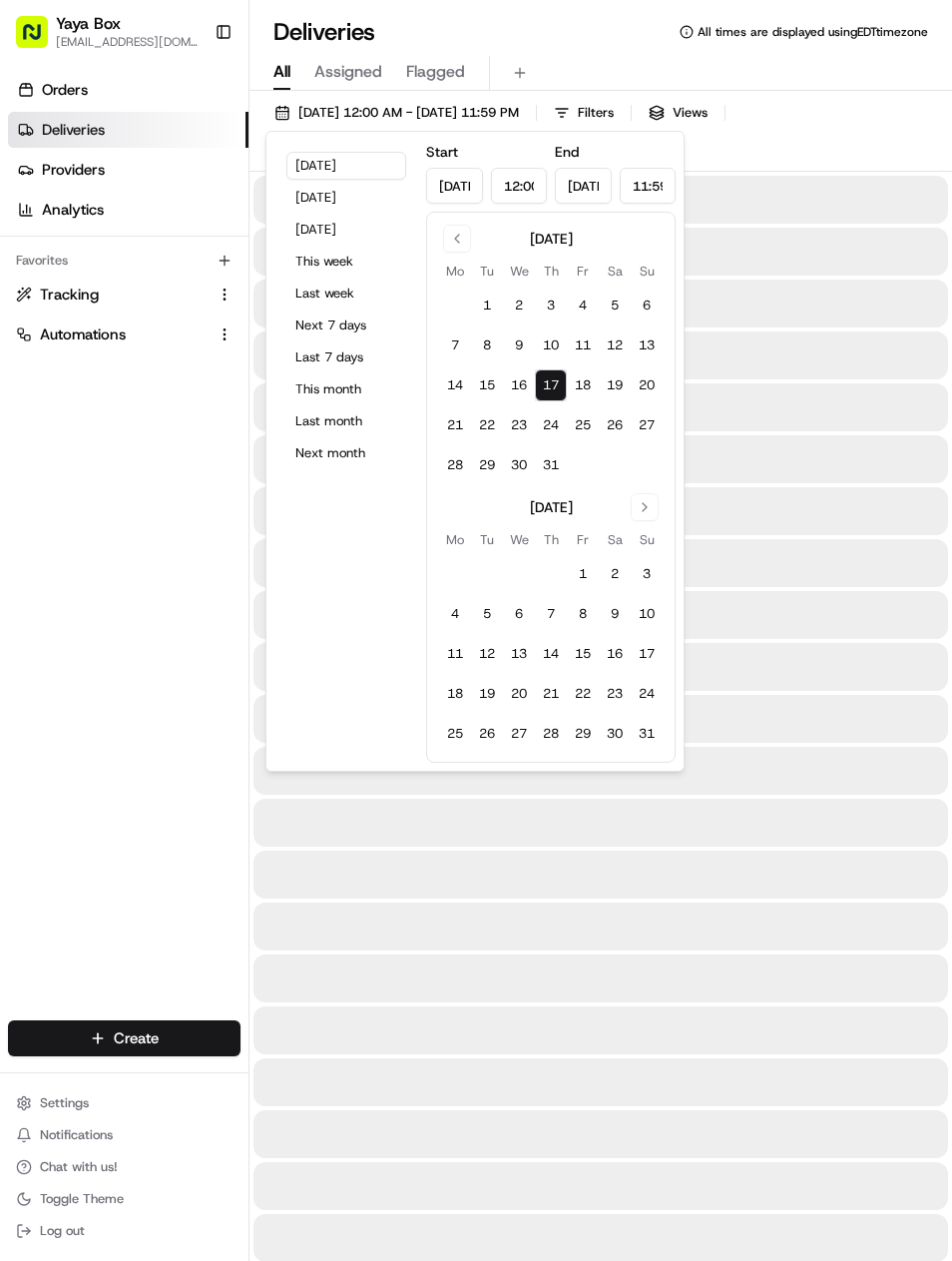 type on "Jul 17, 2025" 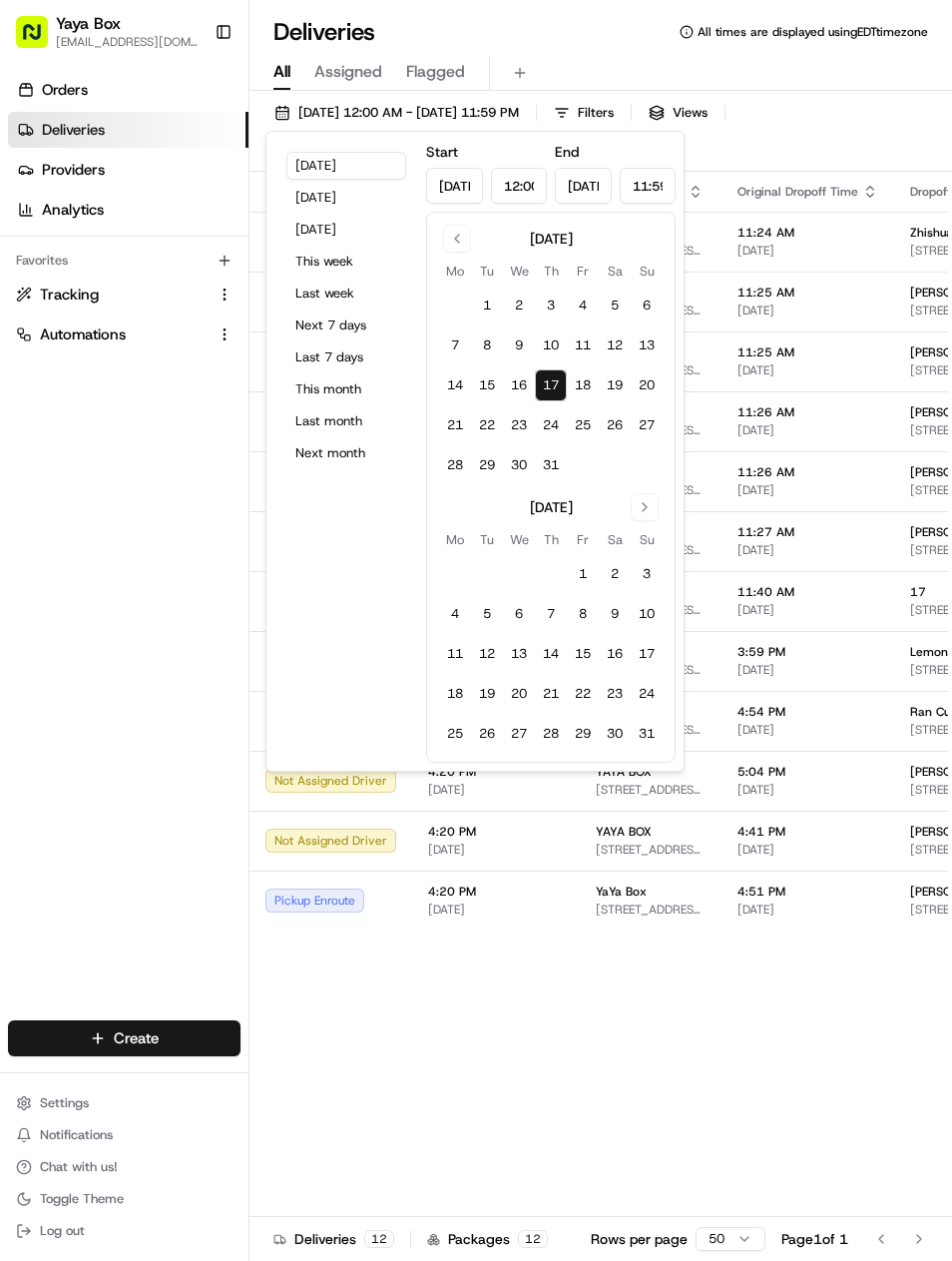 click on "Orders Deliveries Providers Analytics Favorites Tracking Automations" at bounding box center (124, 550) 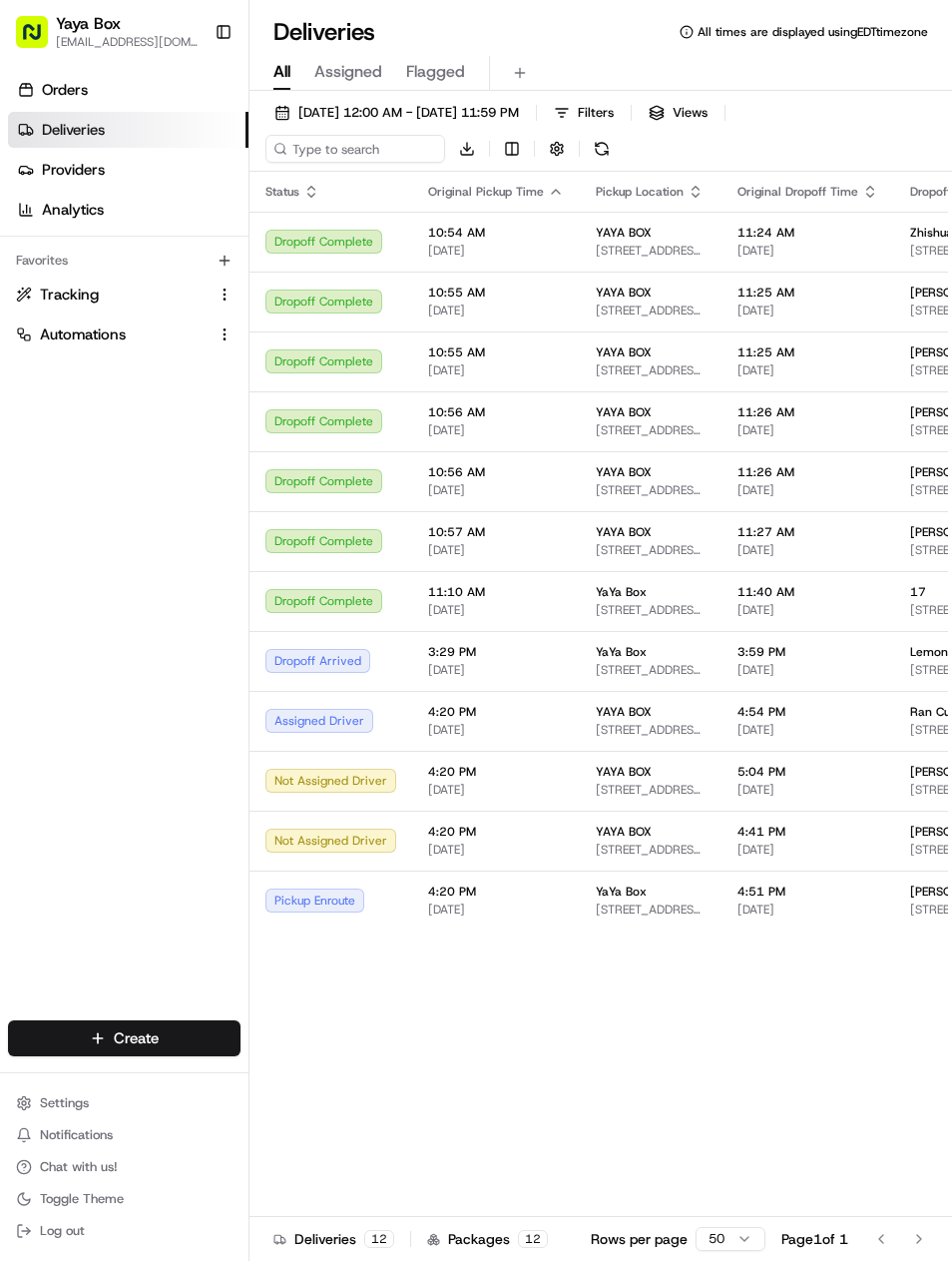 click on "07/17/2025 12:00 AM - 07/17/2025 11:59 PM" at bounding box center (408, 113) 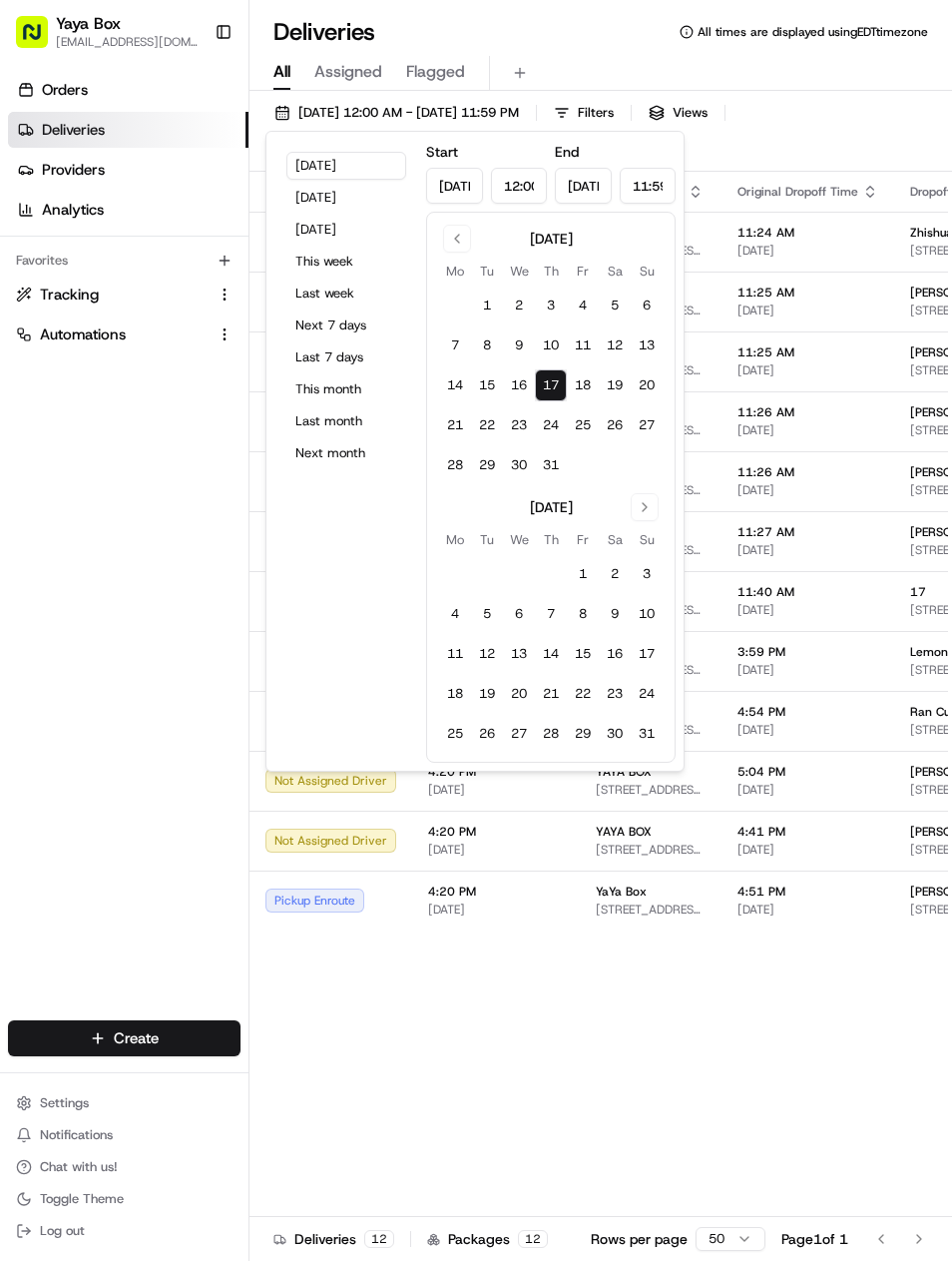 click on "Yesterday" at bounding box center [346, 198] 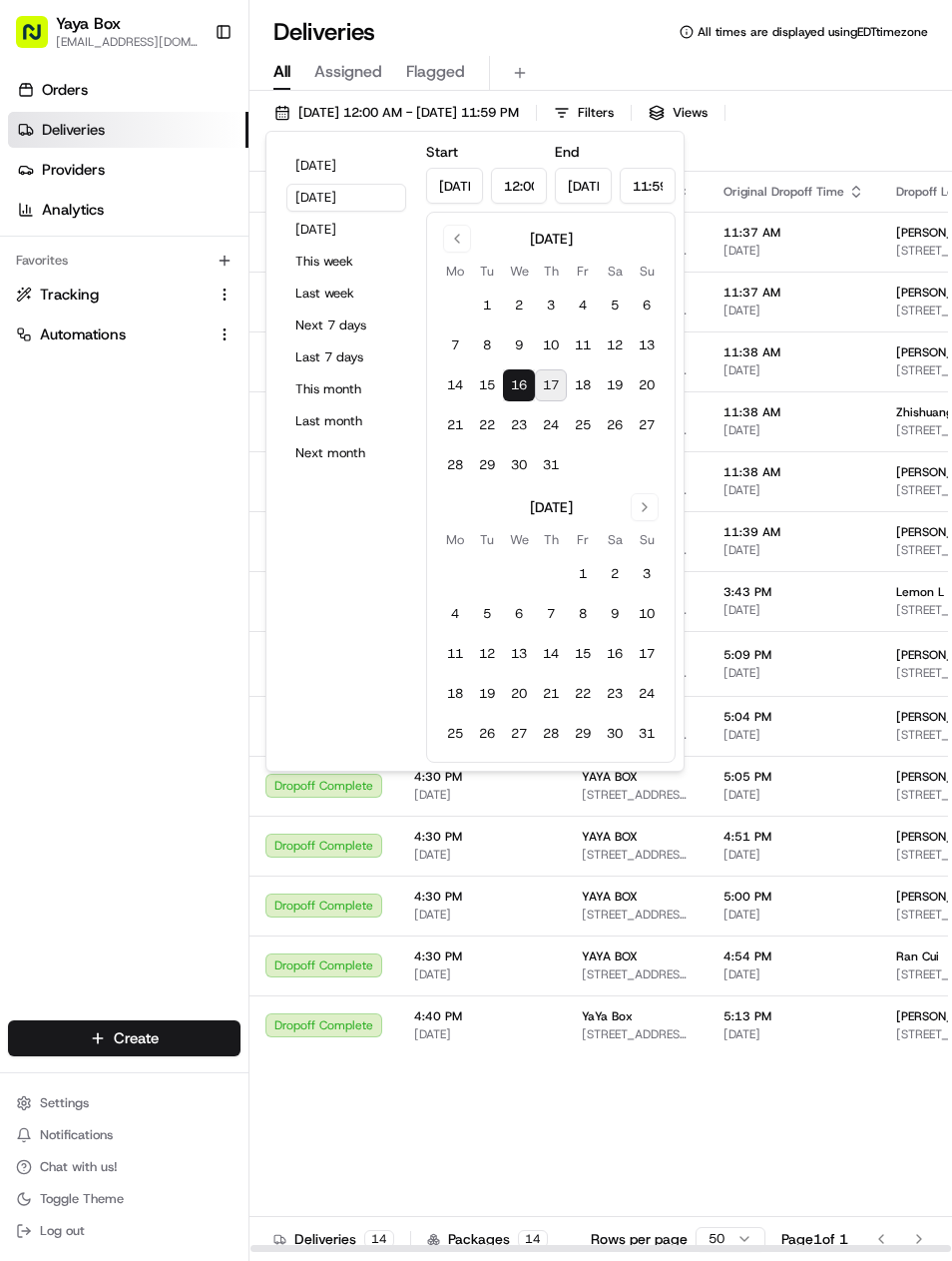 click on "07/16/2025" at bounding box center [793, 795] 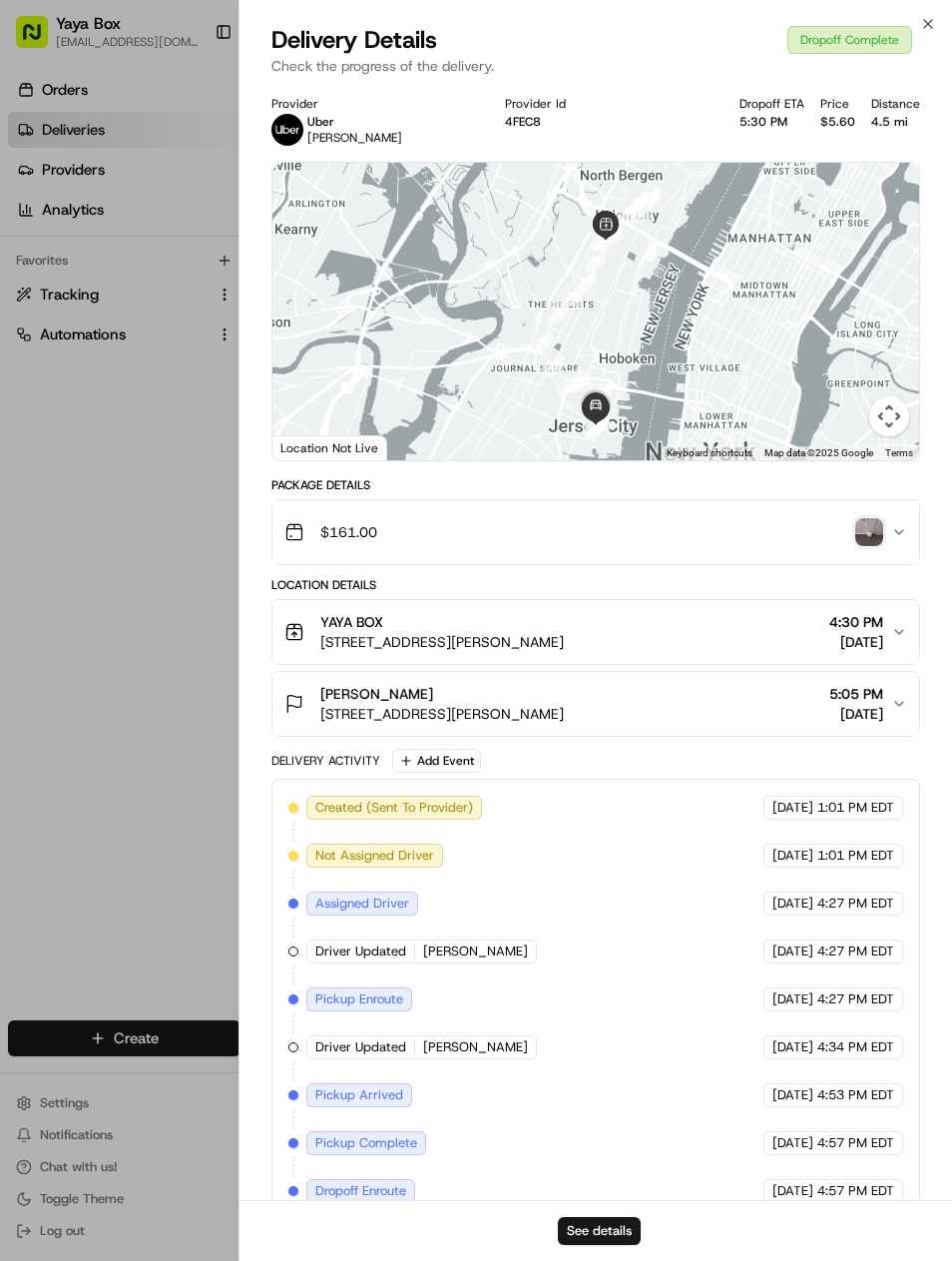 click on "See details" at bounding box center (599, 1231) 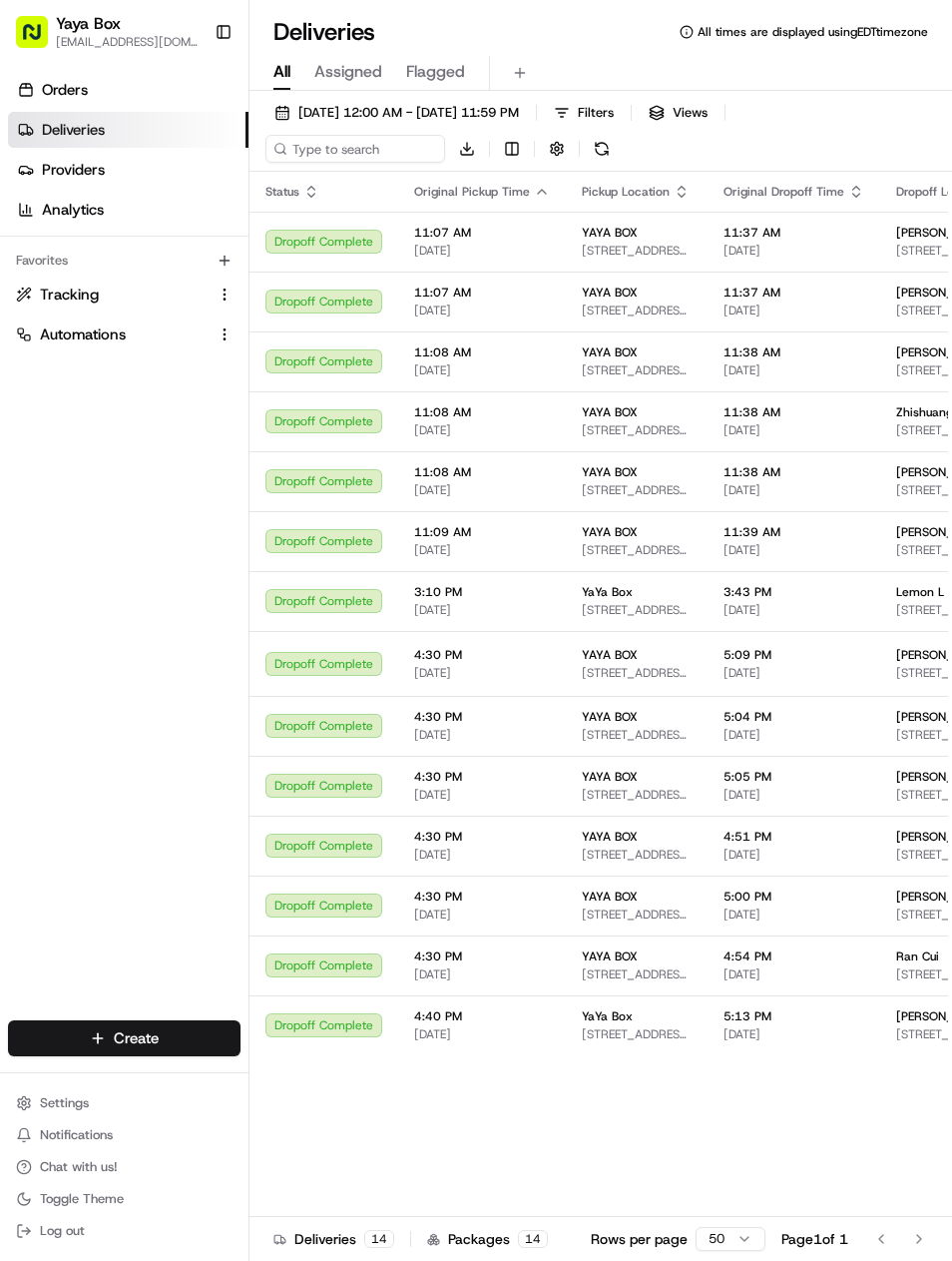 click on "5:09 PM" at bounding box center (793, 655) 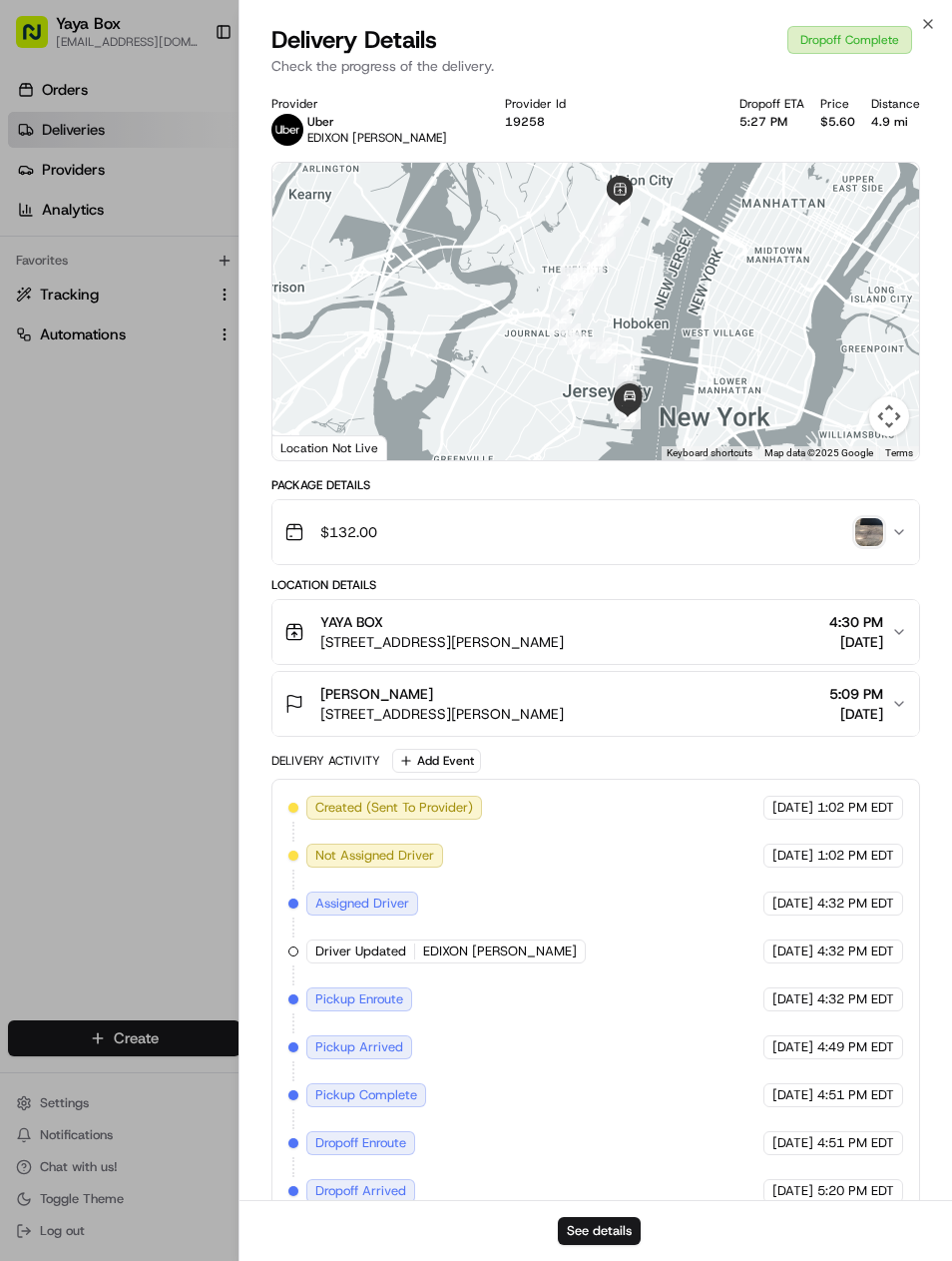 click on "See details" at bounding box center (599, 1231) 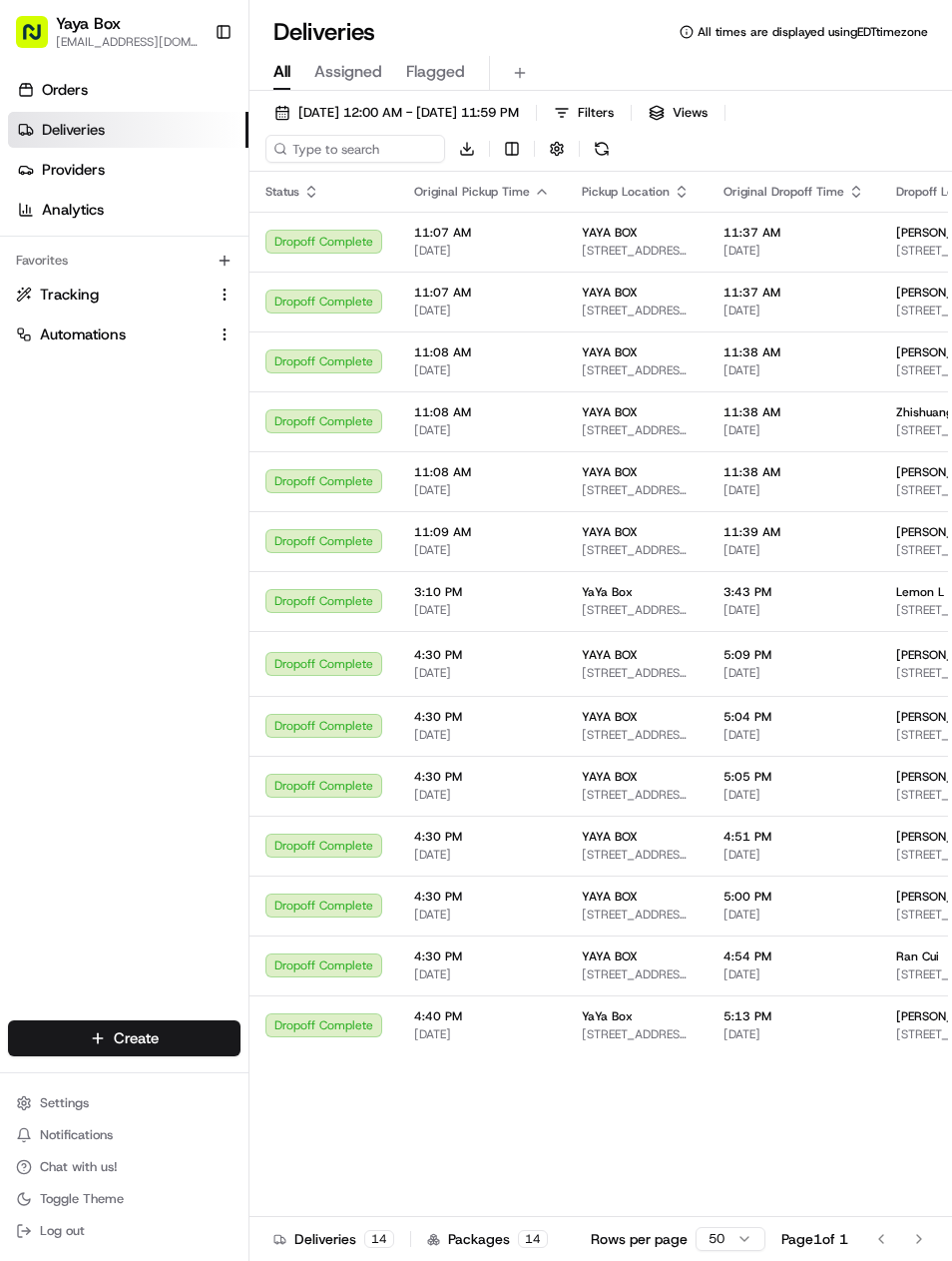 click on "All Assigned Flagged" at bounding box center [601, 73] 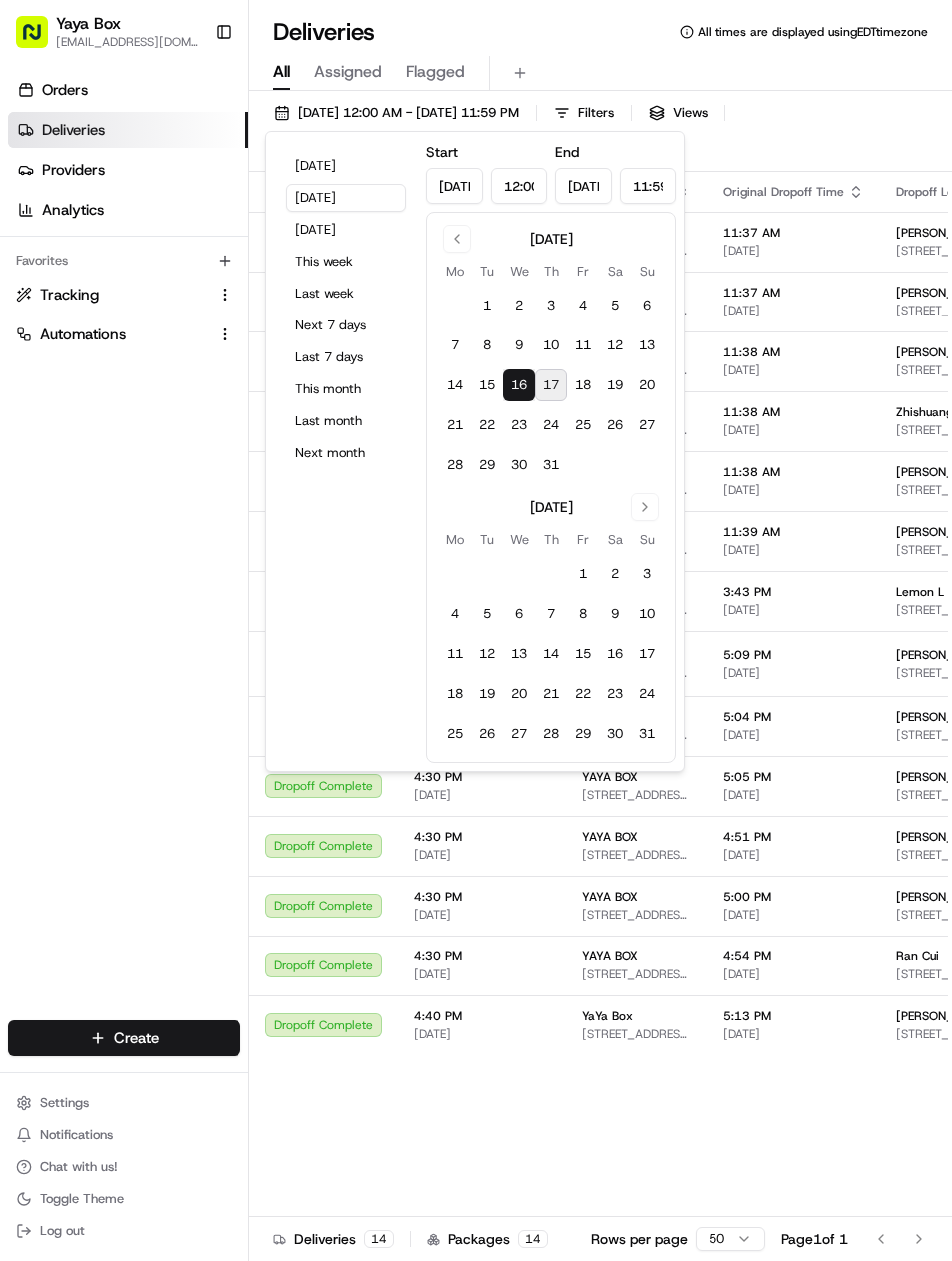 click on "Orders Deliveries Providers Analytics Favorites Tracking Automations" at bounding box center (124, 550) 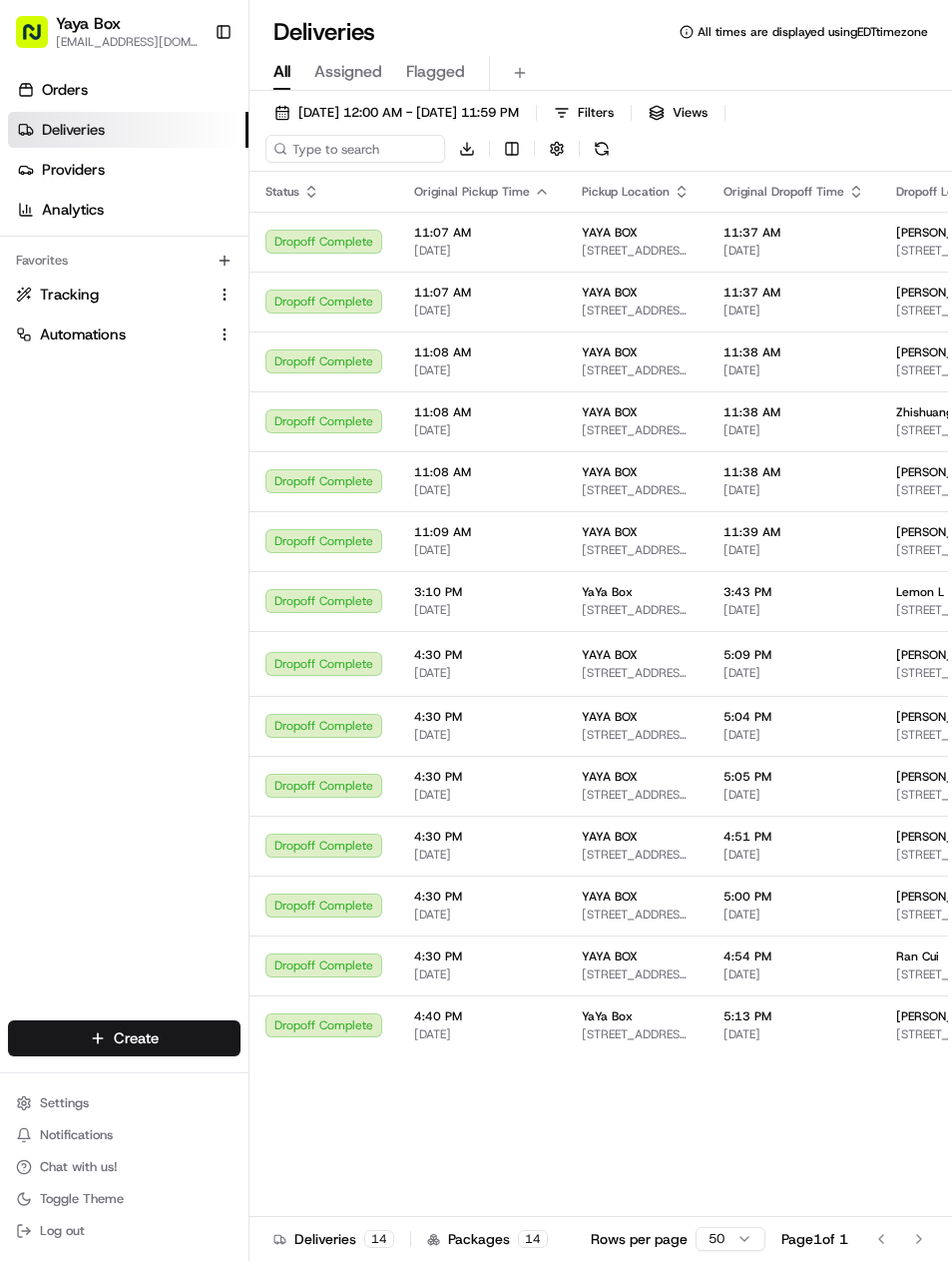 click on "07/16/2025" at bounding box center (793, 915) 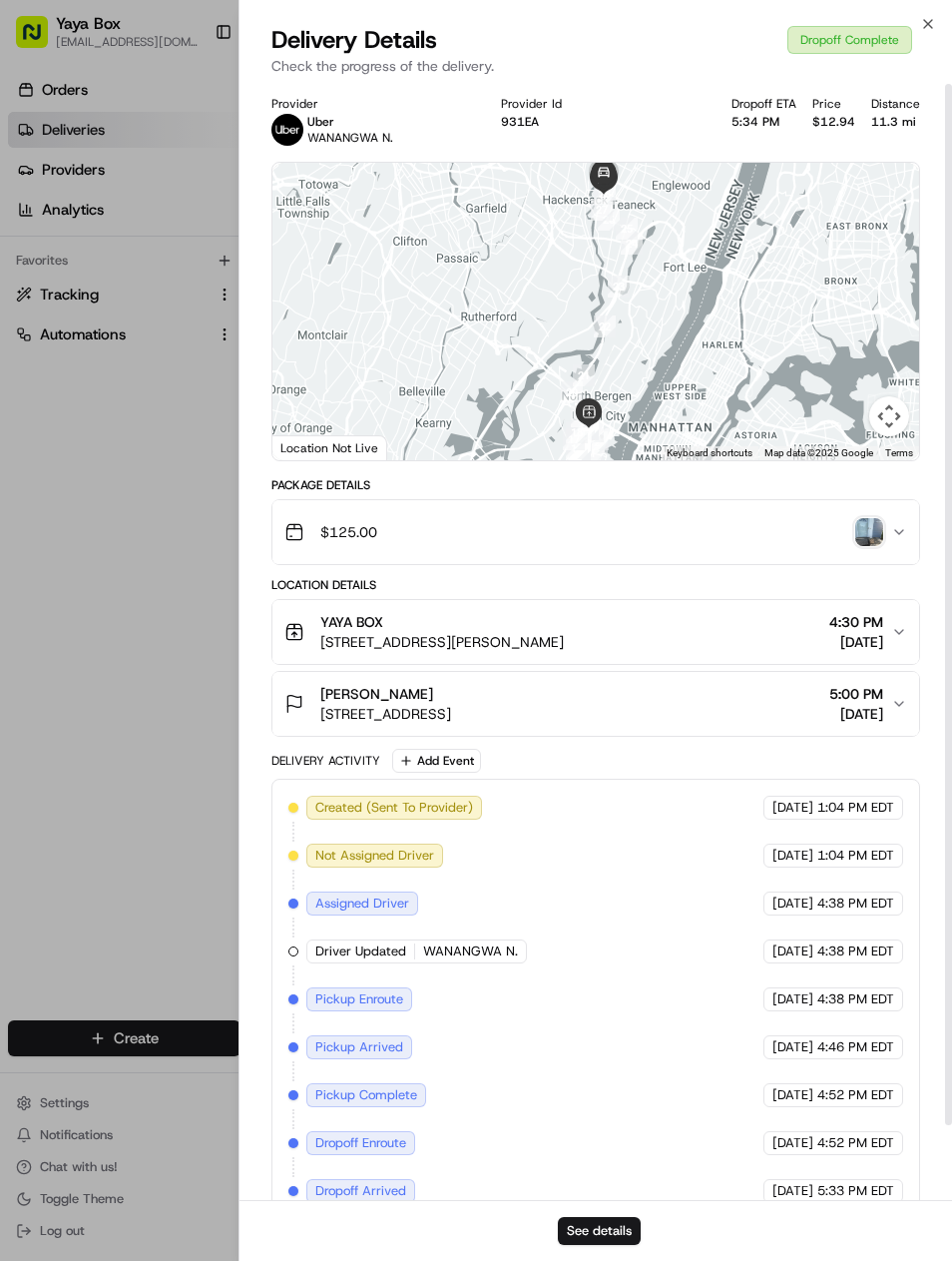scroll, scrollTop: 0, scrollLeft: 0, axis: both 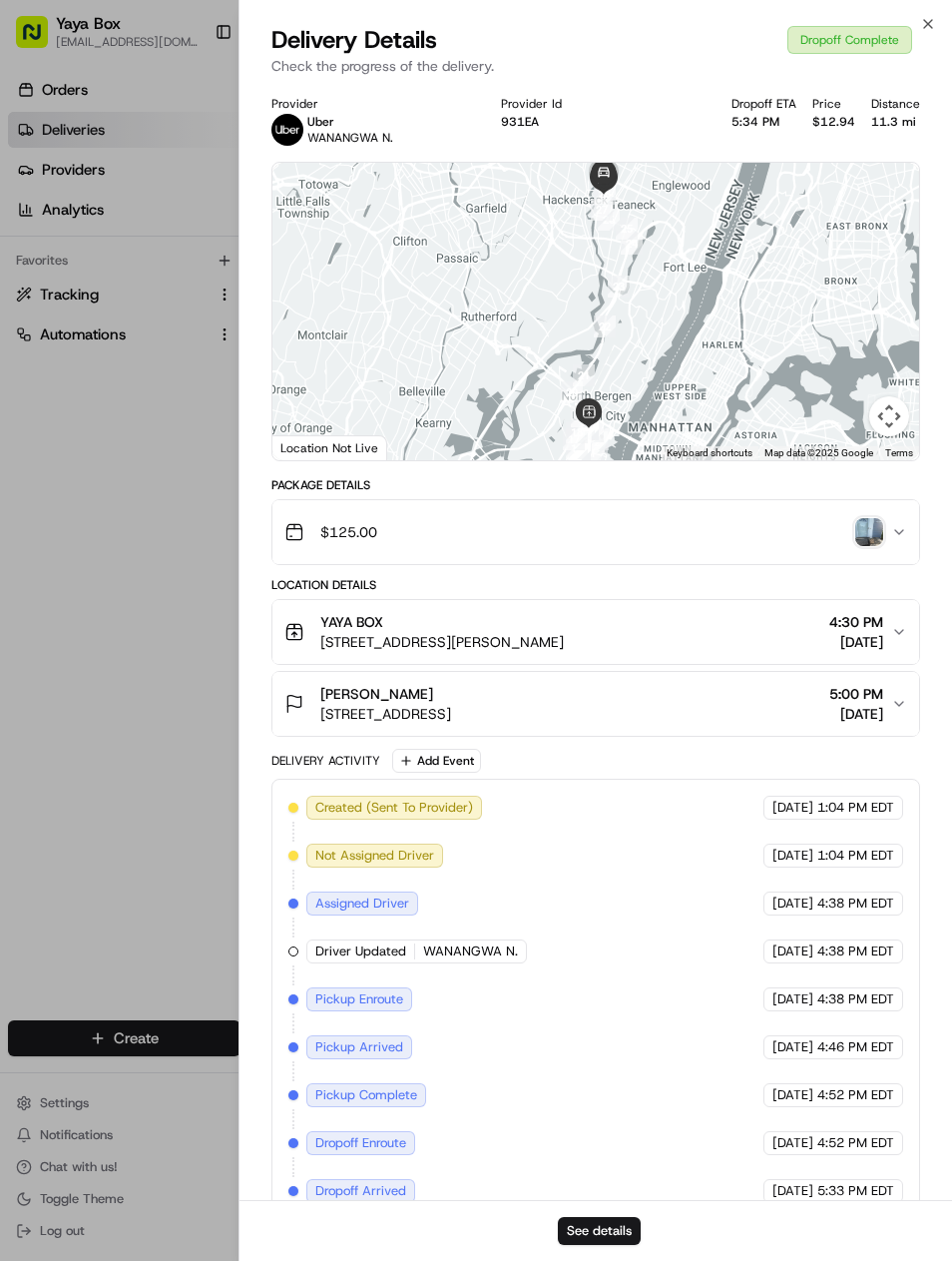 click at bounding box center [476, 630] 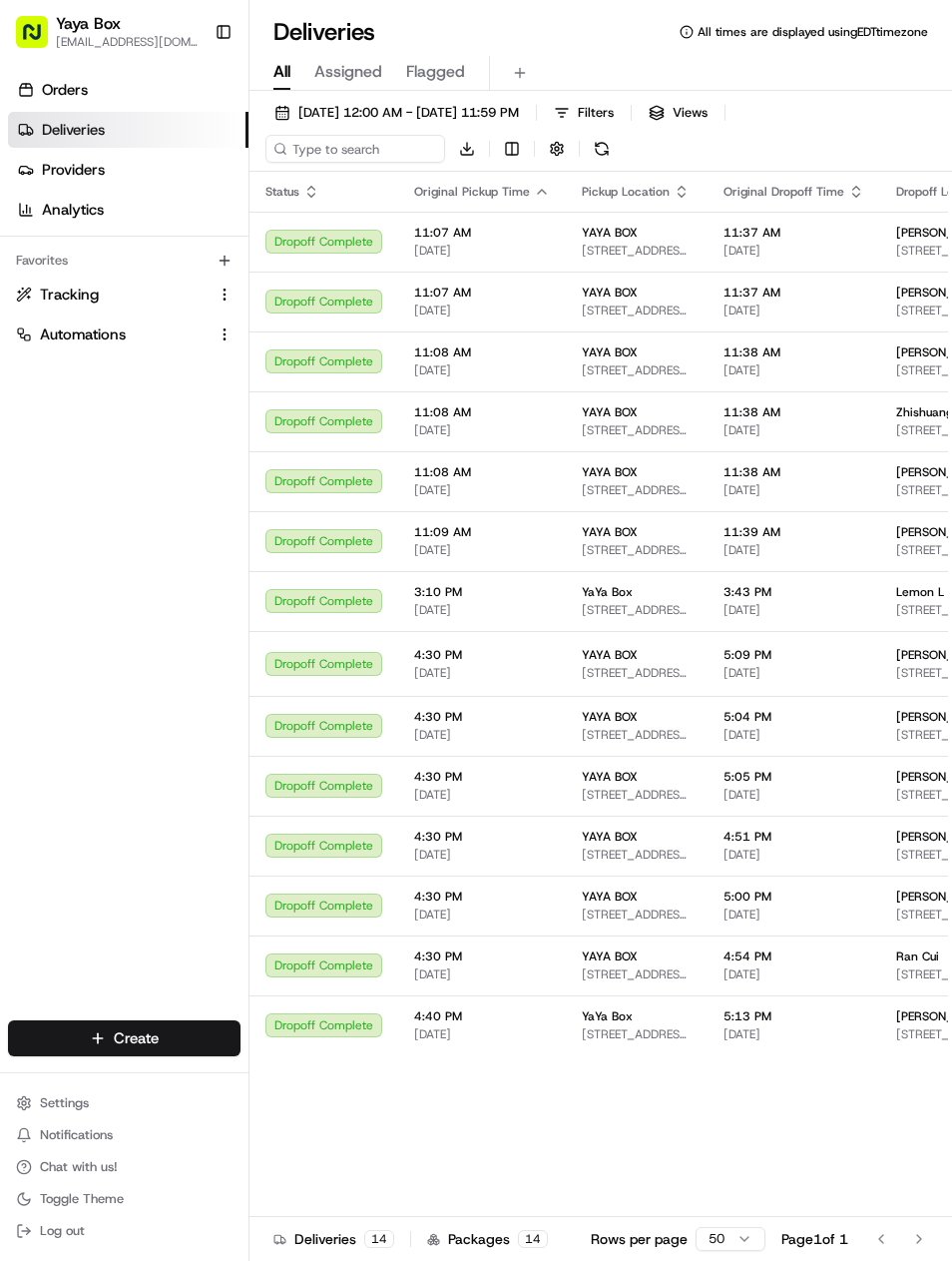 click on "2100 Kerrigan Ave, Union City, NJ 07087, US" at bounding box center [637, 1034] 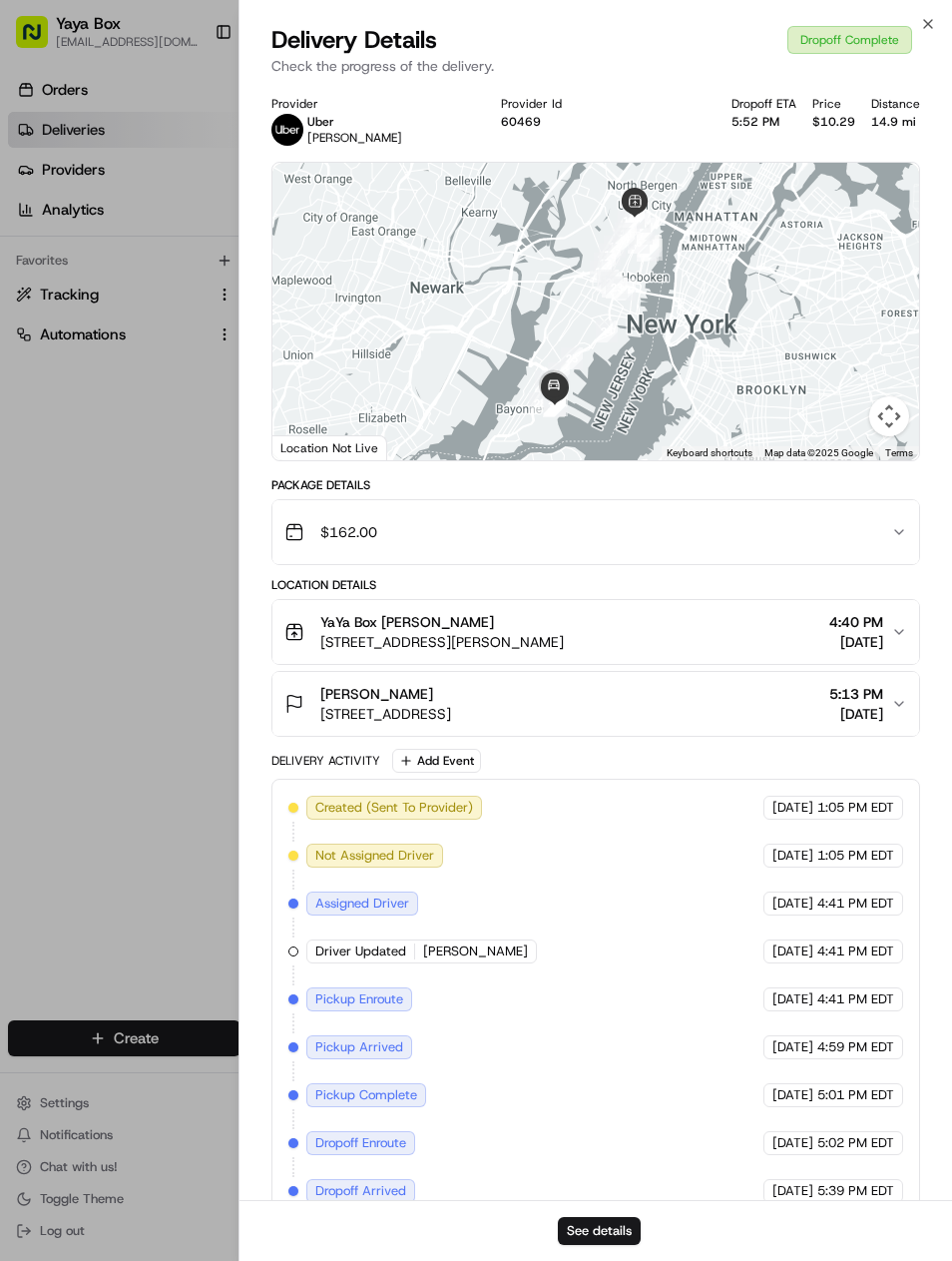 click on "See details" at bounding box center (599, 1231) 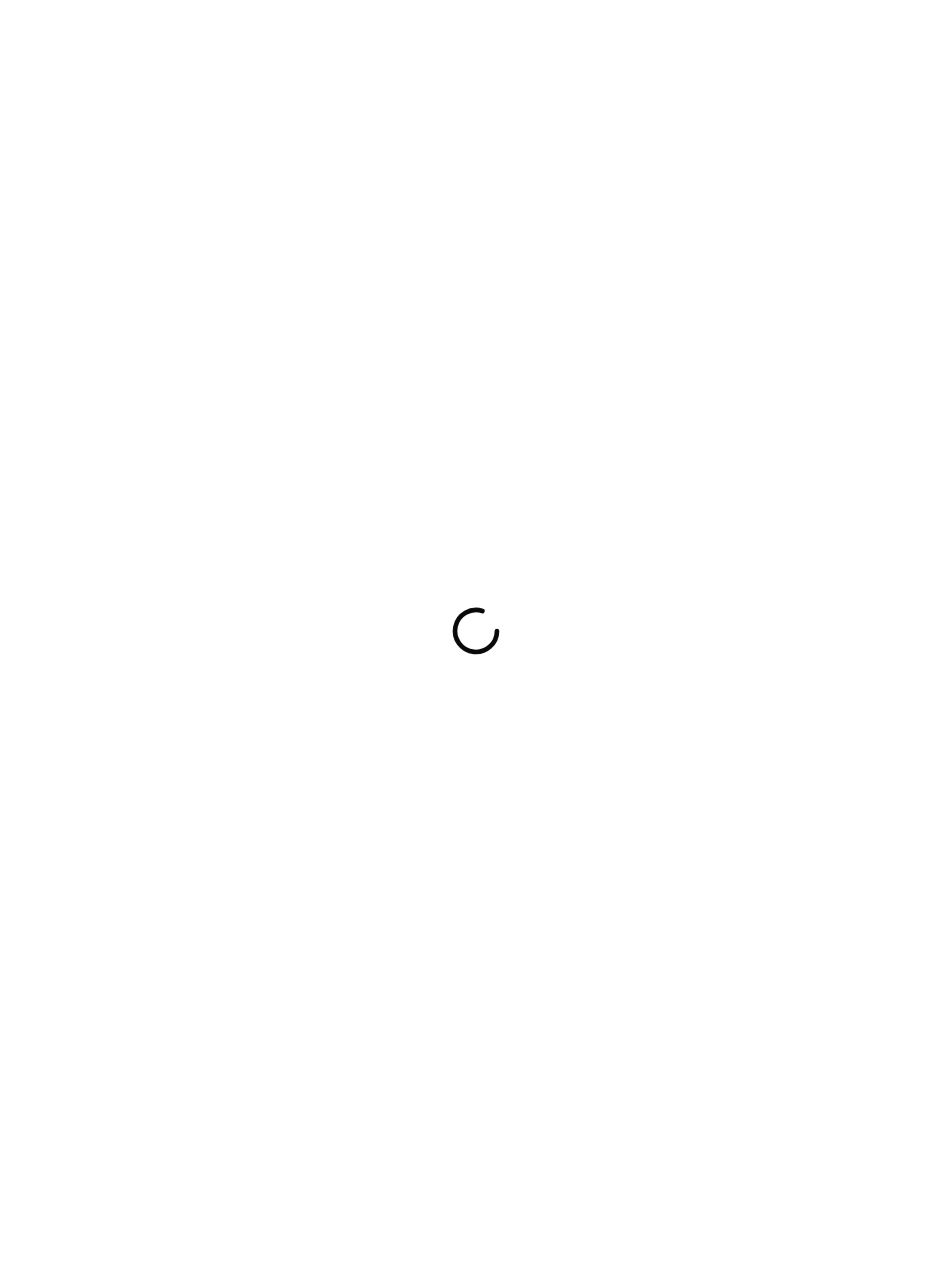 scroll, scrollTop: 0, scrollLeft: 0, axis: both 